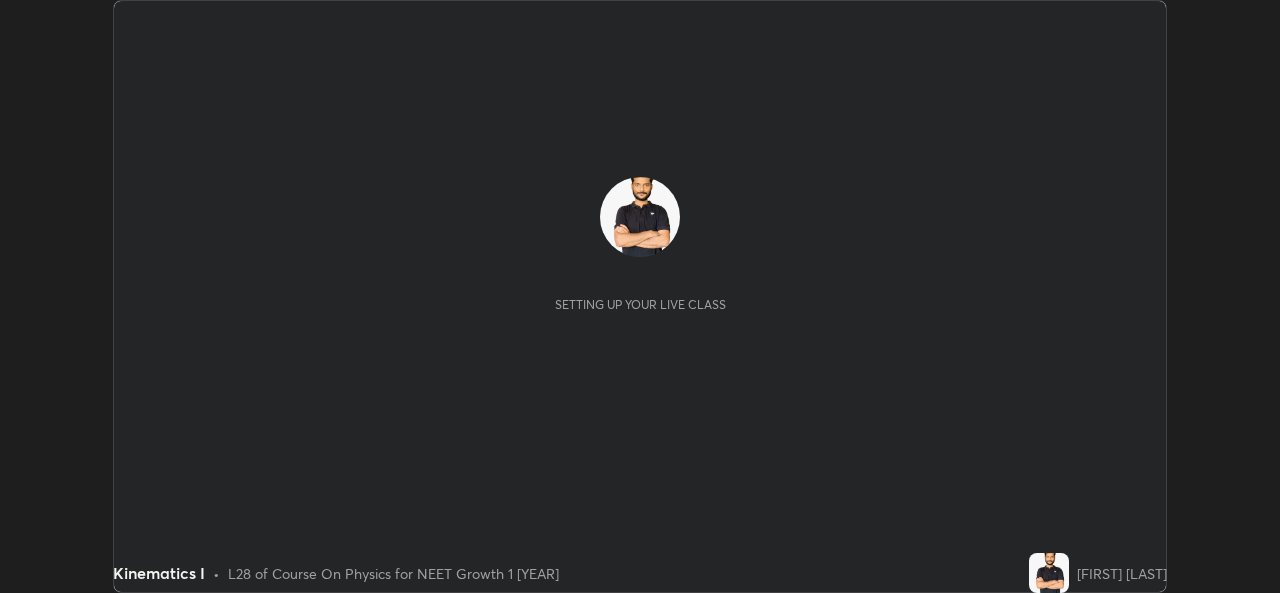 scroll, scrollTop: 0, scrollLeft: 0, axis: both 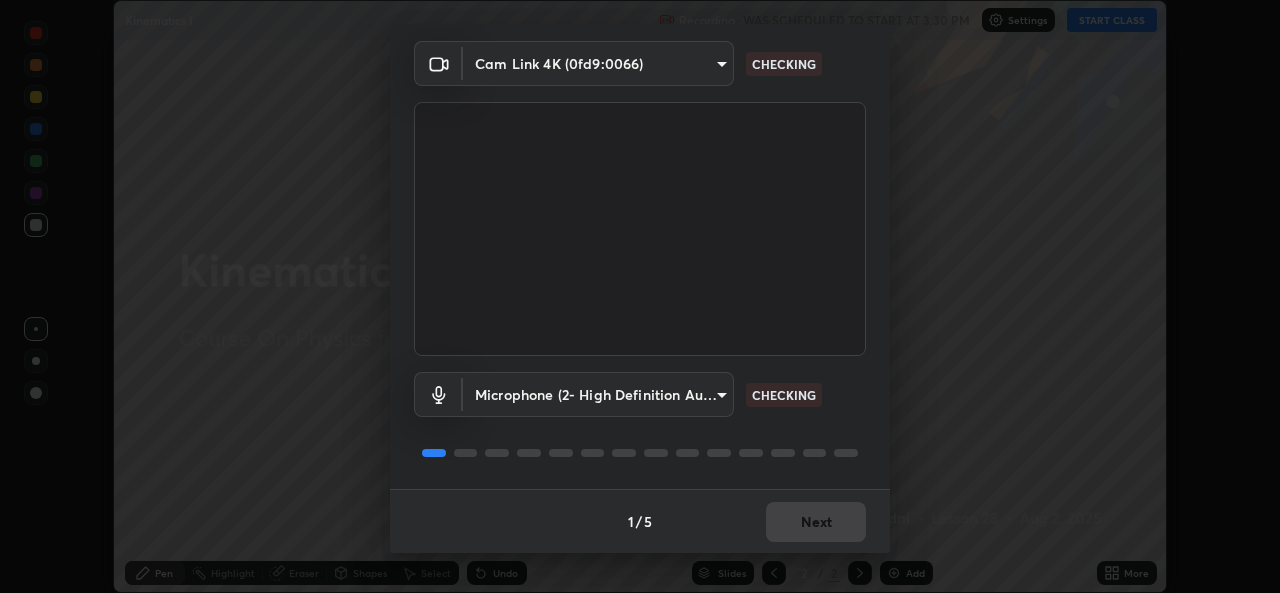 click on "1 / 5 Next" at bounding box center (640, 521) 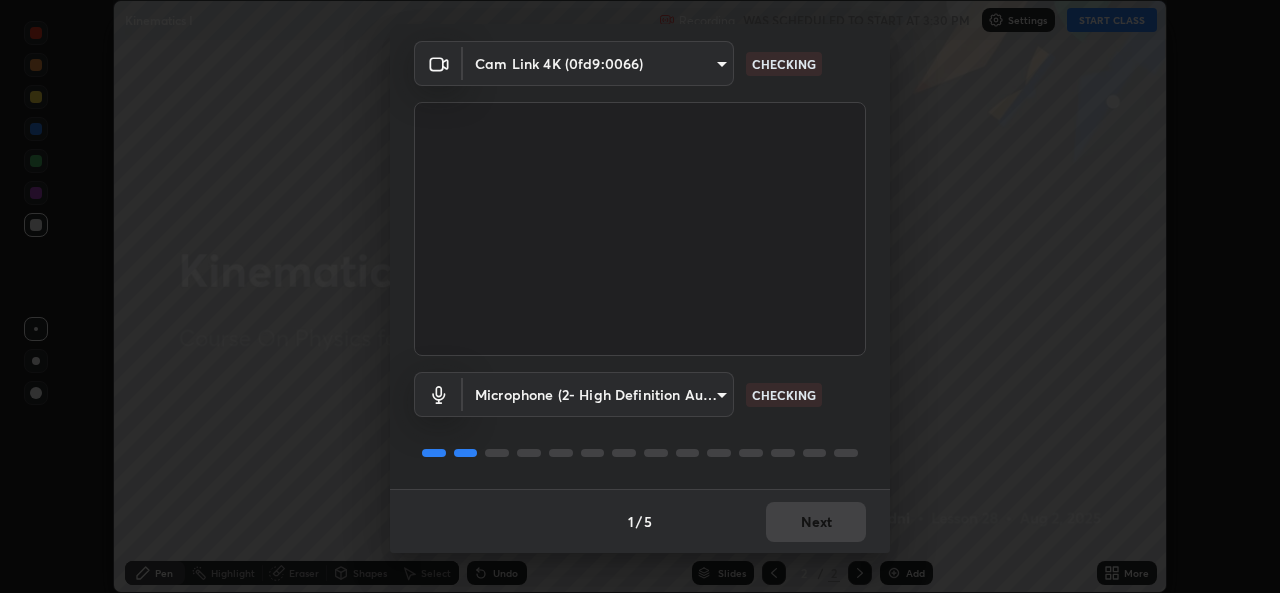click on "1 / 5 Next" at bounding box center [640, 521] 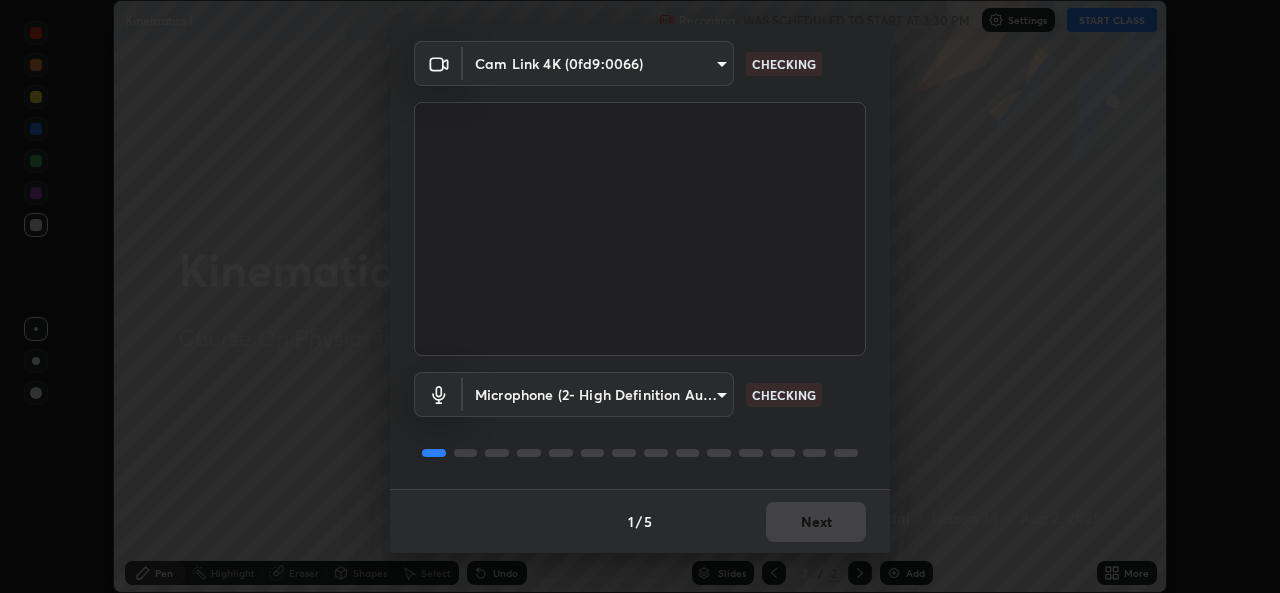 click on "1 / 5 Next" at bounding box center [640, 521] 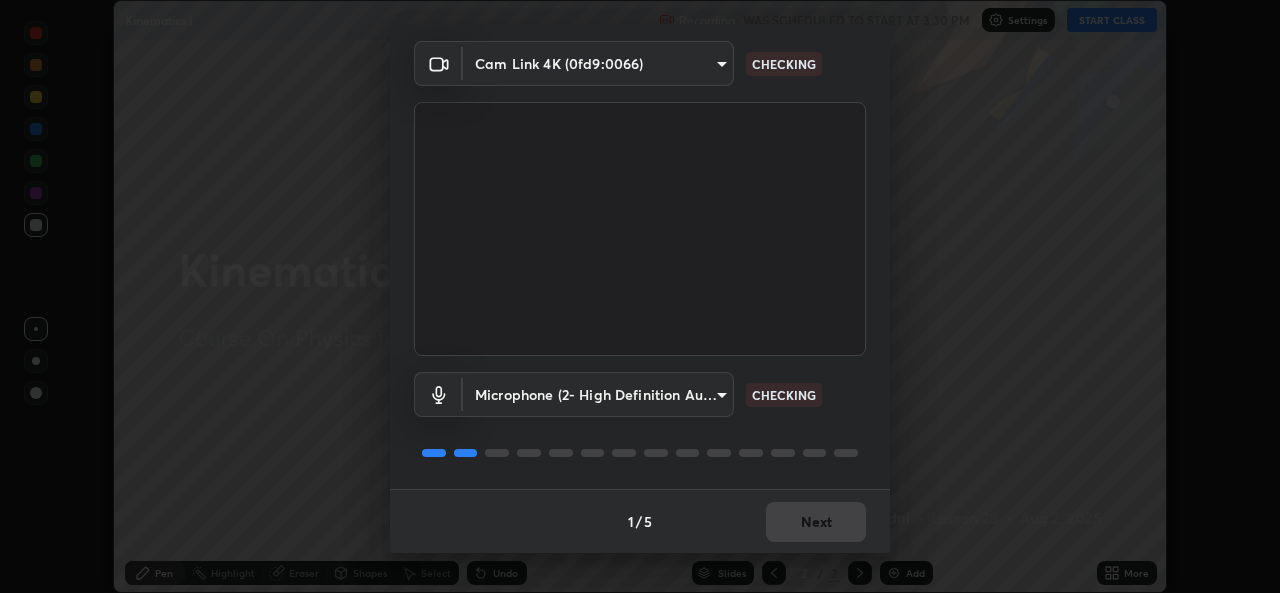 click on "1 / 5 Next" at bounding box center (640, 521) 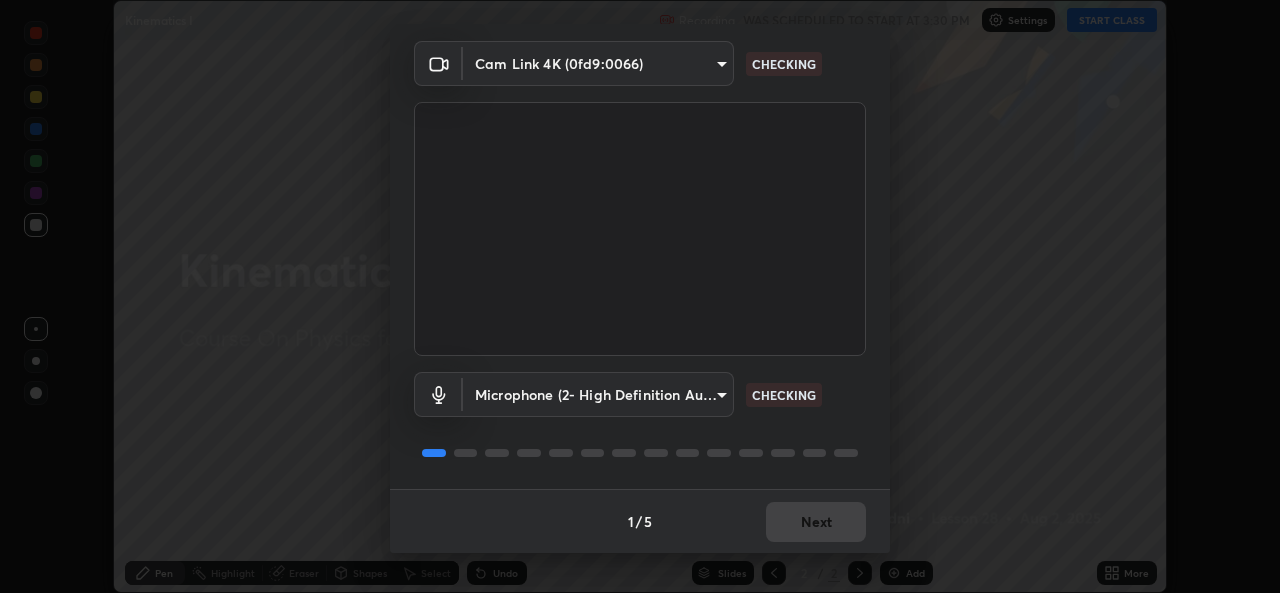click on "1 / 5 Next" at bounding box center (640, 521) 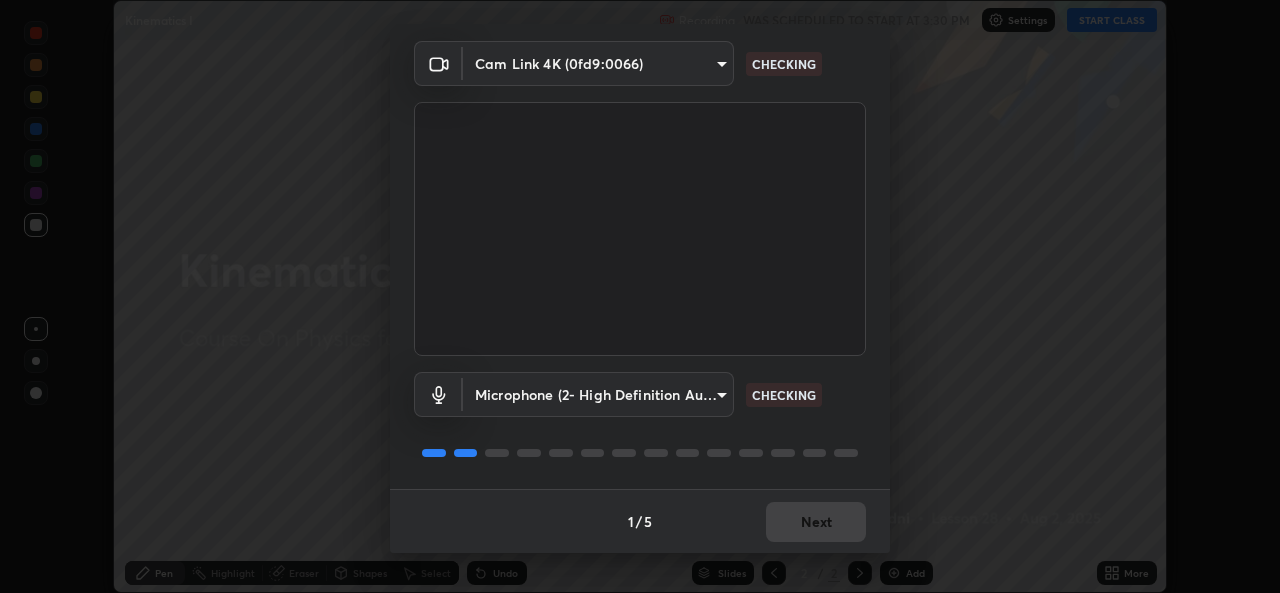 click on "1 / 5 Next" at bounding box center (640, 521) 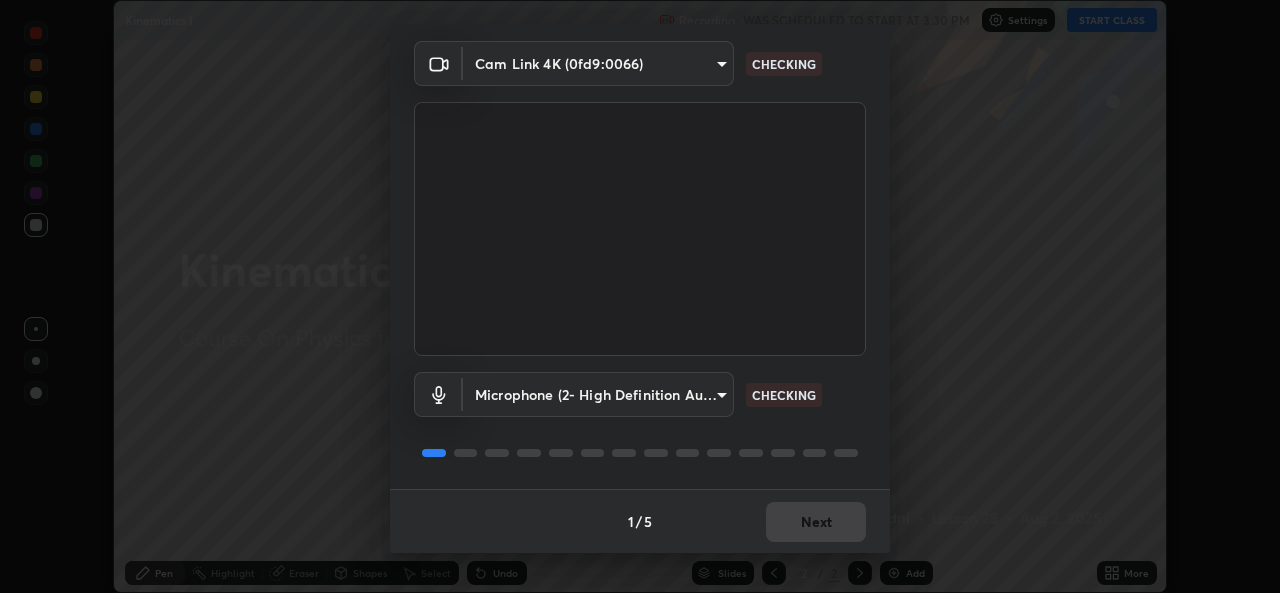 click on "Next" at bounding box center (816, 522) 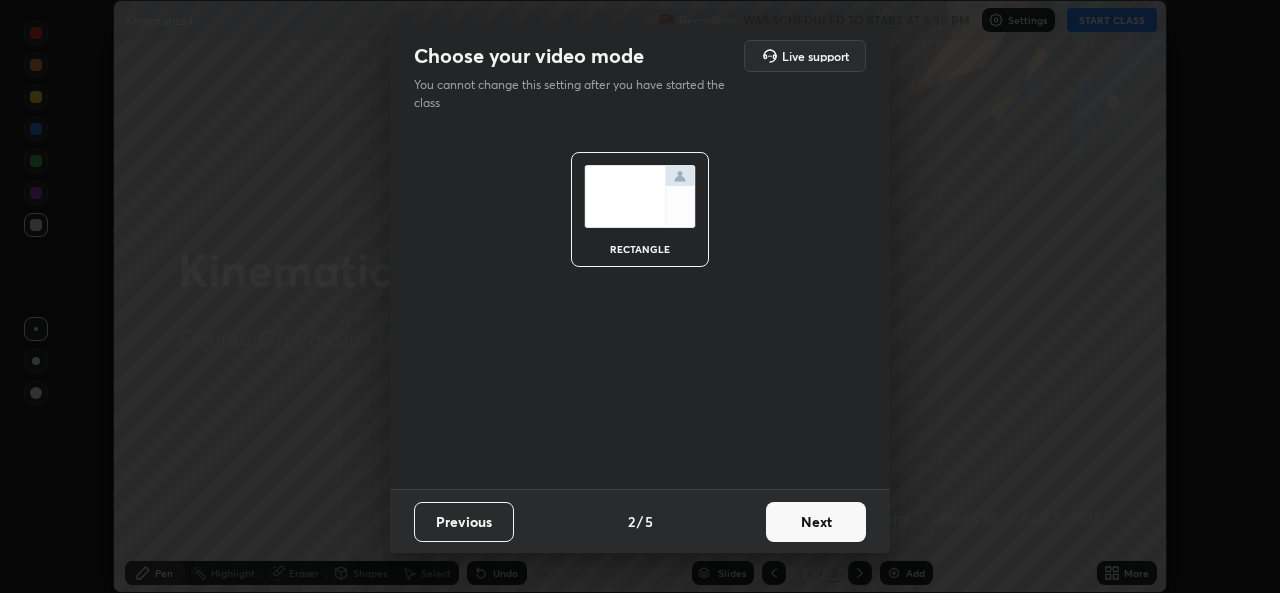 scroll, scrollTop: 0, scrollLeft: 0, axis: both 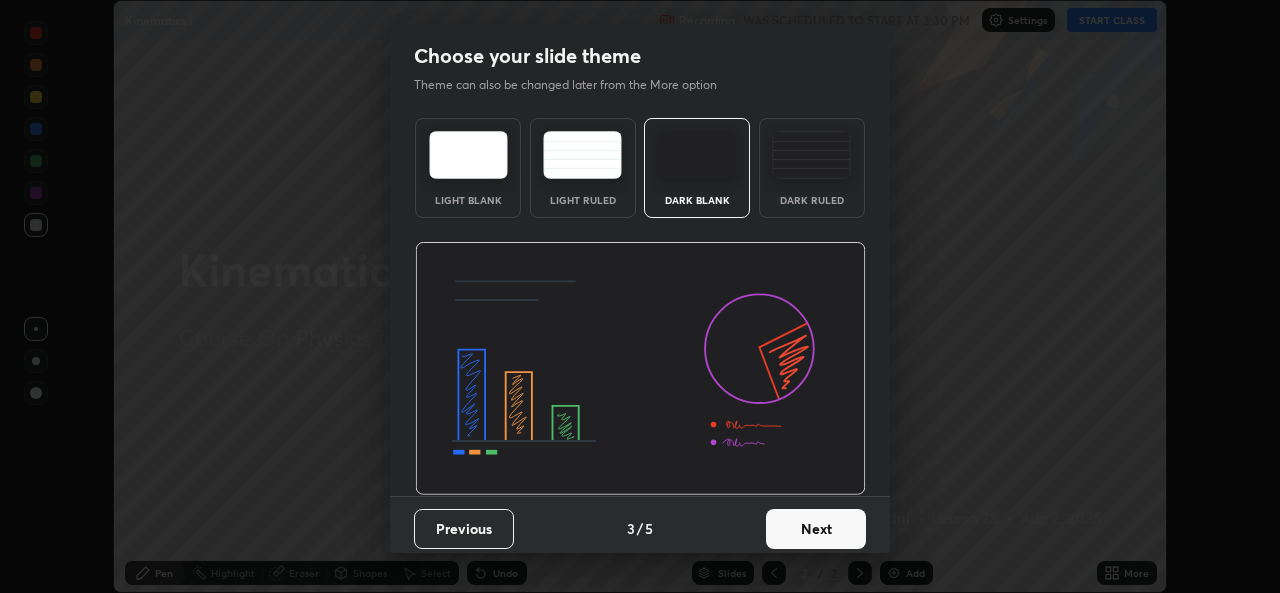 click on "Next" at bounding box center (816, 529) 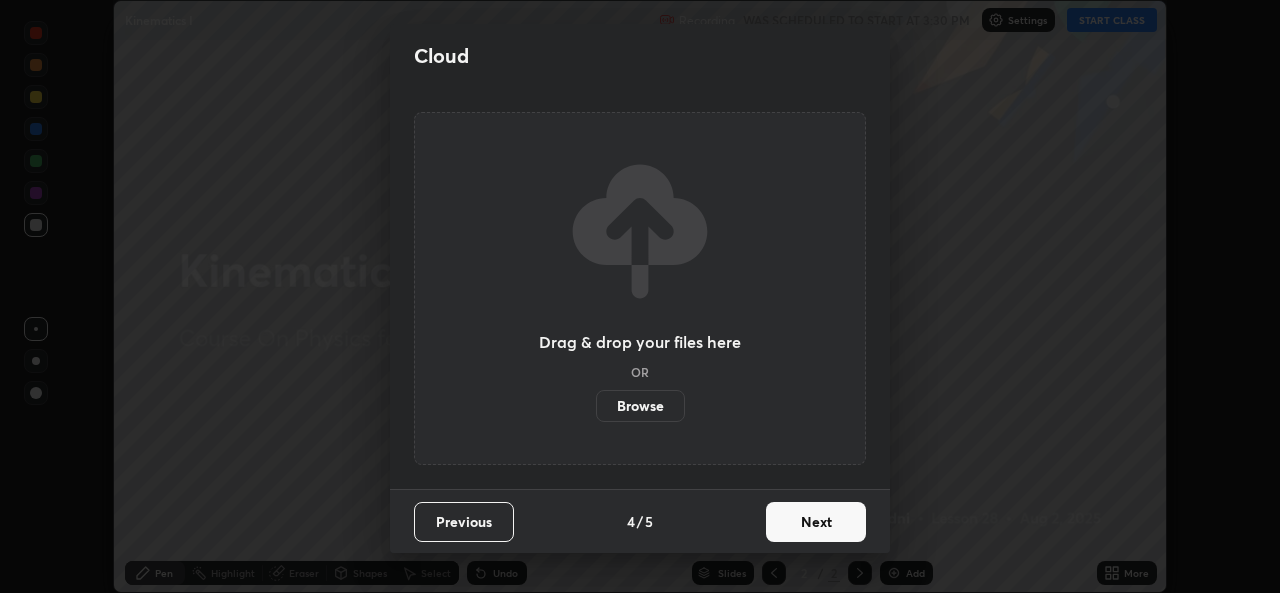 click on "Browse" at bounding box center (640, 406) 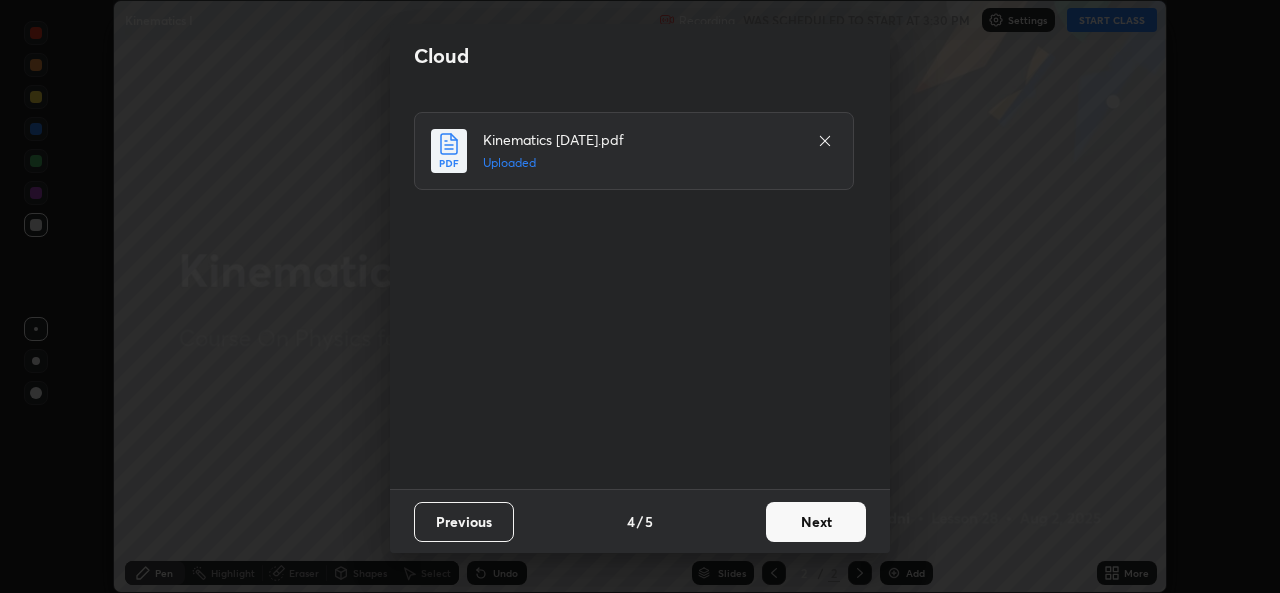 click on "Next" at bounding box center [816, 522] 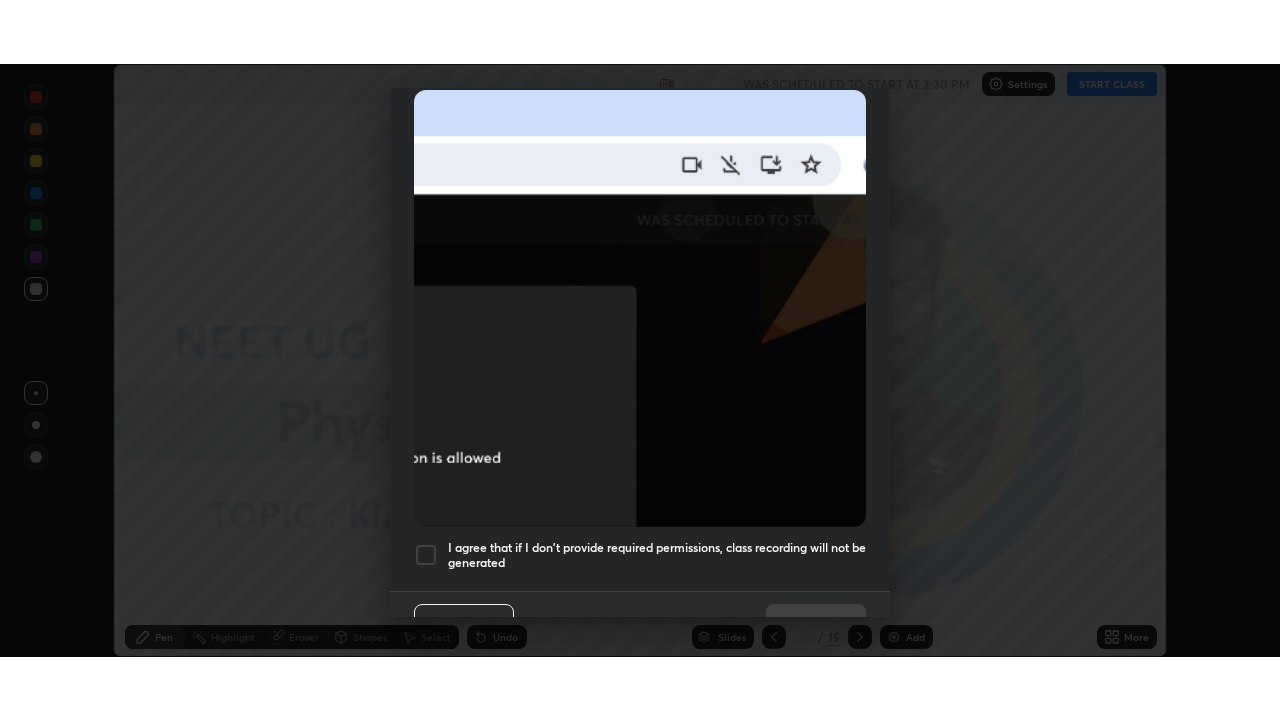 scroll, scrollTop: 471, scrollLeft: 0, axis: vertical 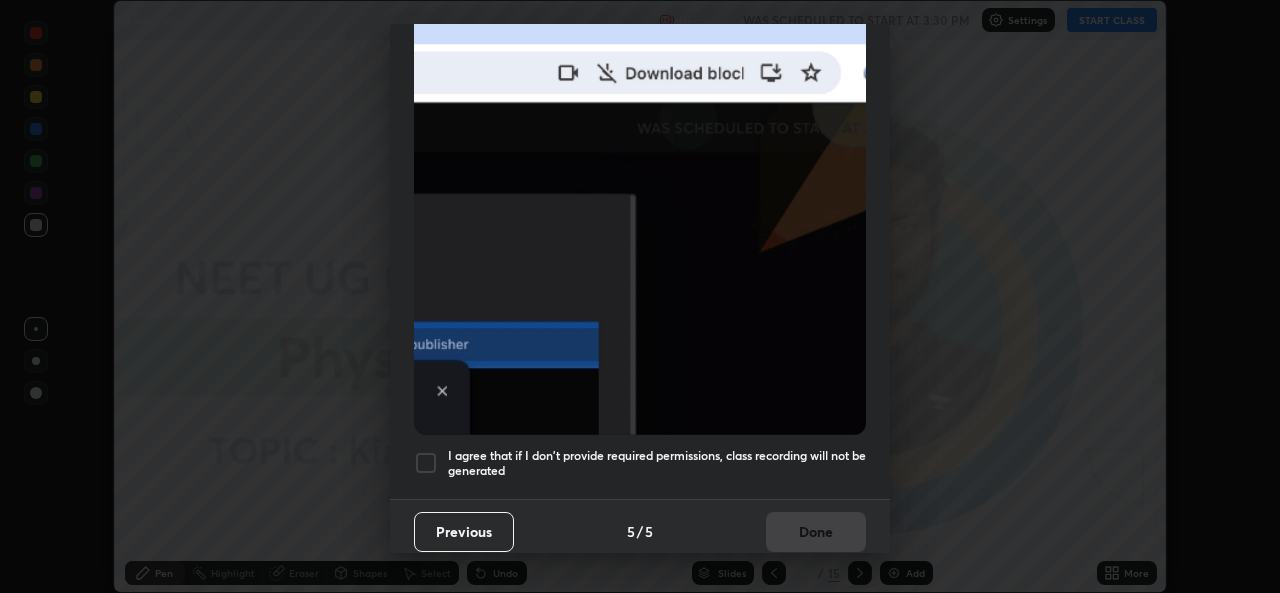 click on "I agree that if I don't provide required permissions, class recording will not be generated" at bounding box center [657, 463] 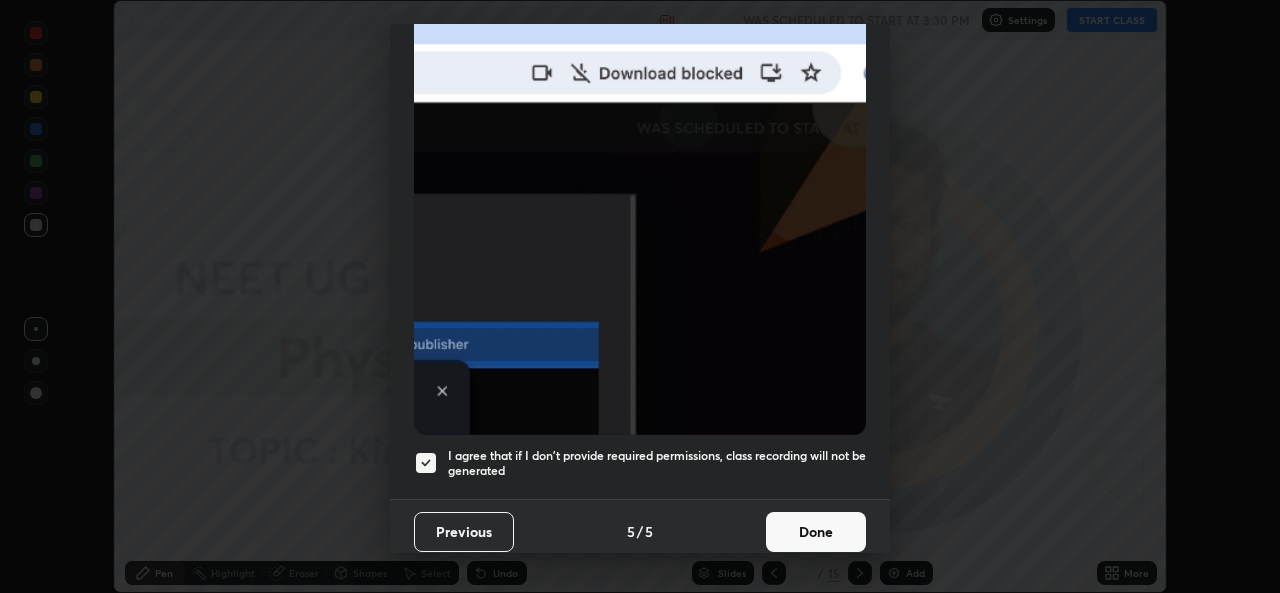 click on "Done" at bounding box center [816, 532] 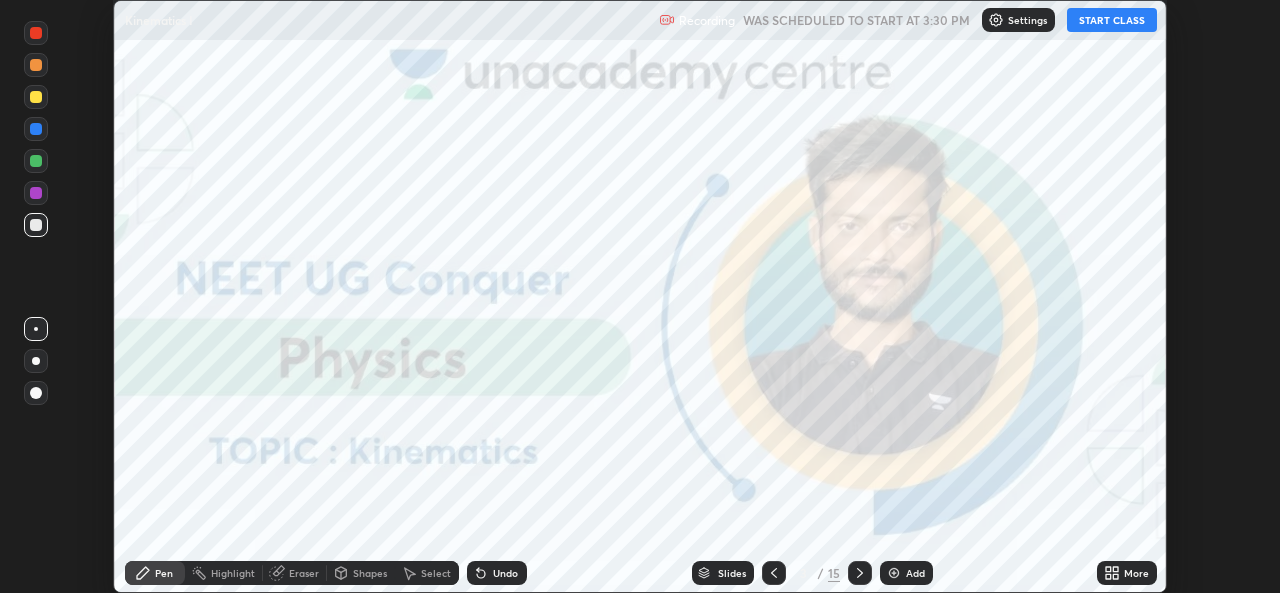 click 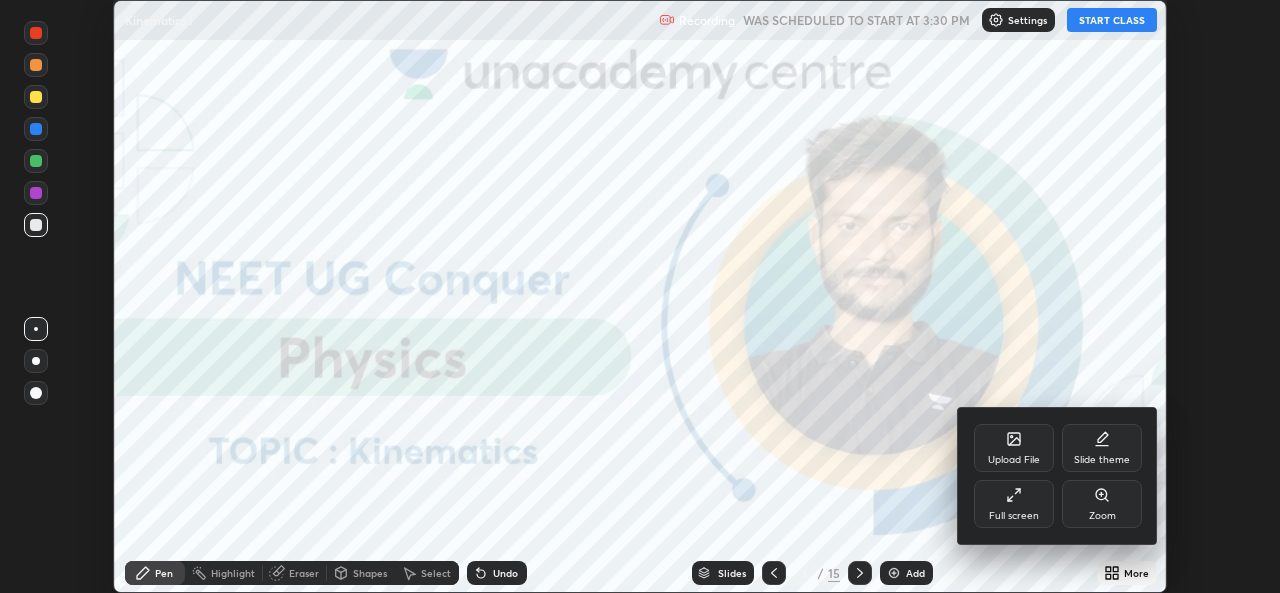 click on "Upload File" at bounding box center (1014, 448) 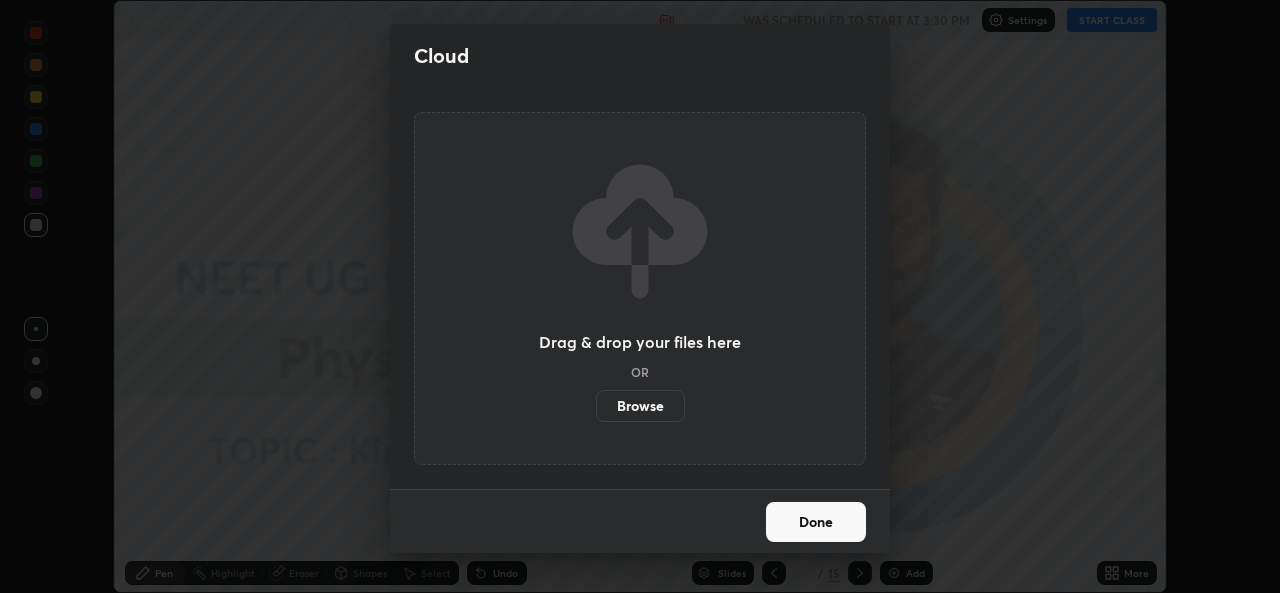 click on "Browse" at bounding box center [640, 406] 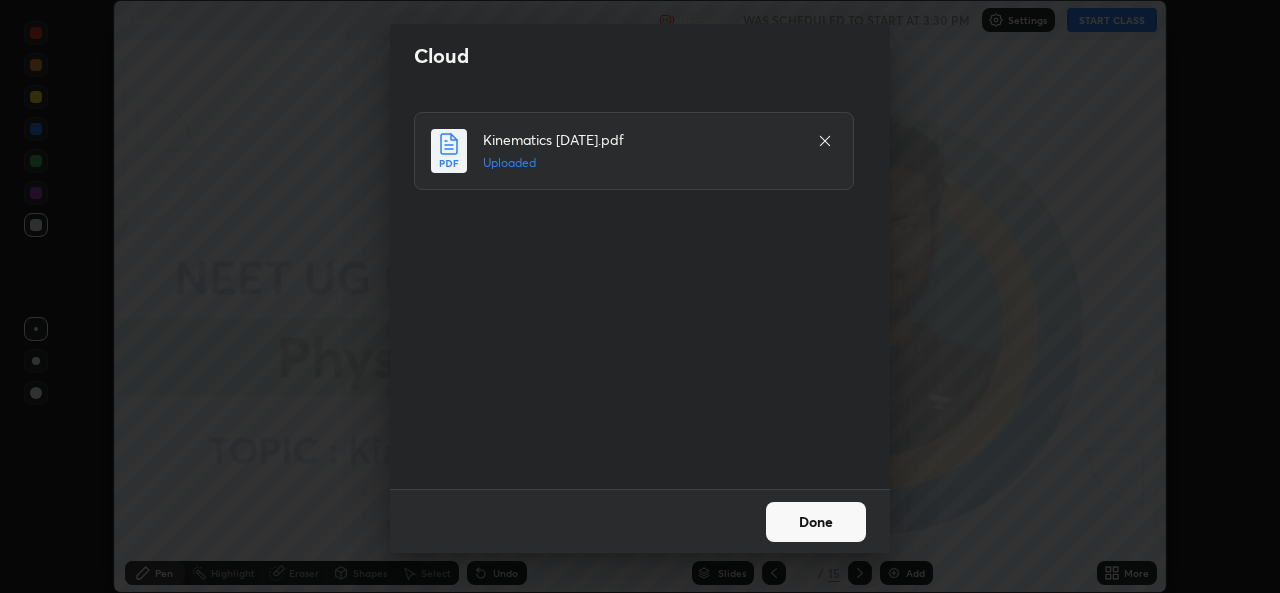 click on "Done" at bounding box center [816, 522] 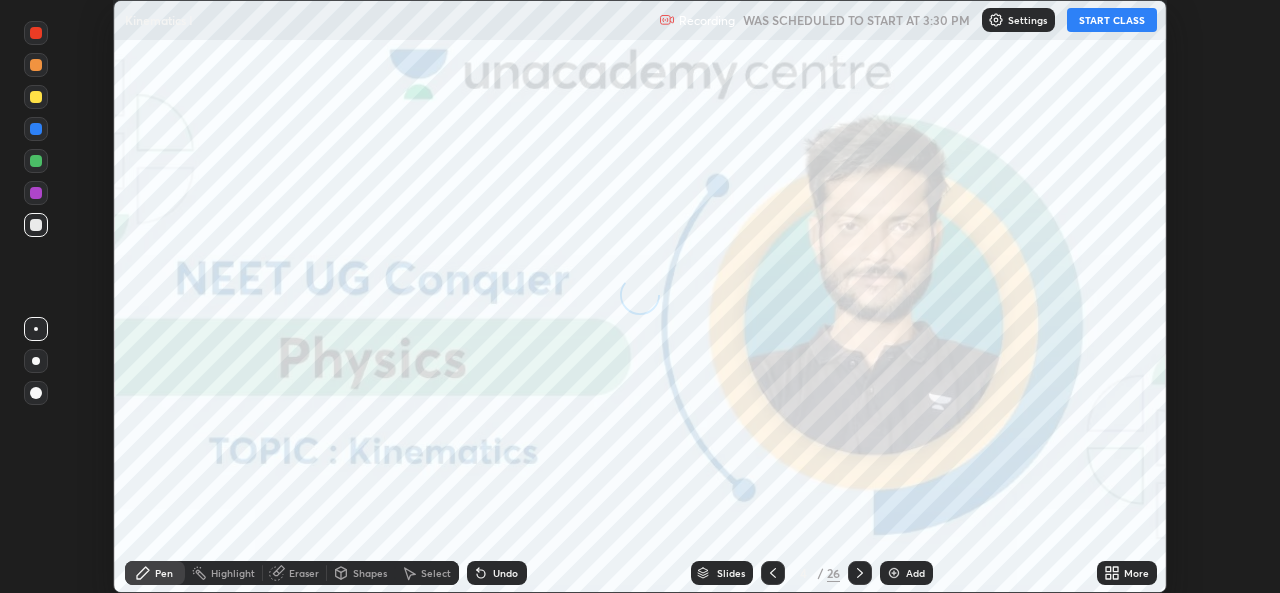 click 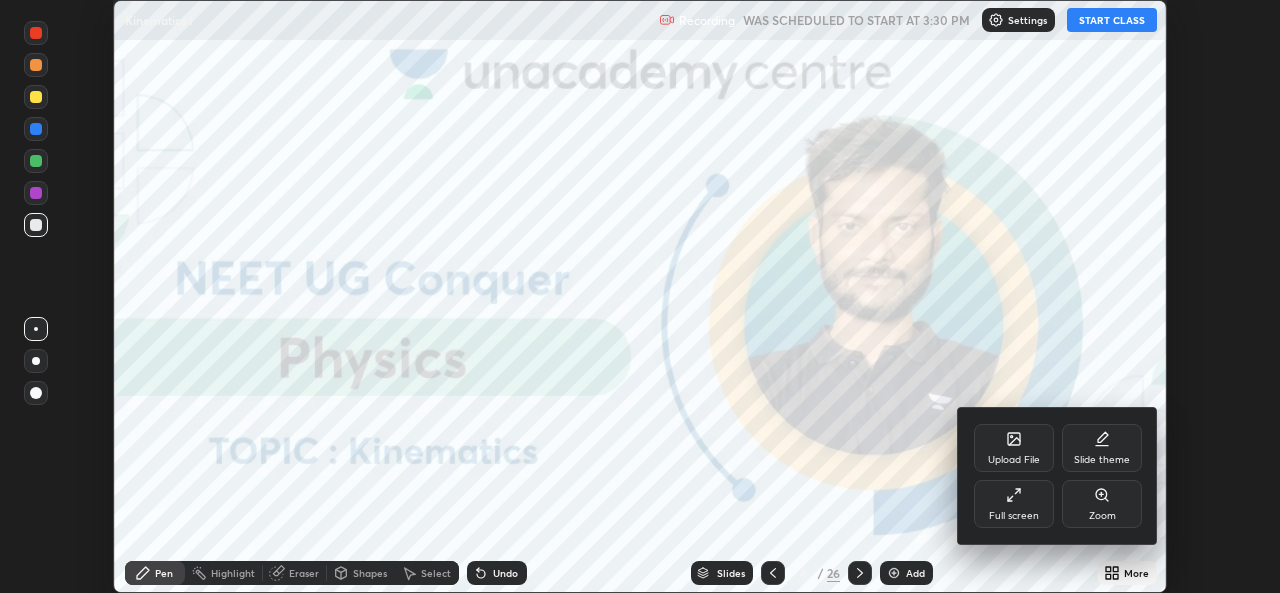 click on "Full screen" at bounding box center (1014, 504) 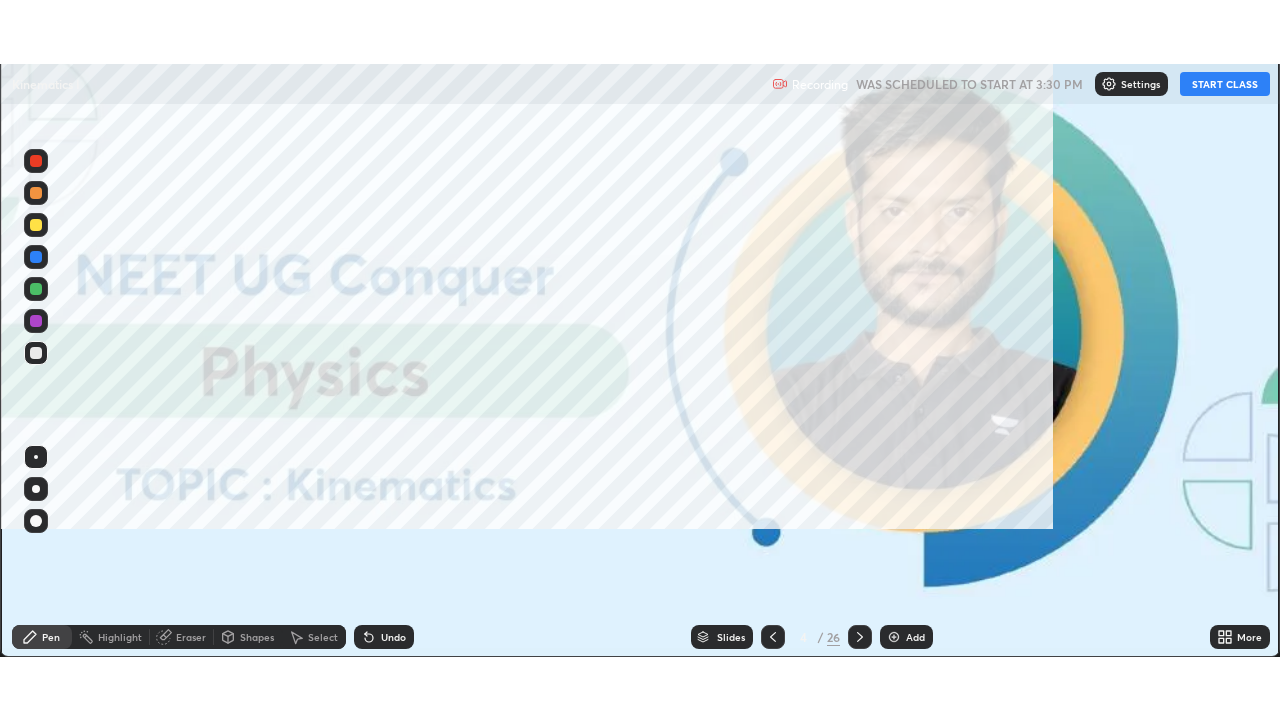 scroll, scrollTop: 99280, scrollLeft: 98720, axis: both 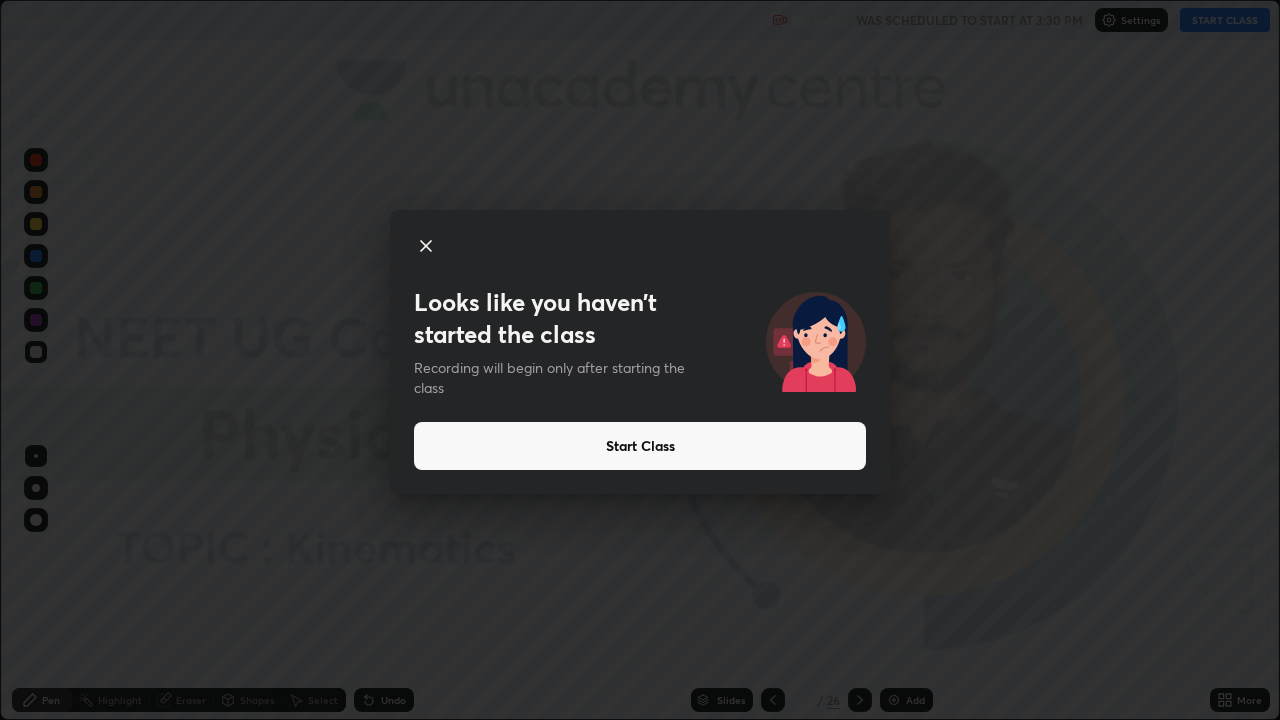 click on "Start Class" at bounding box center (640, 446) 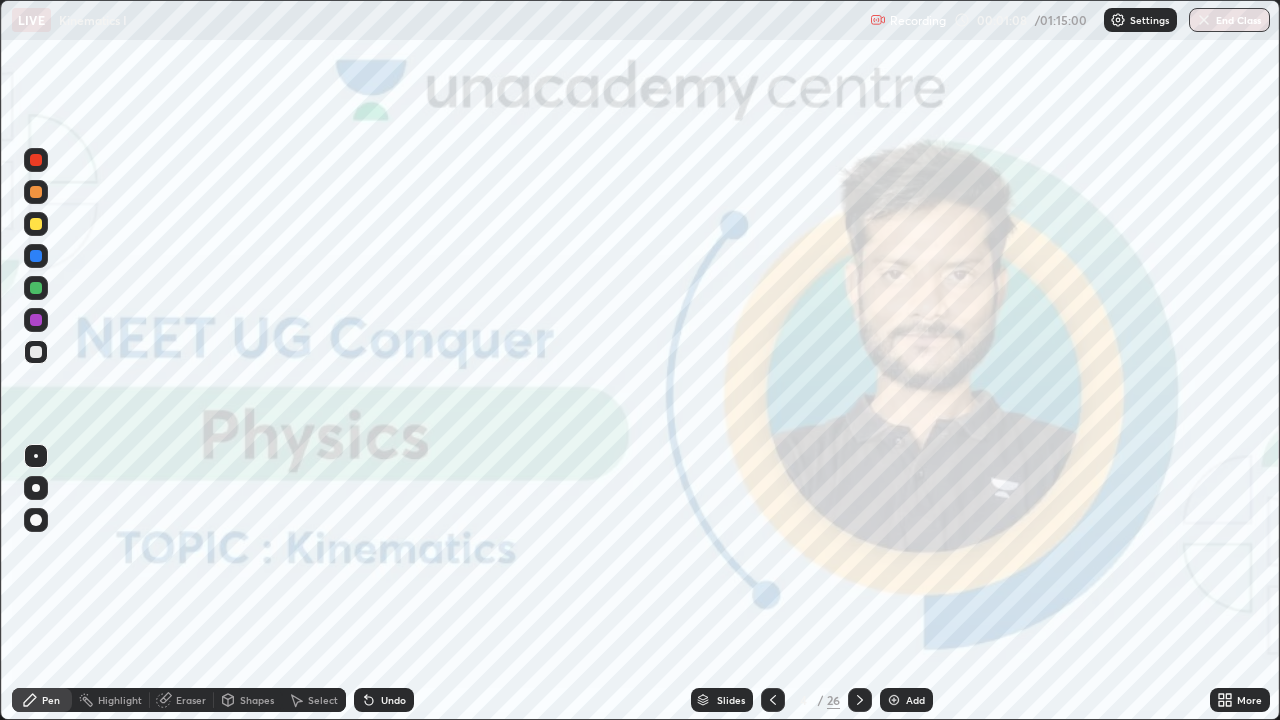 click on "Slides" at bounding box center (722, 700) 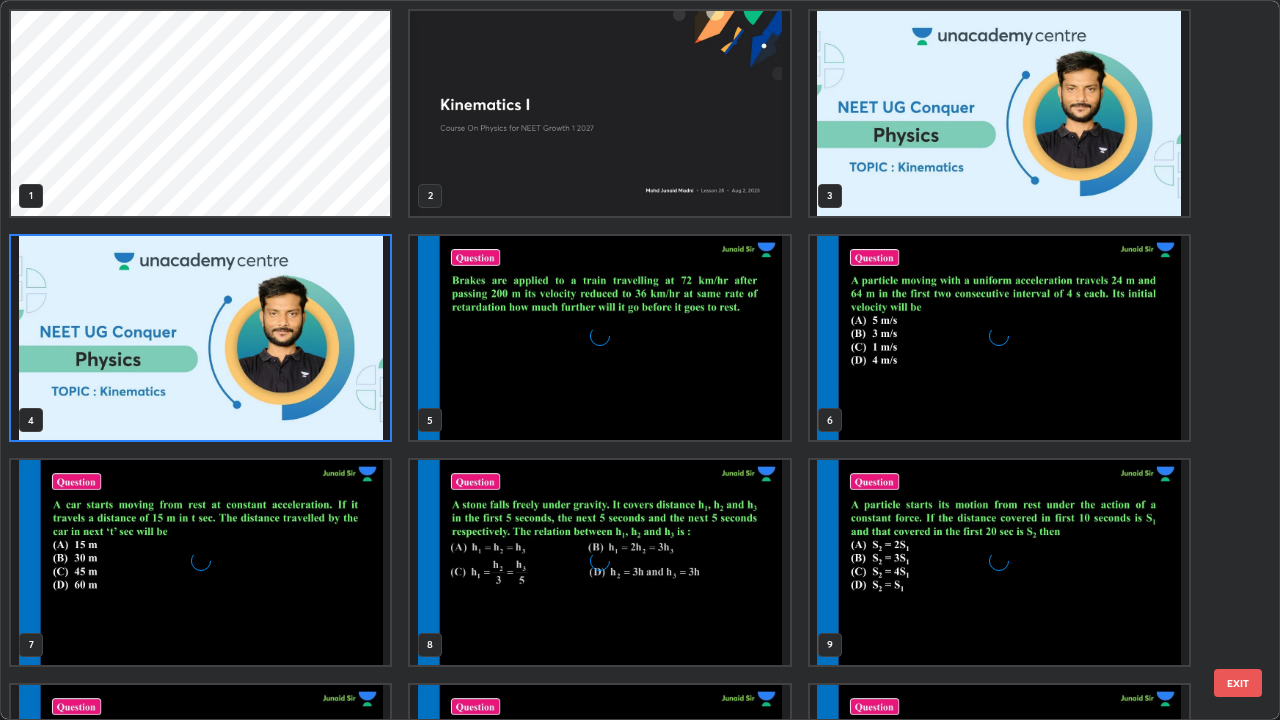 scroll, scrollTop: 7, scrollLeft: 11, axis: both 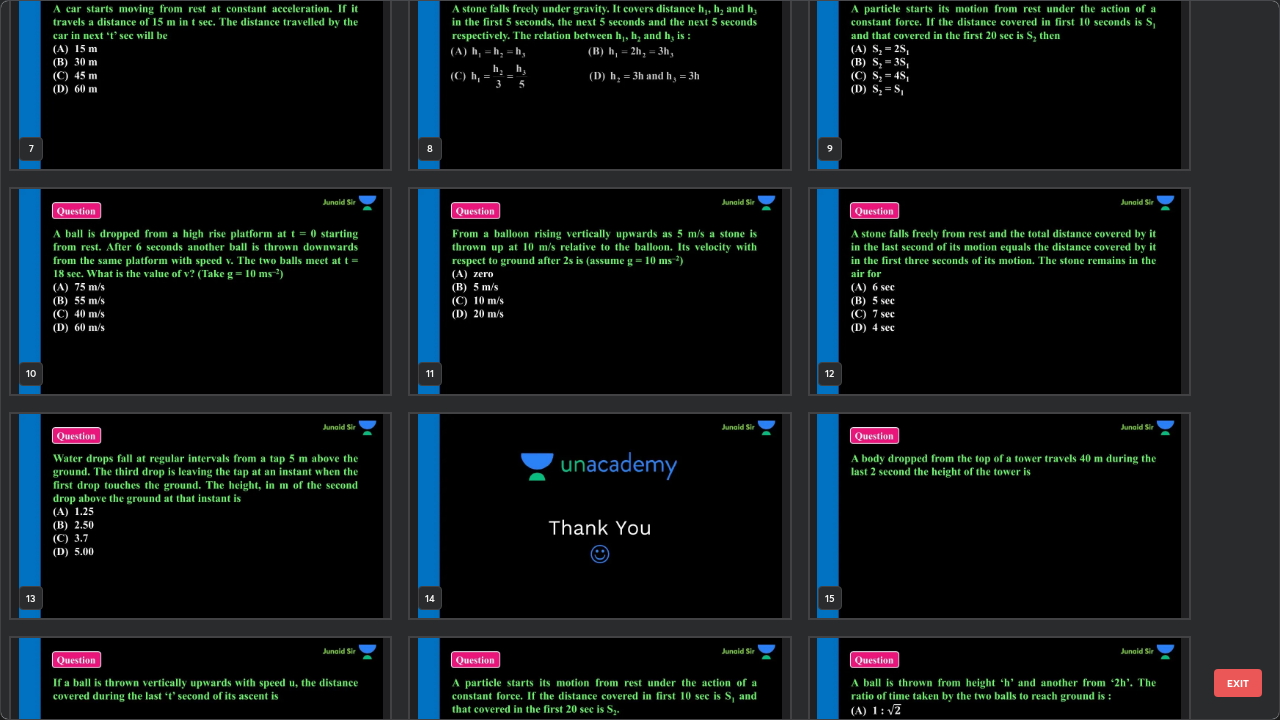 click at bounding box center [599, 291] 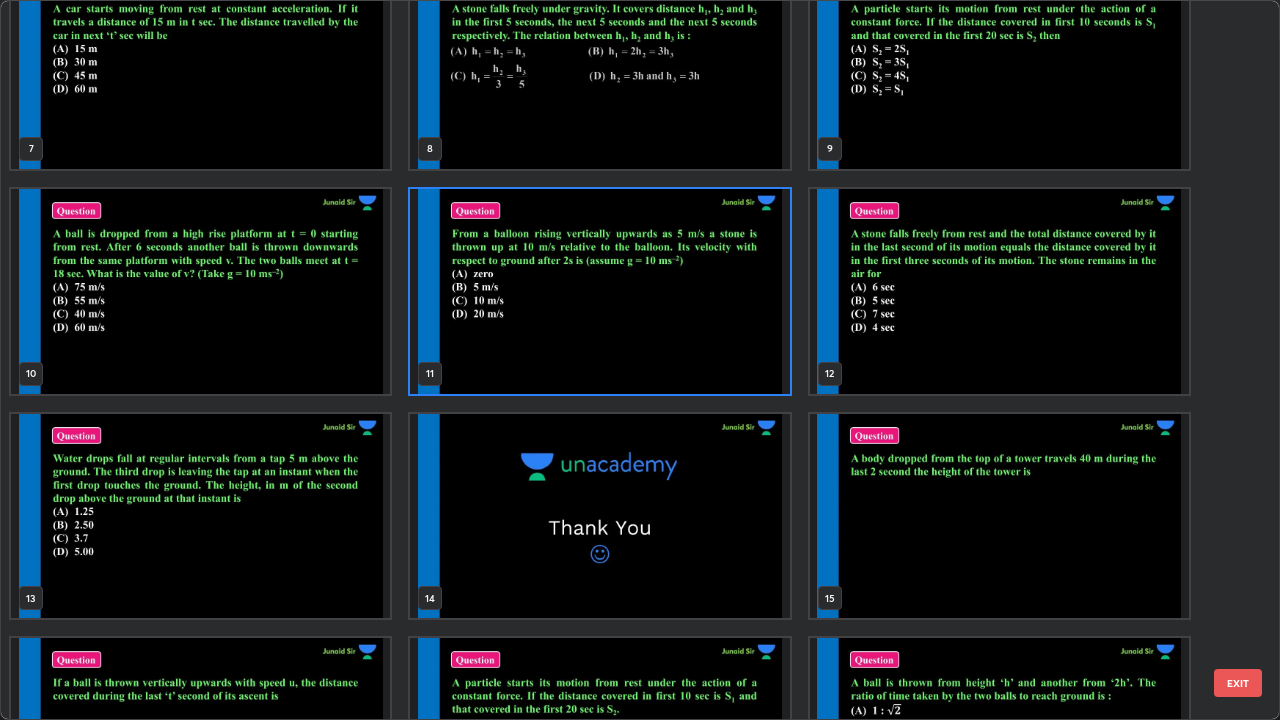 click at bounding box center [599, 291] 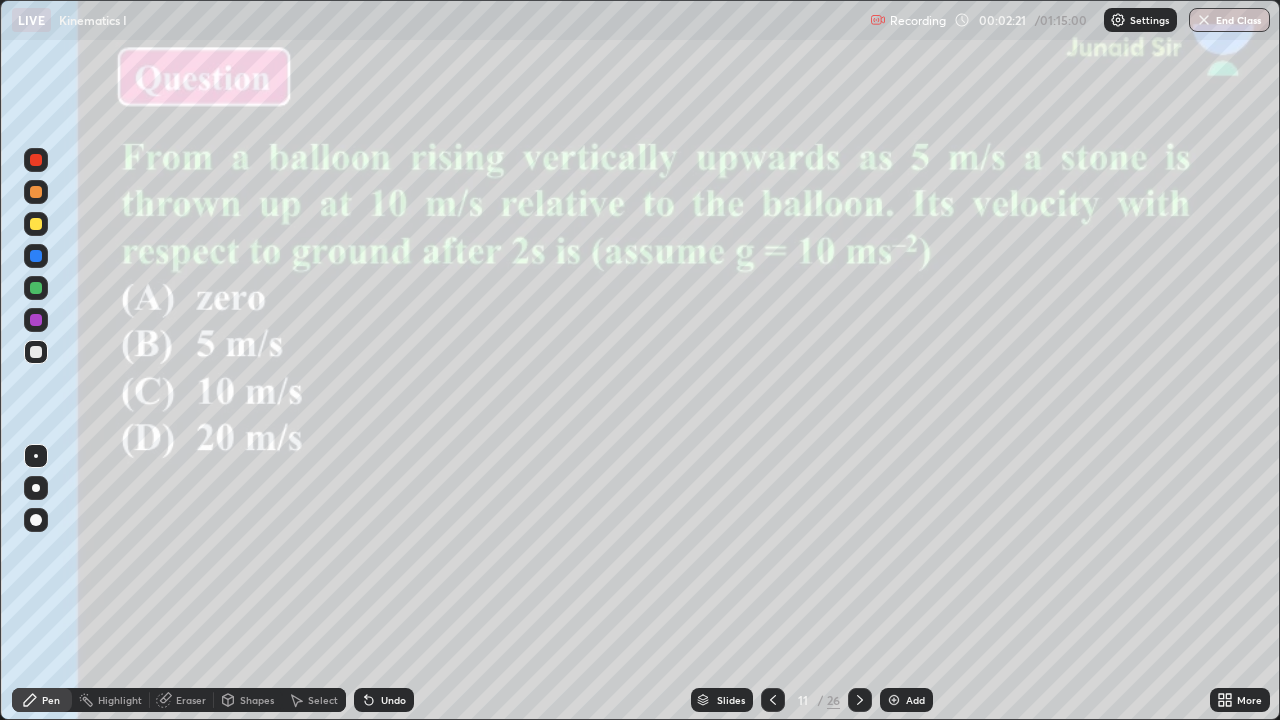 click at bounding box center [36, 488] 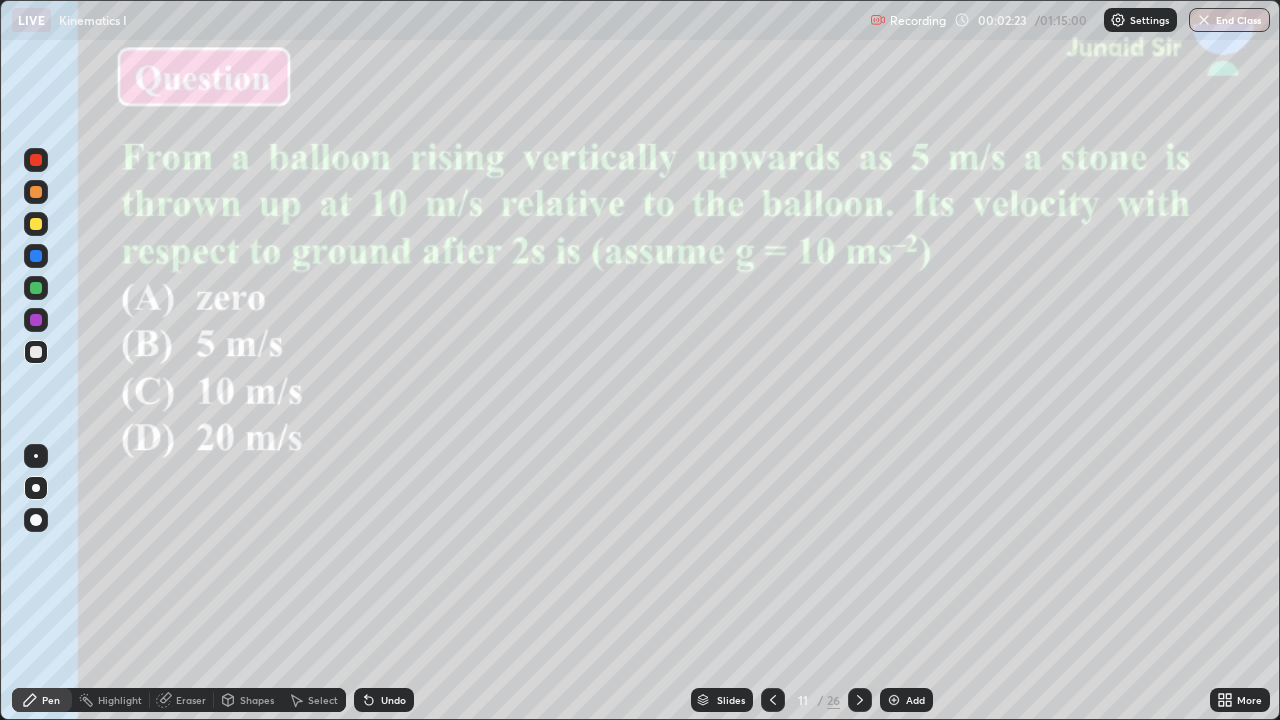click at bounding box center [36, 224] 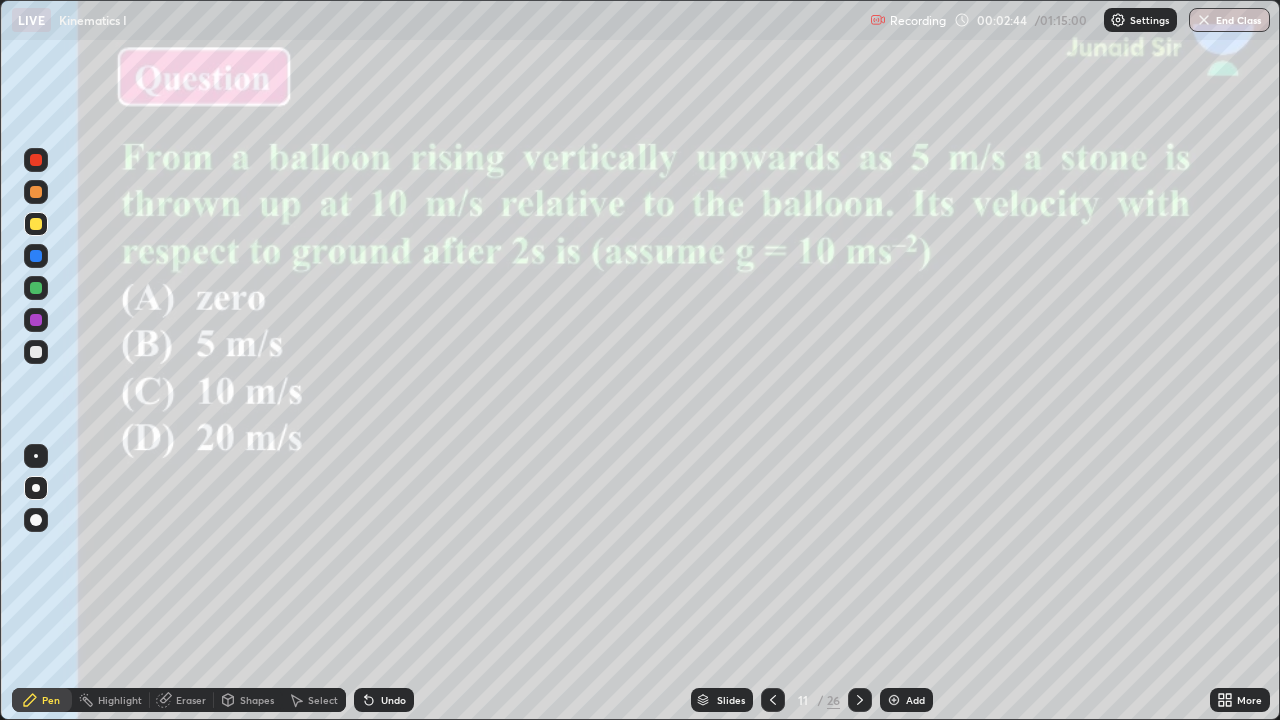 click at bounding box center [36, 160] 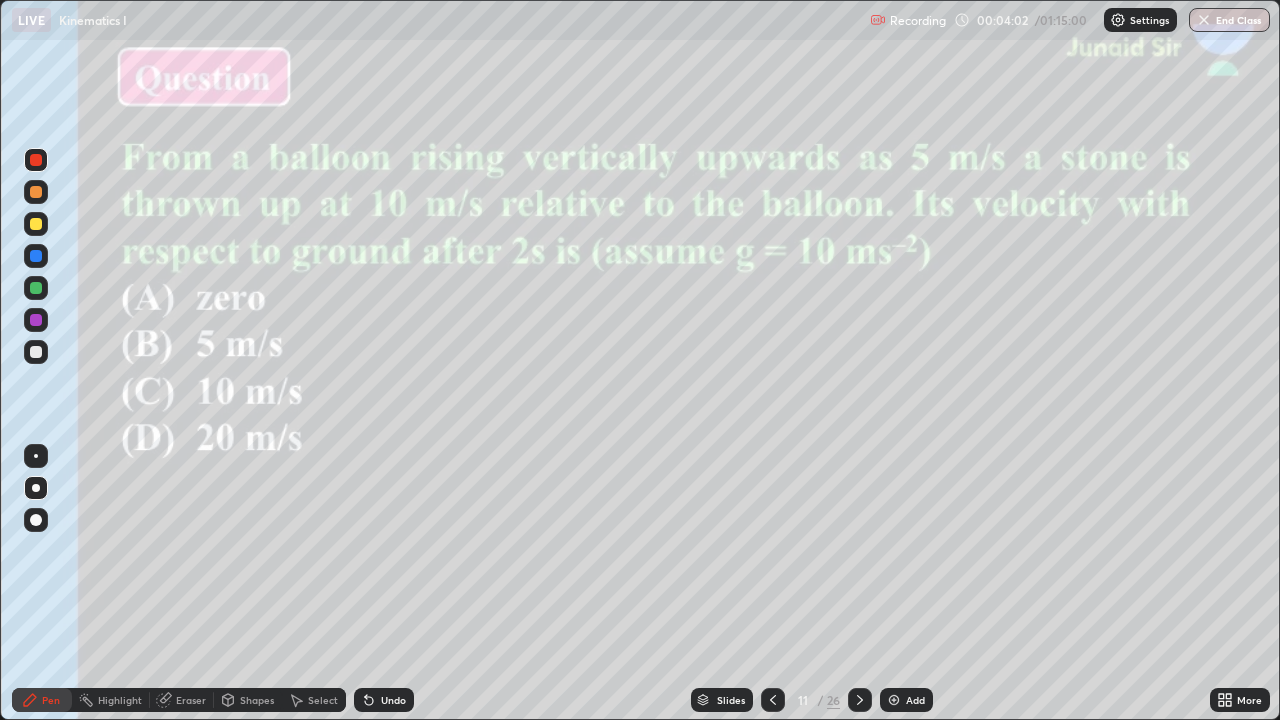 click at bounding box center (36, 224) 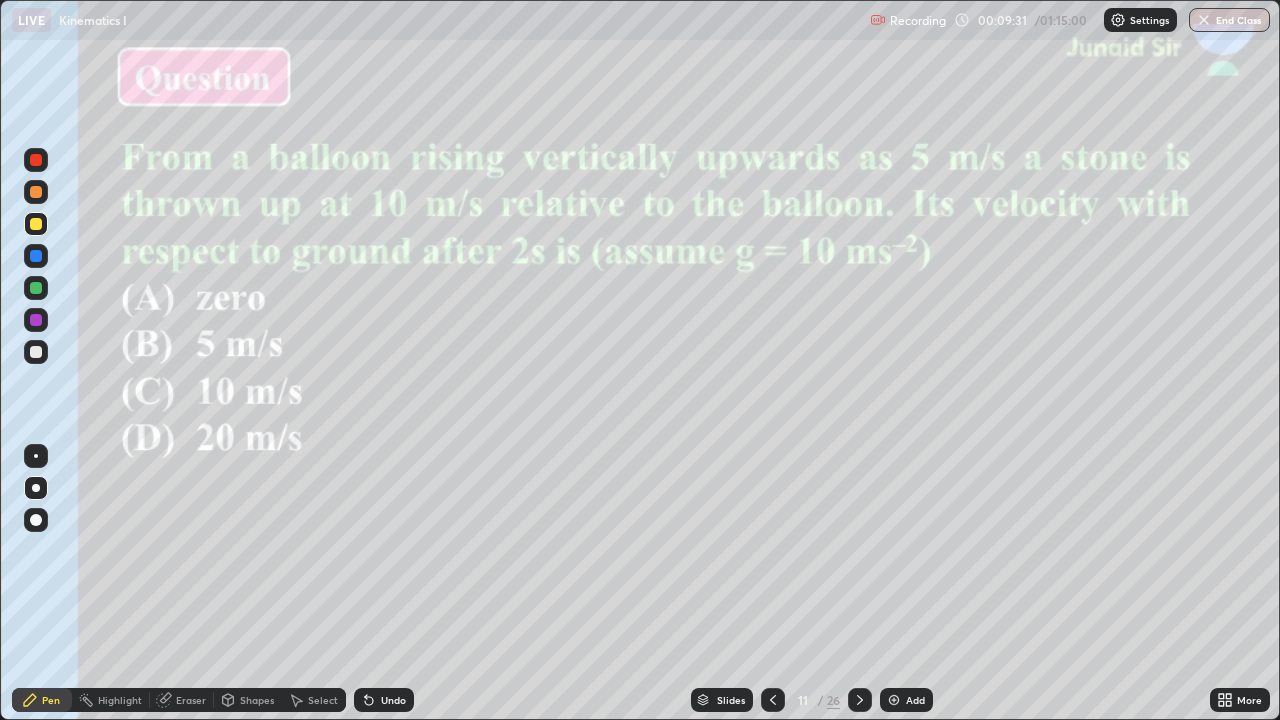 click on "Slides" at bounding box center [722, 700] 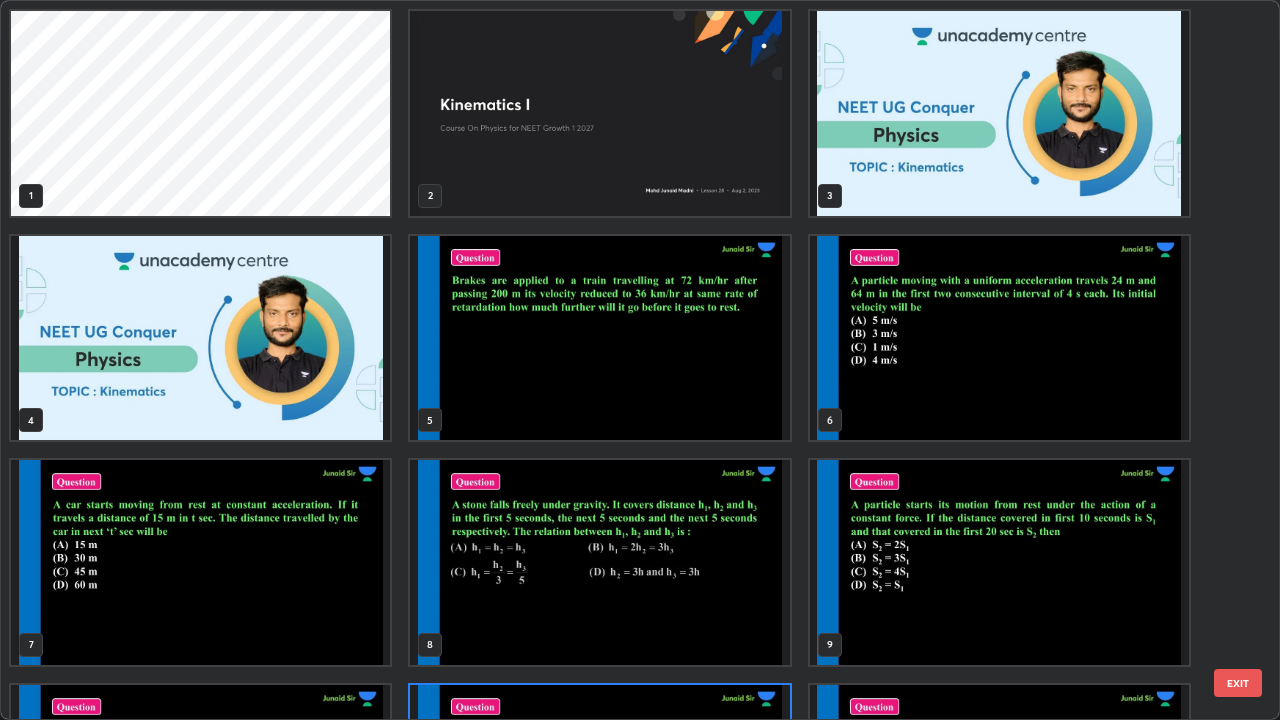 scroll, scrollTop: 180, scrollLeft: 0, axis: vertical 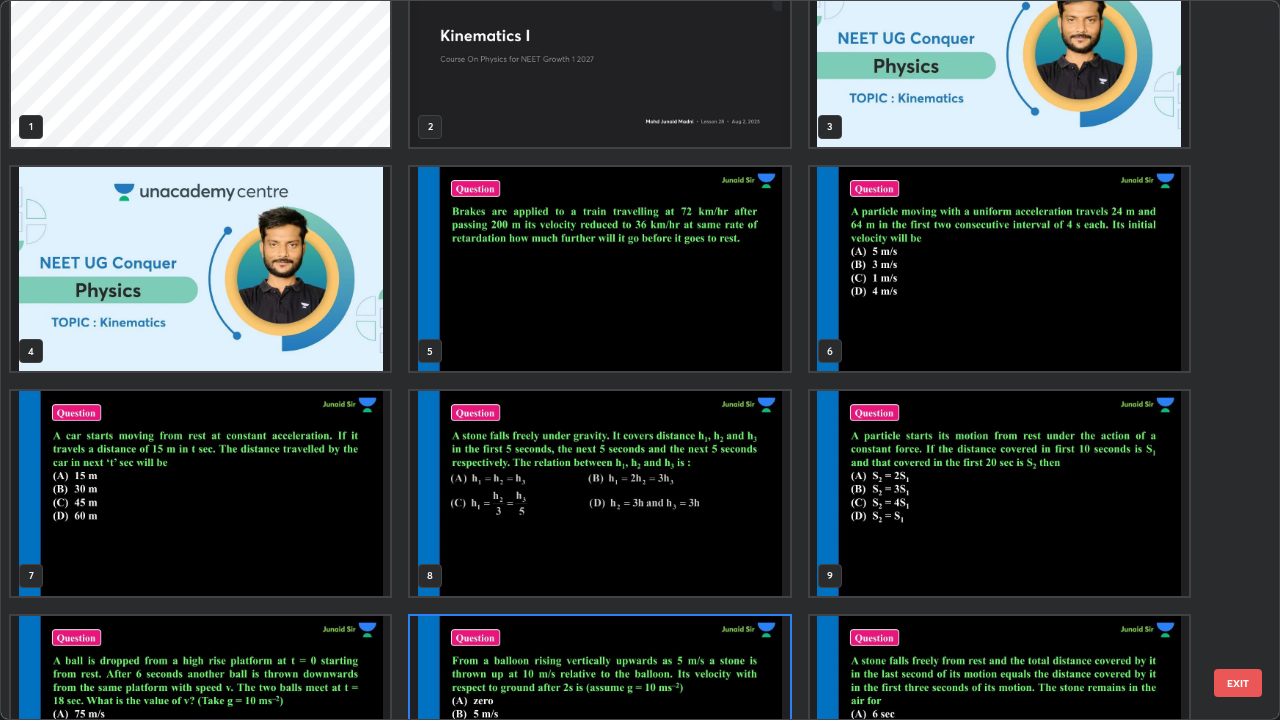 click at bounding box center (599, 718) 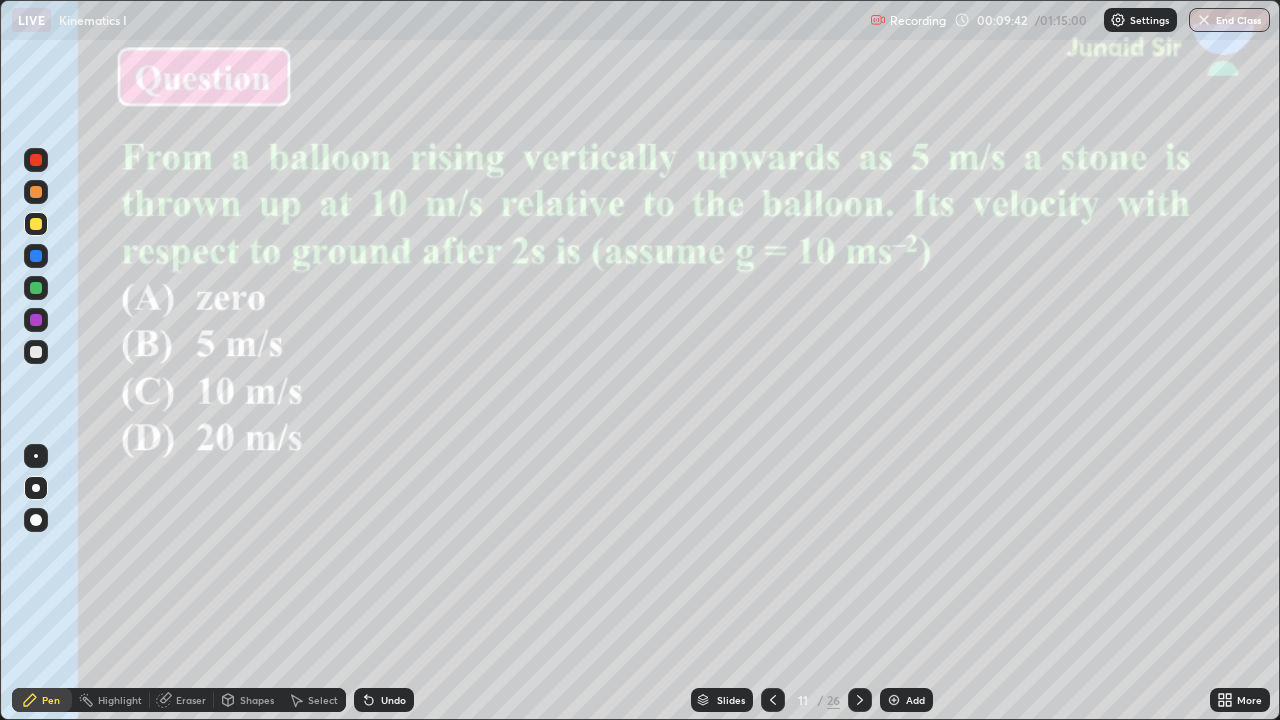 click at bounding box center [599, 718] 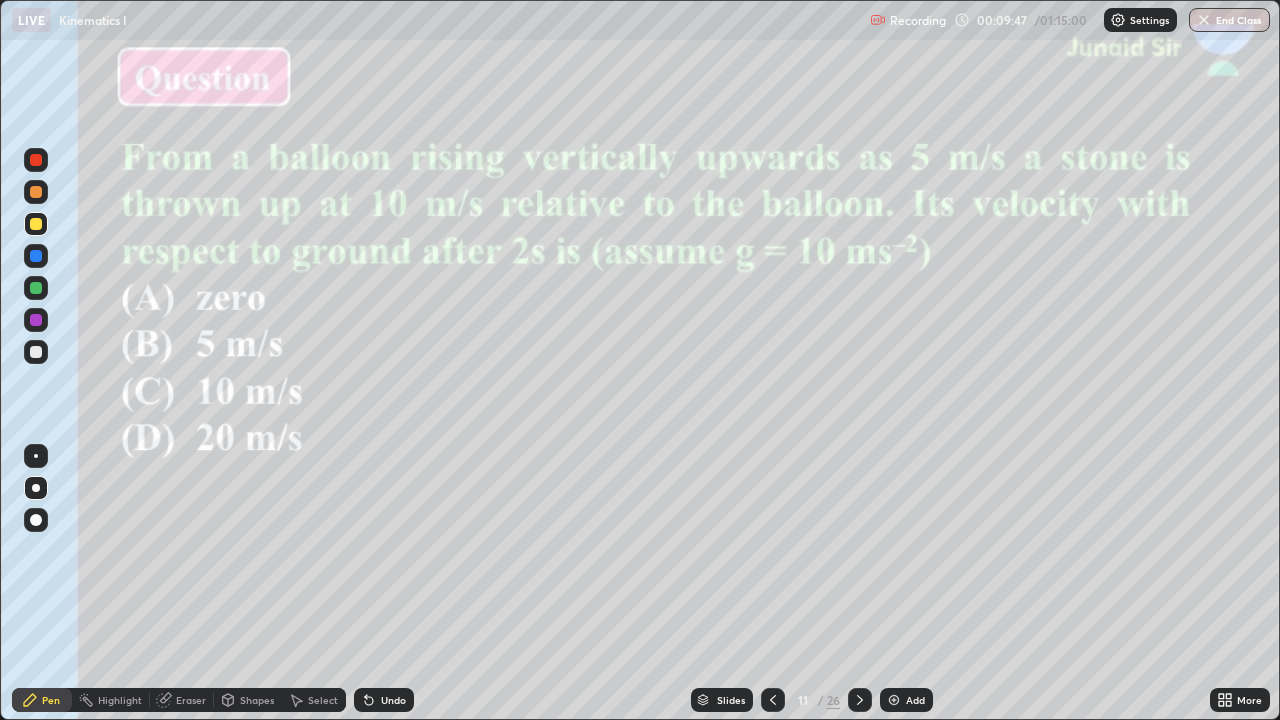 click on "Slides" at bounding box center (731, 700) 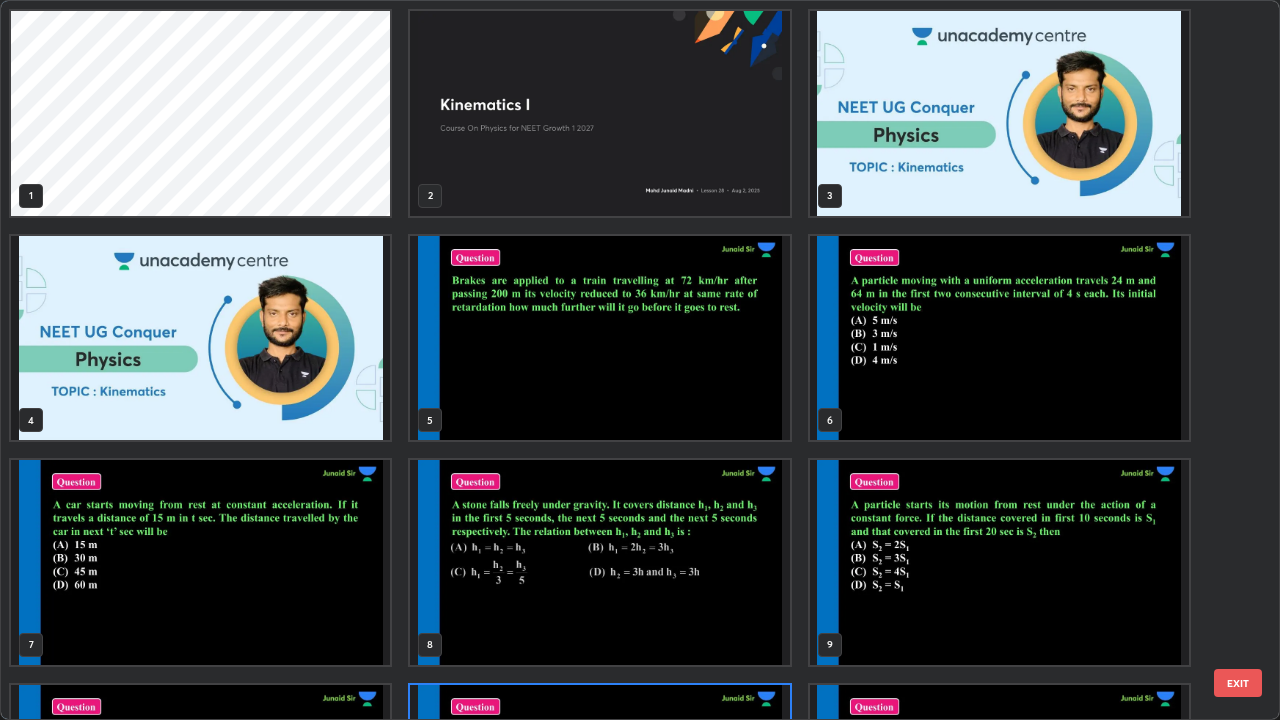scroll, scrollTop: 180, scrollLeft: 0, axis: vertical 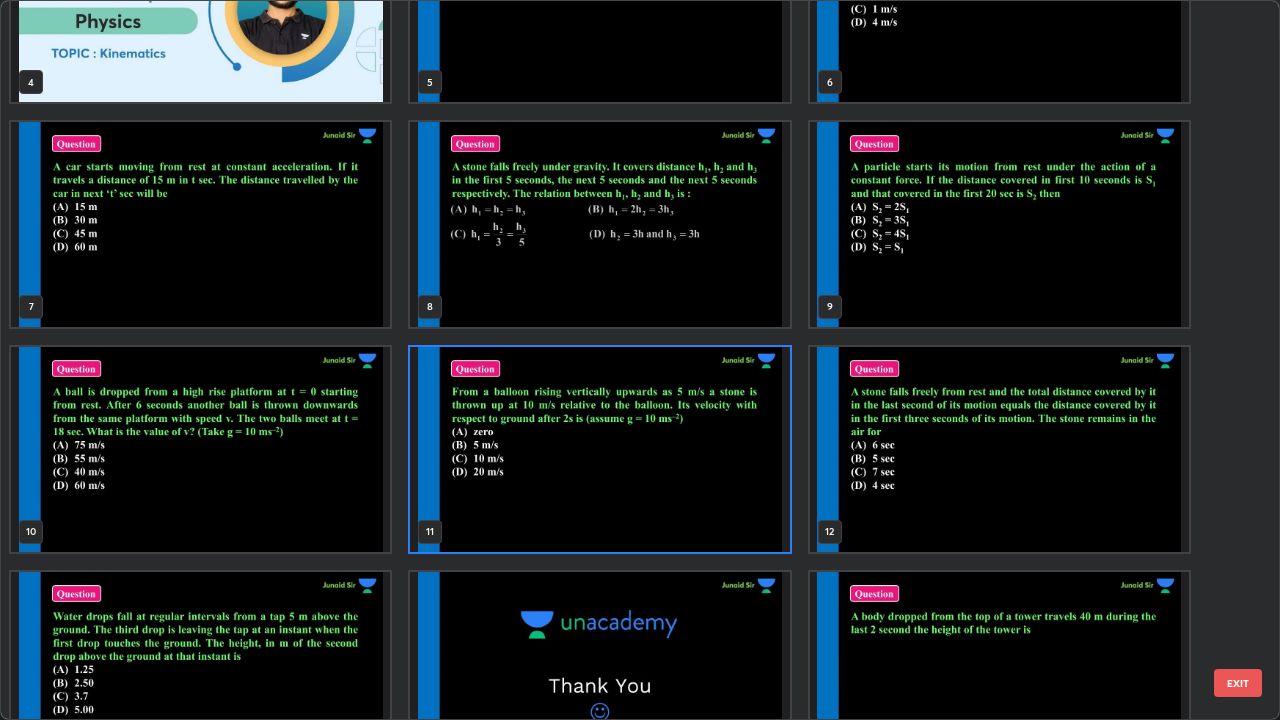 click at bounding box center (999, 224) 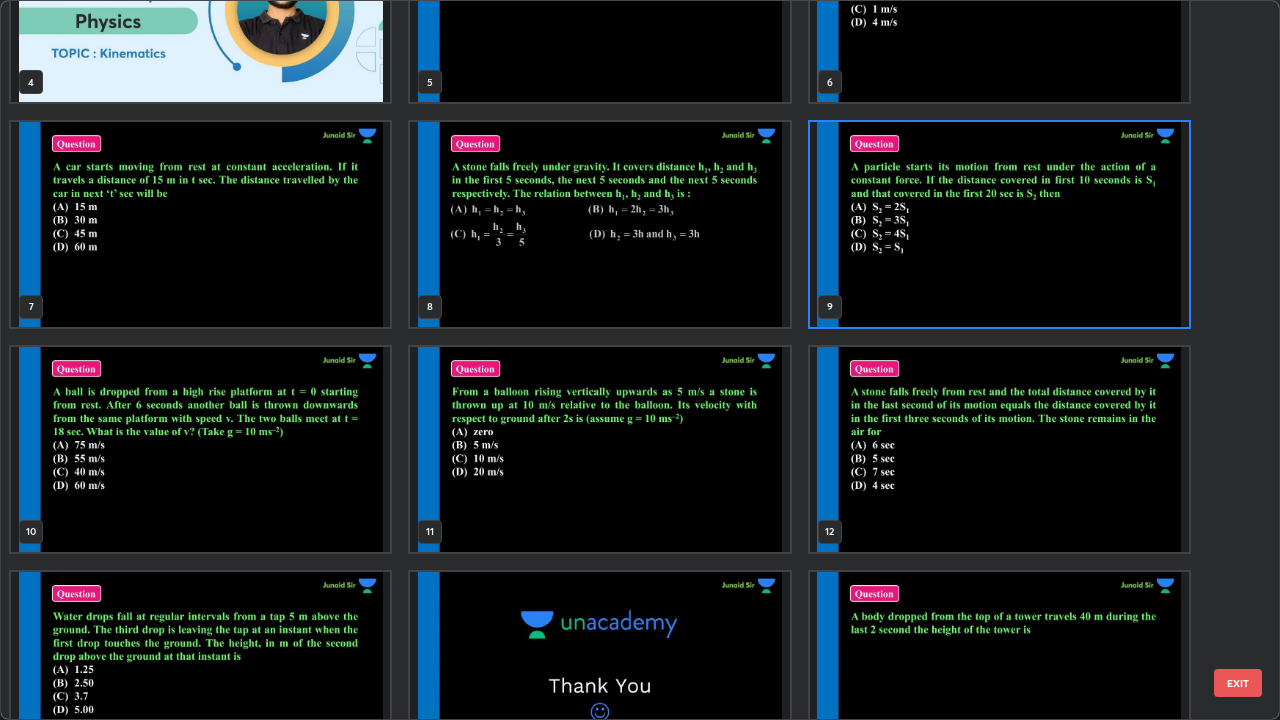 click at bounding box center [999, 224] 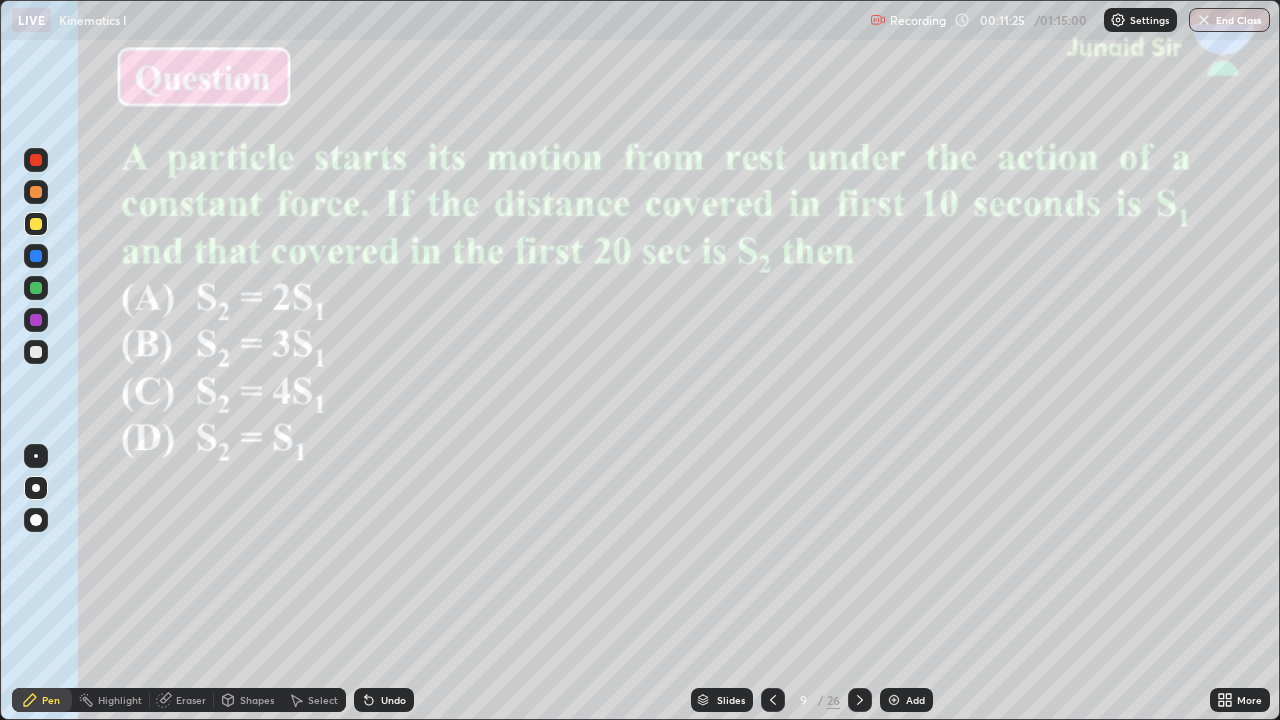 click at bounding box center (36, 224) 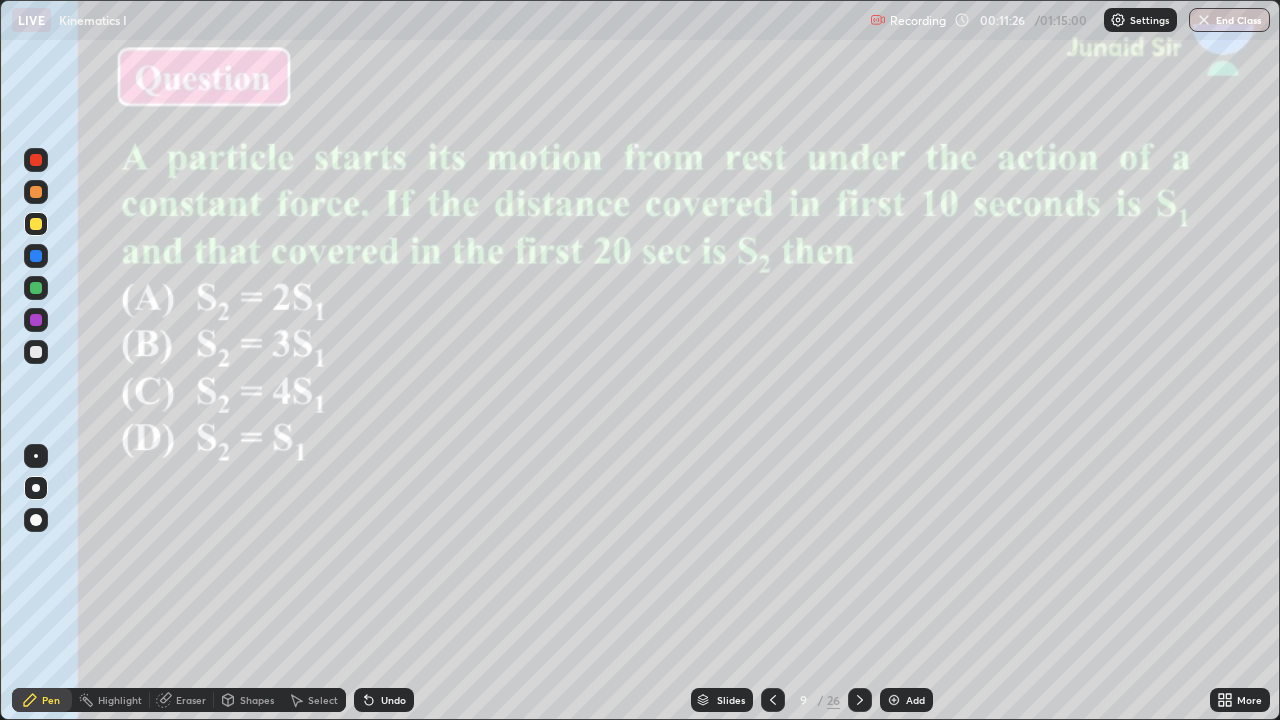 click at bounding box center [36, 160] 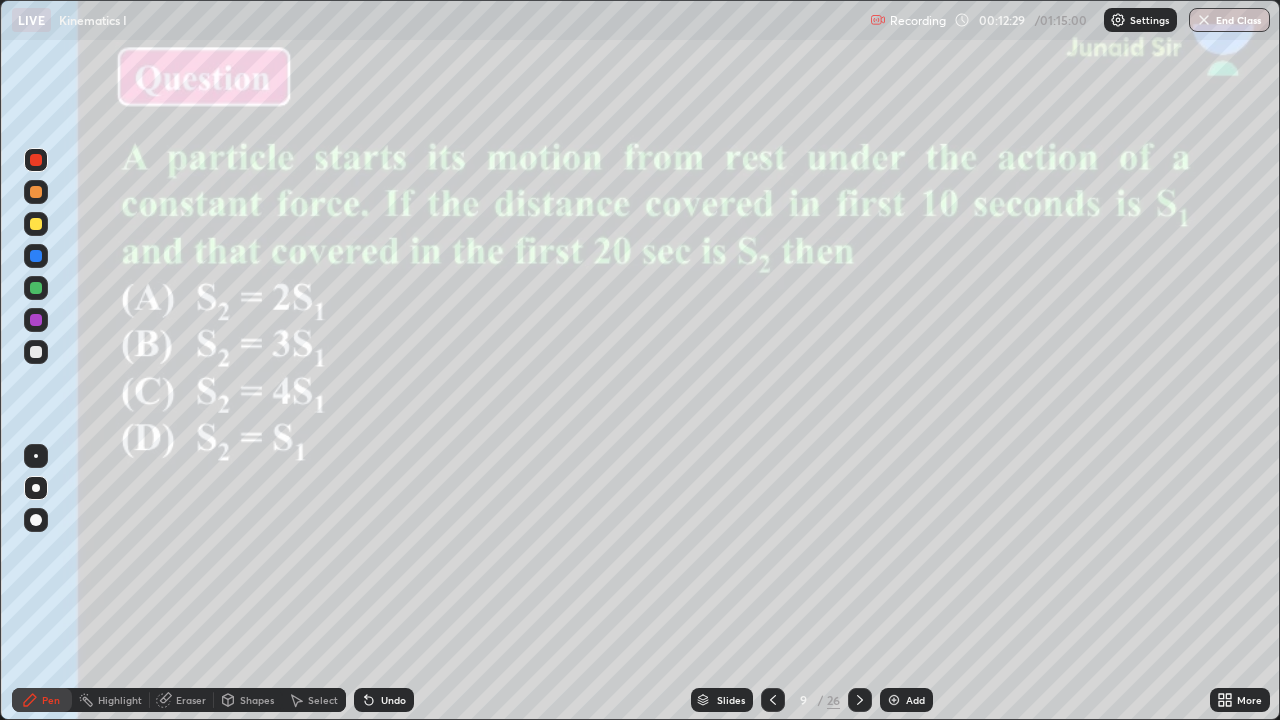 click at bounding box center [36, 224] 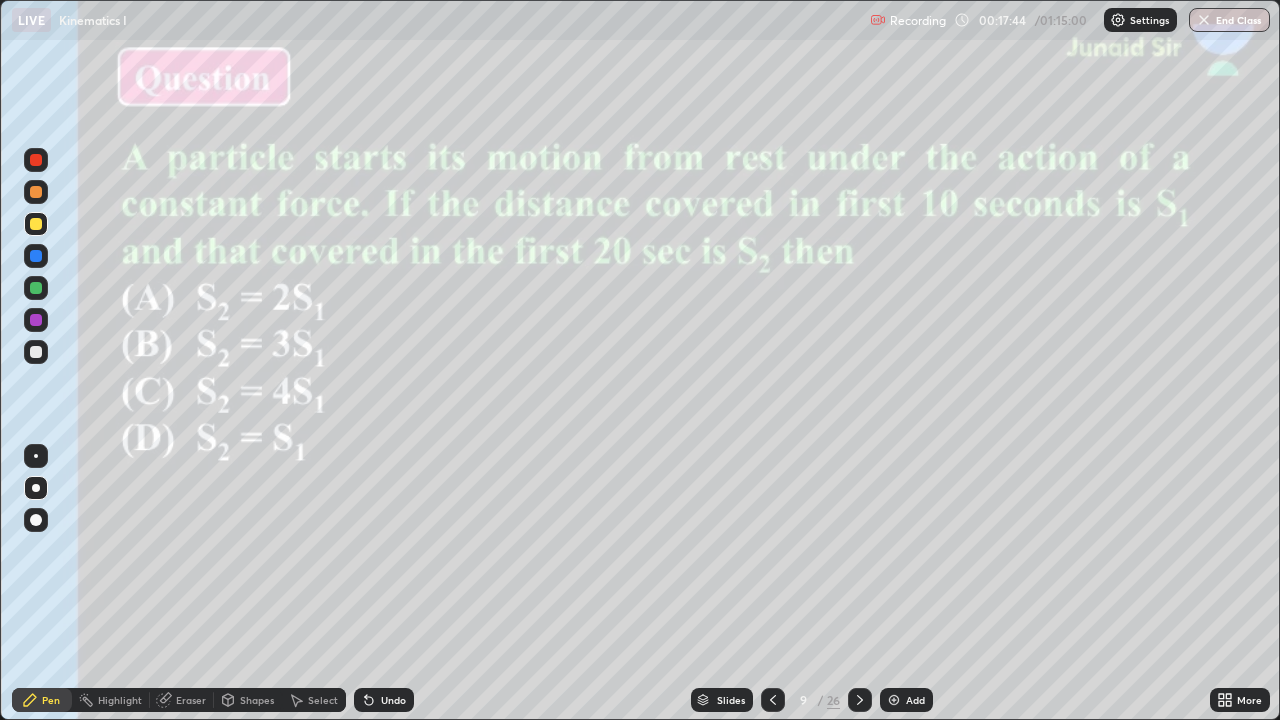 click on "Slides" at bounding box center [731, 700] 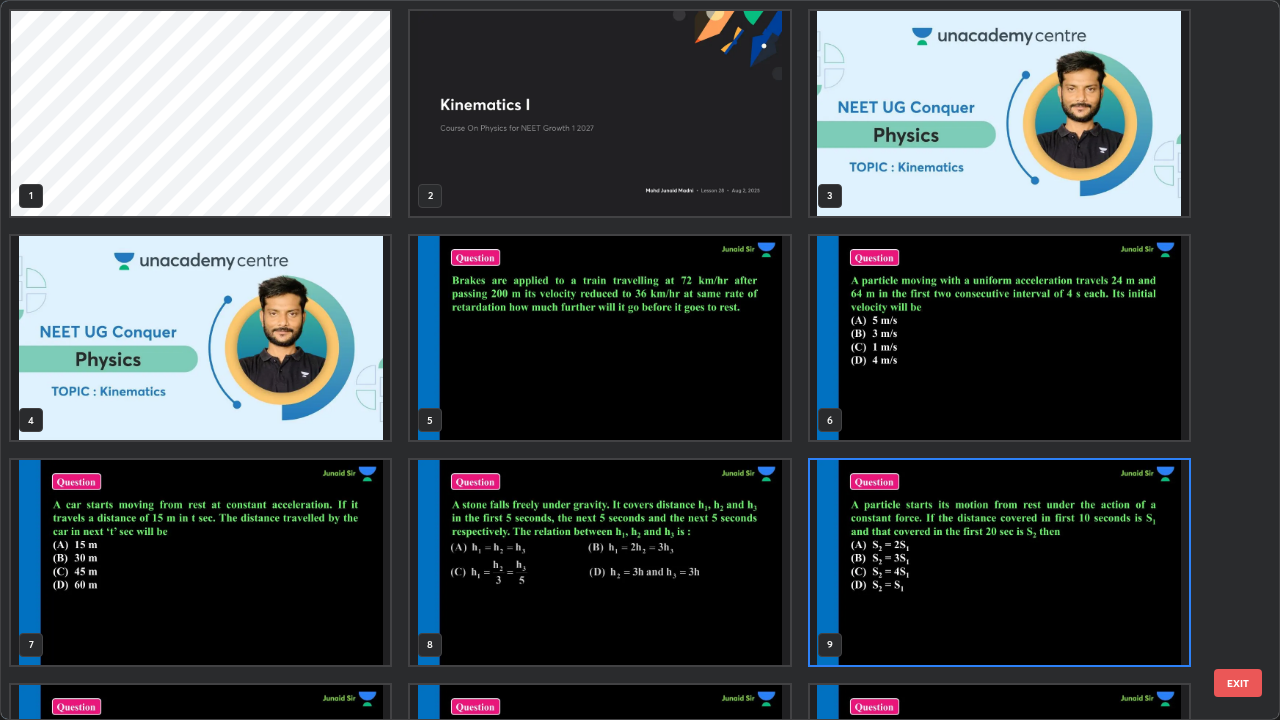 scroll, scrollTop: 7, scrollLeft: 11, axis: both 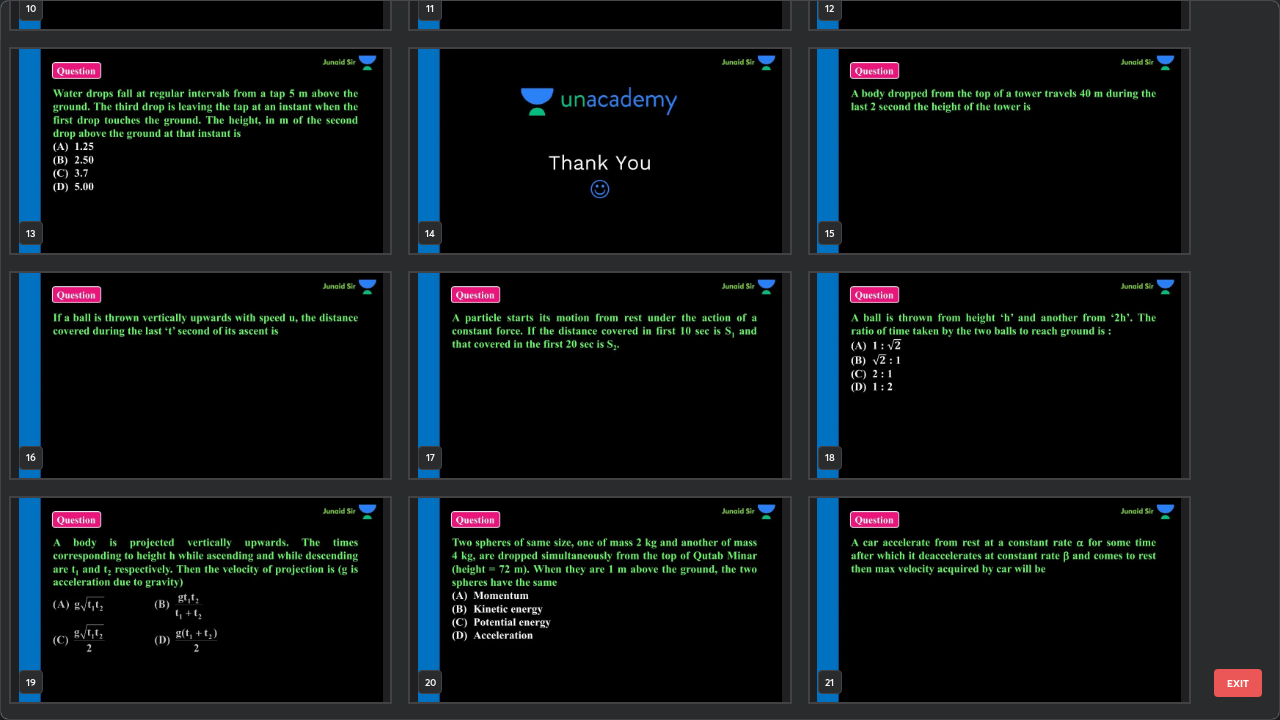 click at bounding box center [999, 375] 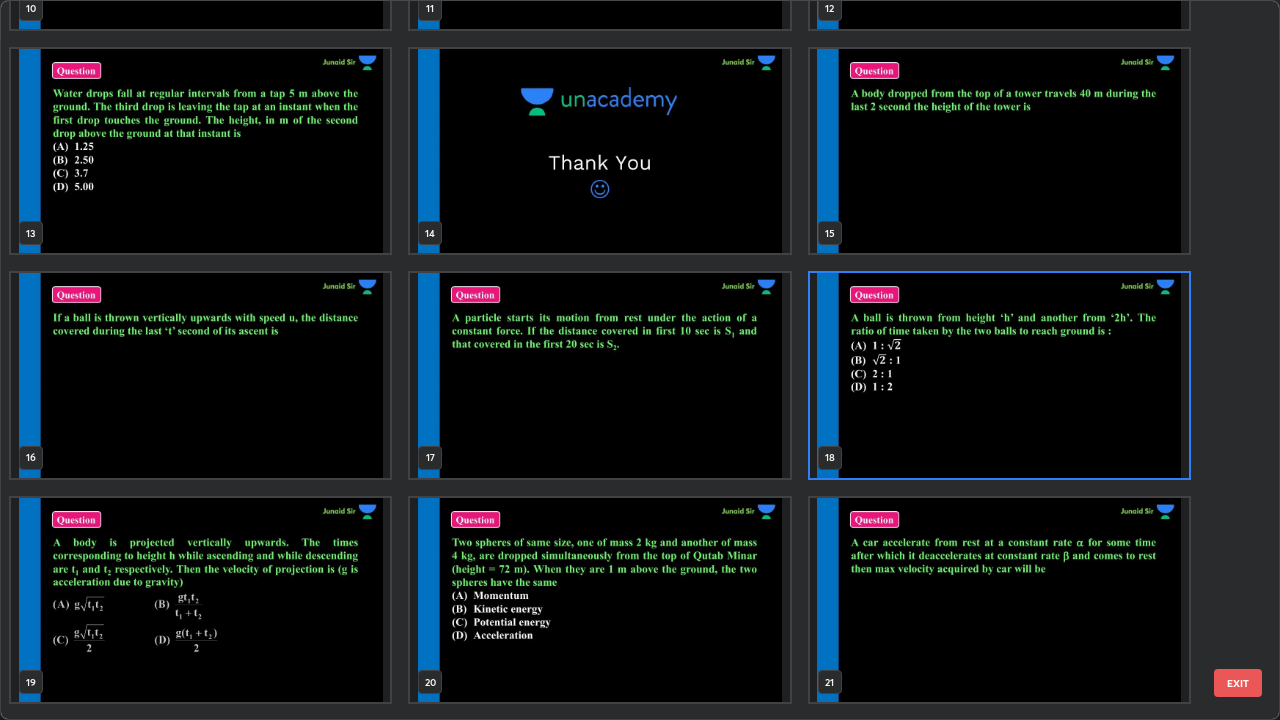 click at bounding box center [999, 375] 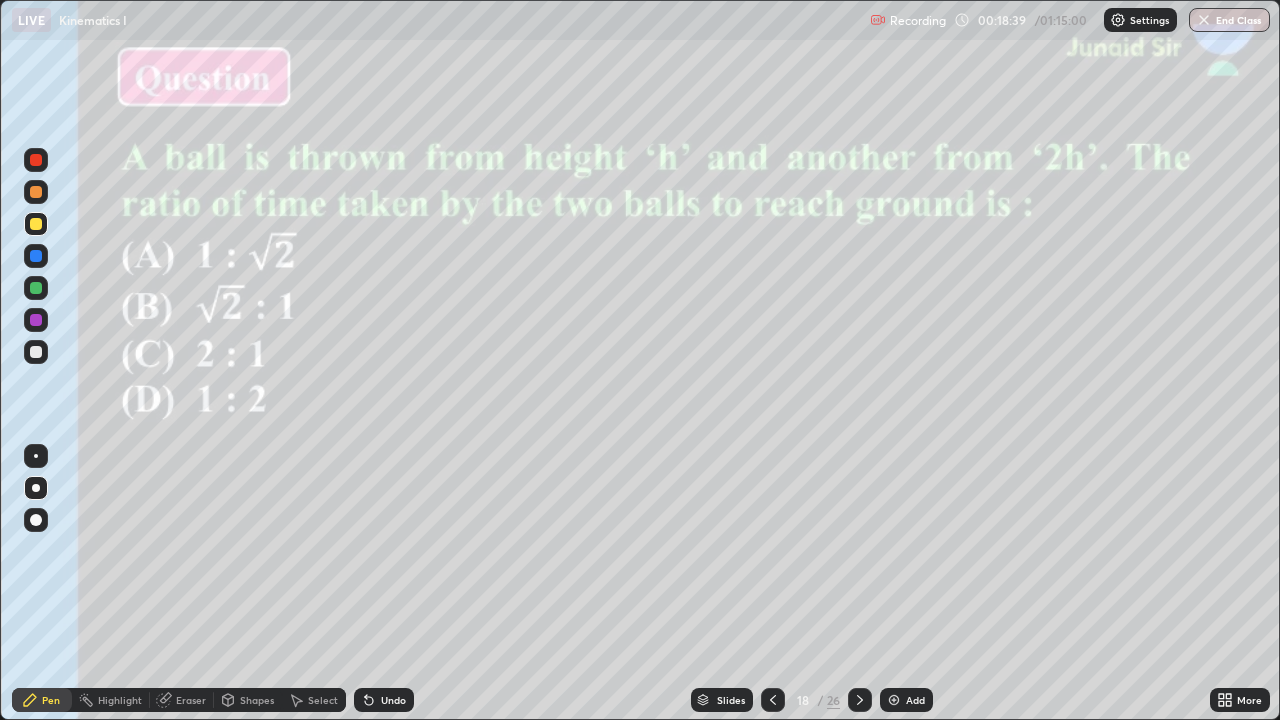 click at bounding box center [999, 375] 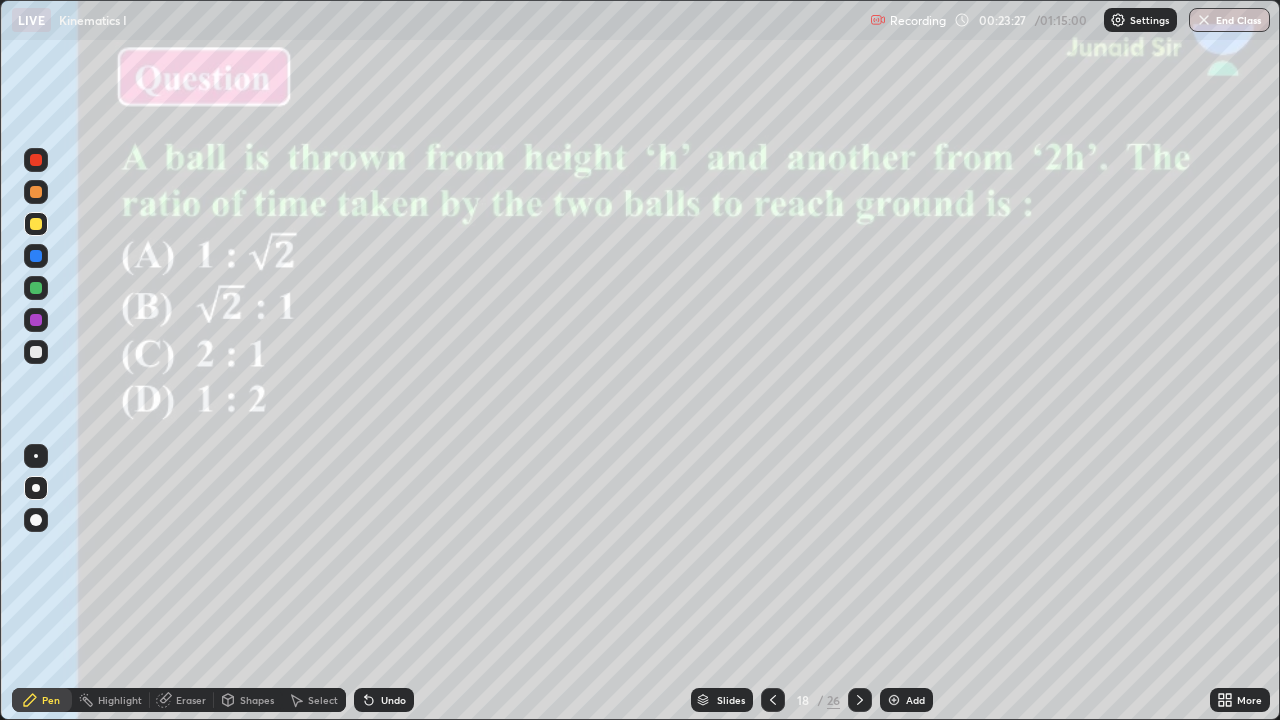 click at bounding box center (894, 700) 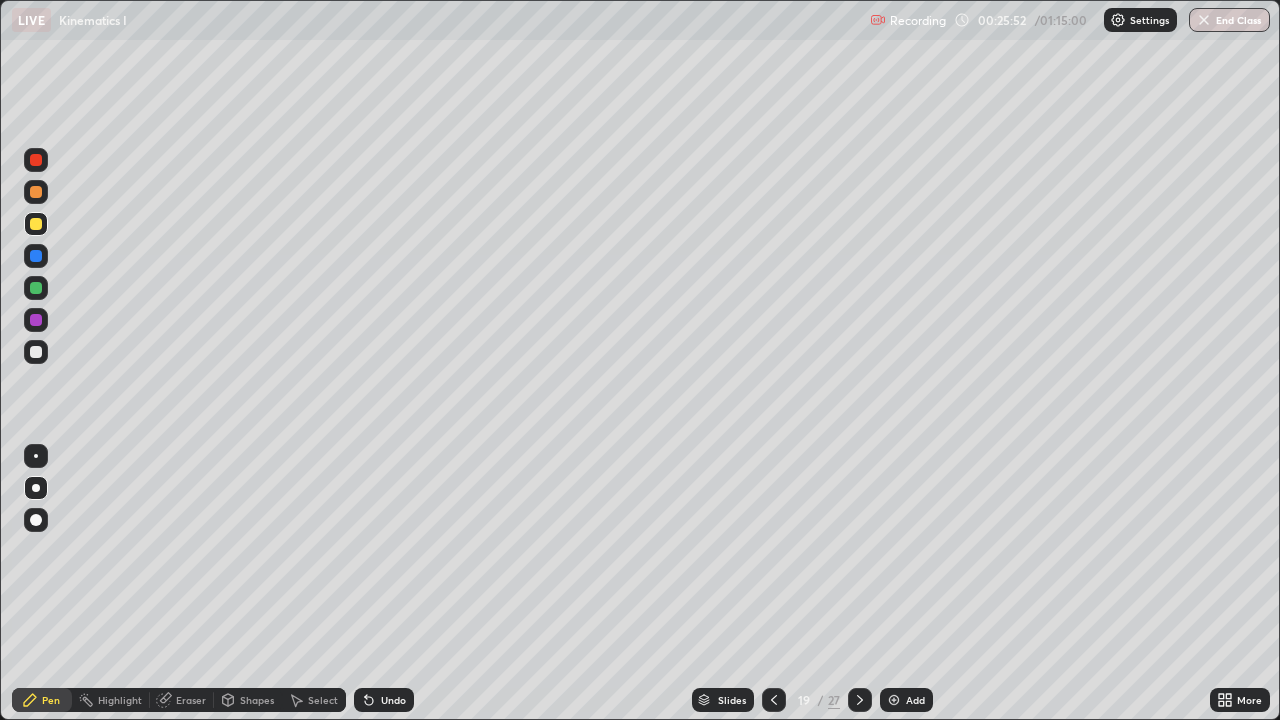 click at bounding box center [36, 352] 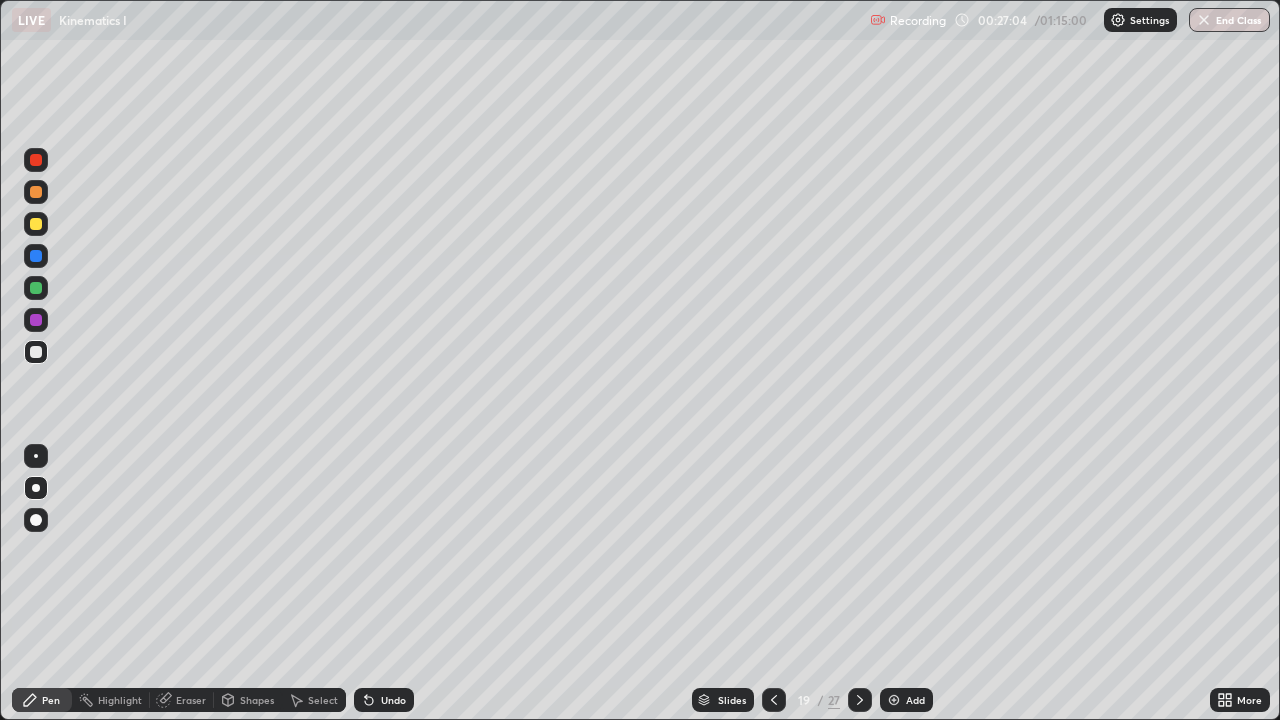 click at bounding box center [36, 352] 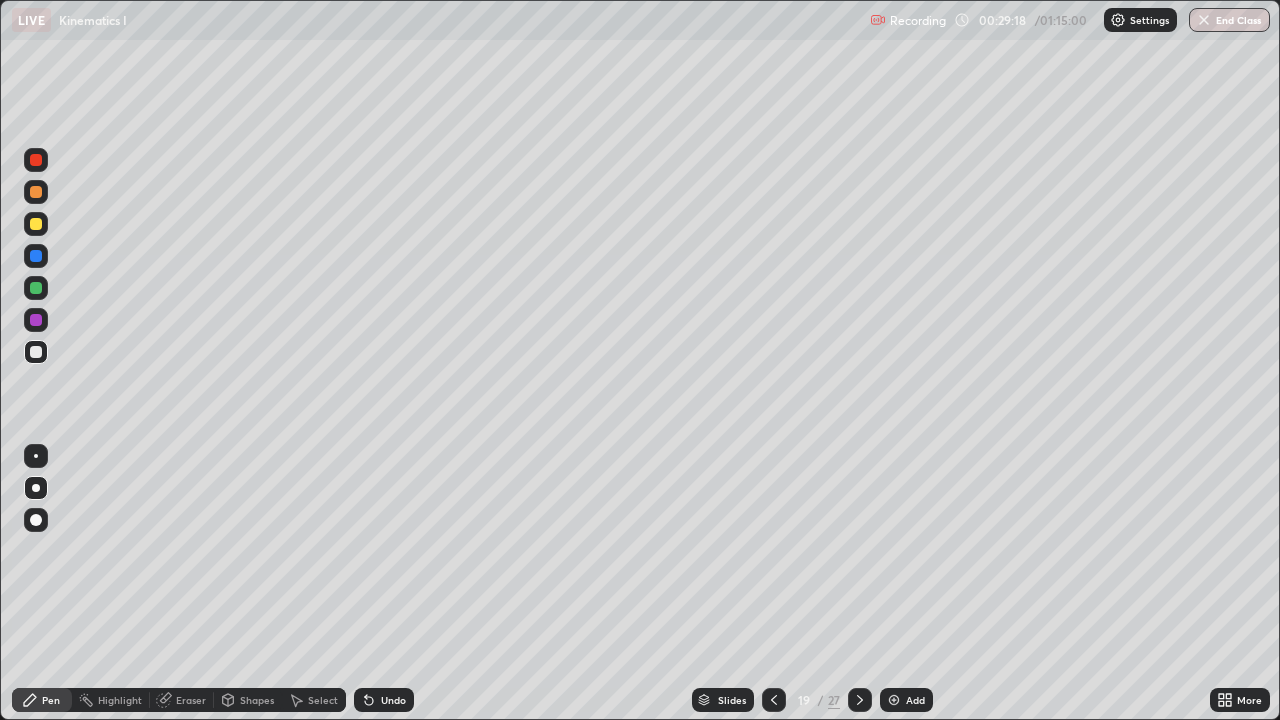 click at bounding box center (36, 320) 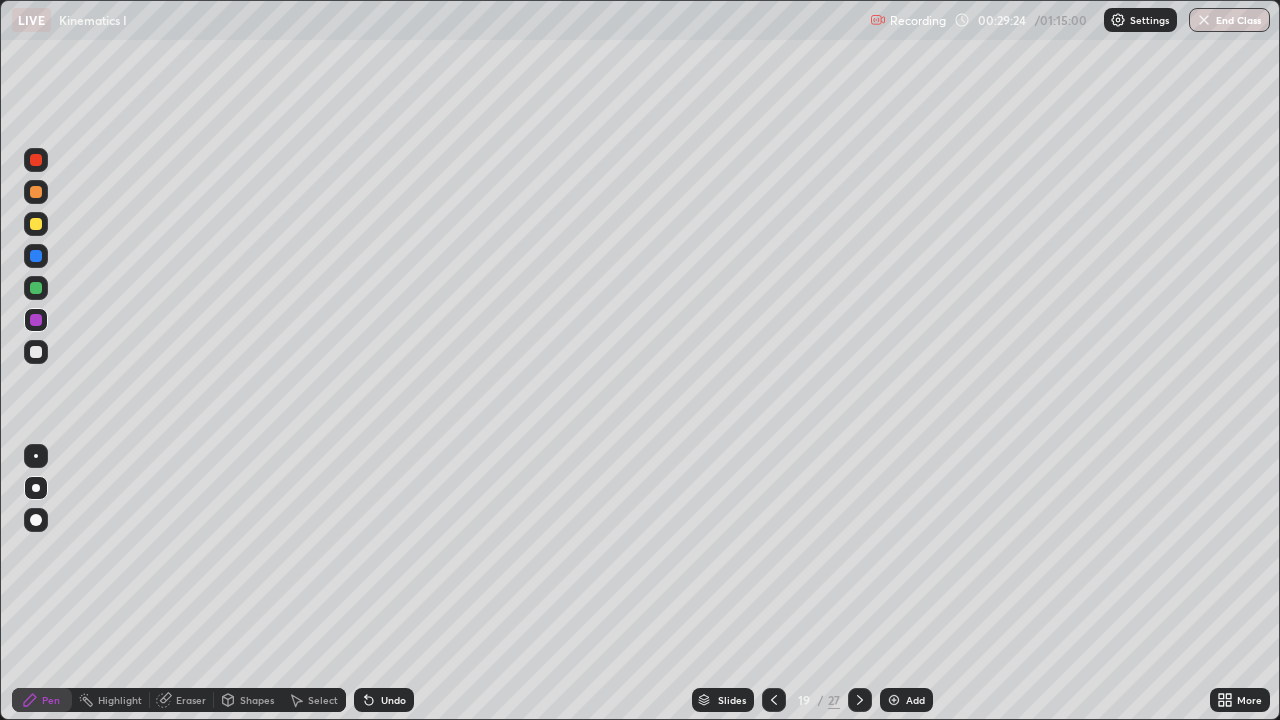 click on "Eraser" at bounding box center (191, 700) 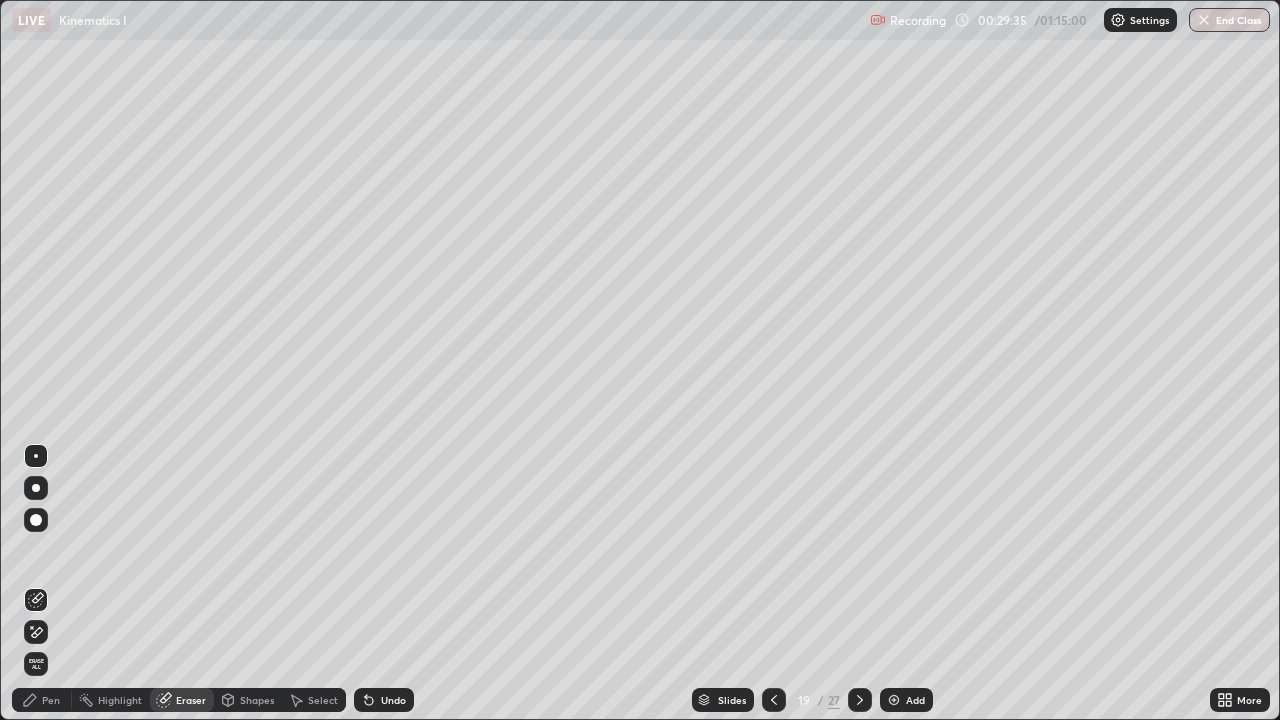 click on "Pen" at bounding box center (51, 700) 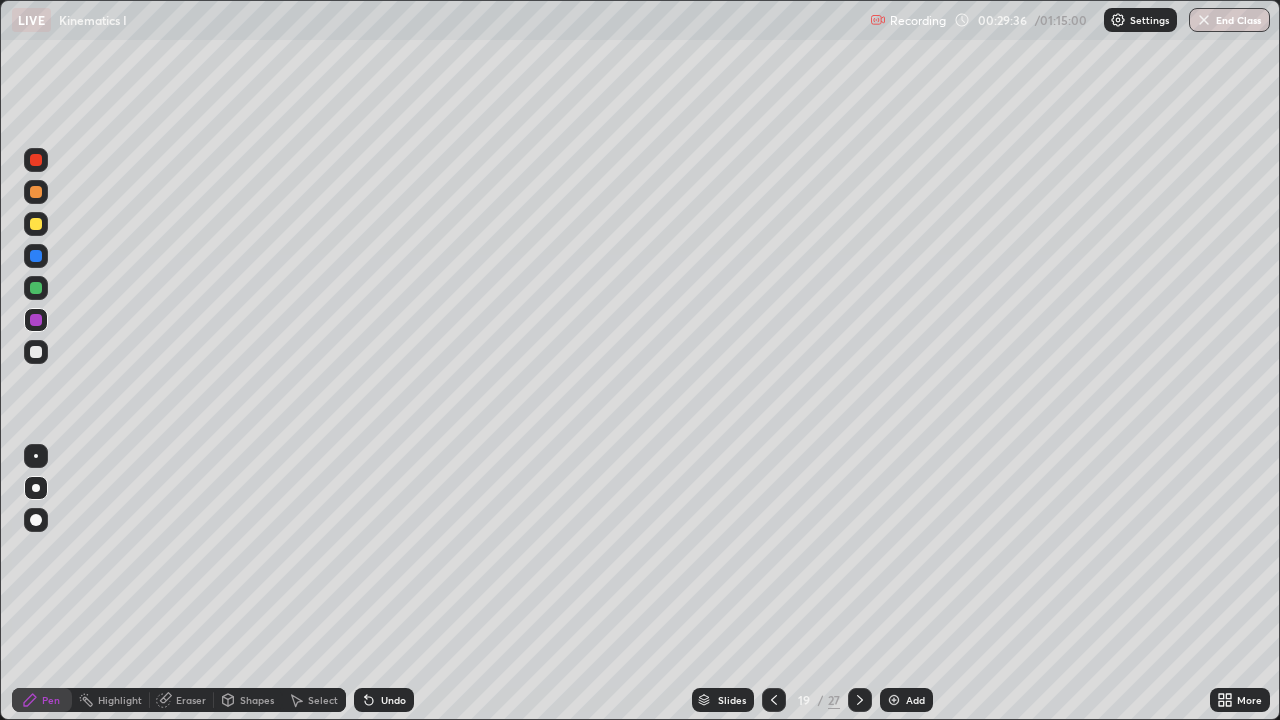 click at bounding box center [36, 320] 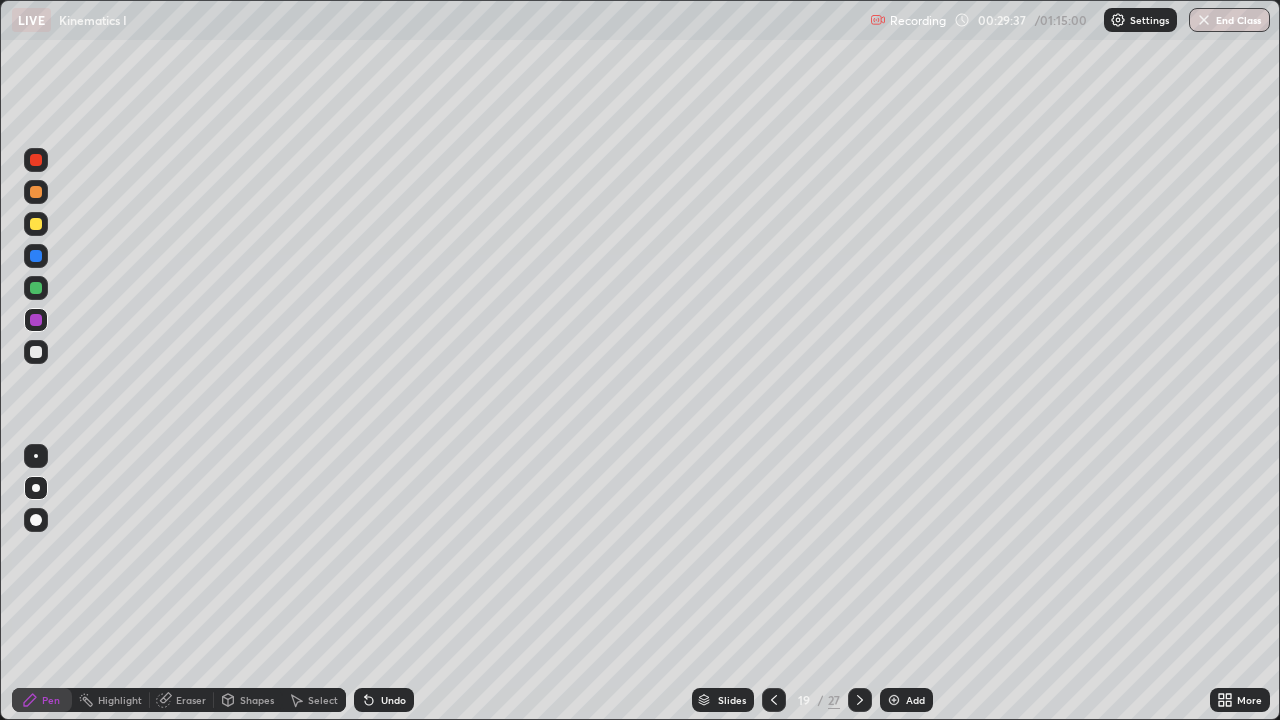 click at bounding box center [36, 320] 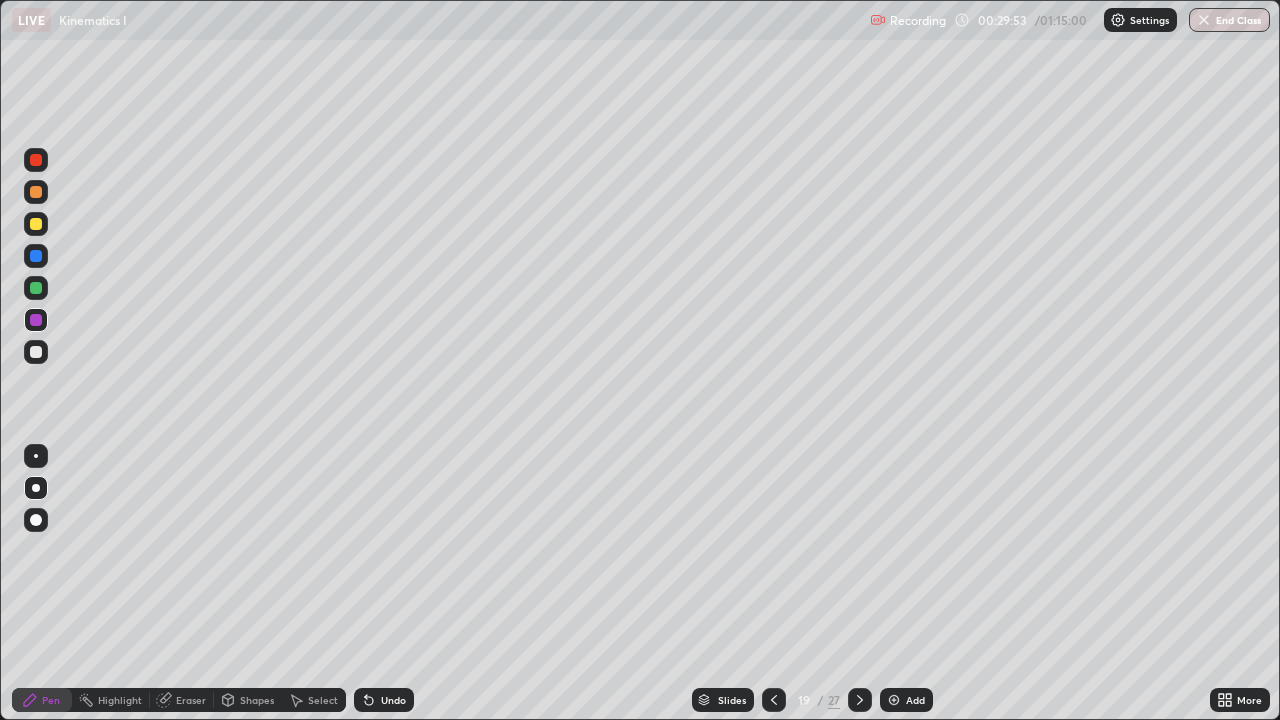 click on "Eraser" at bounding box center (182, 700) 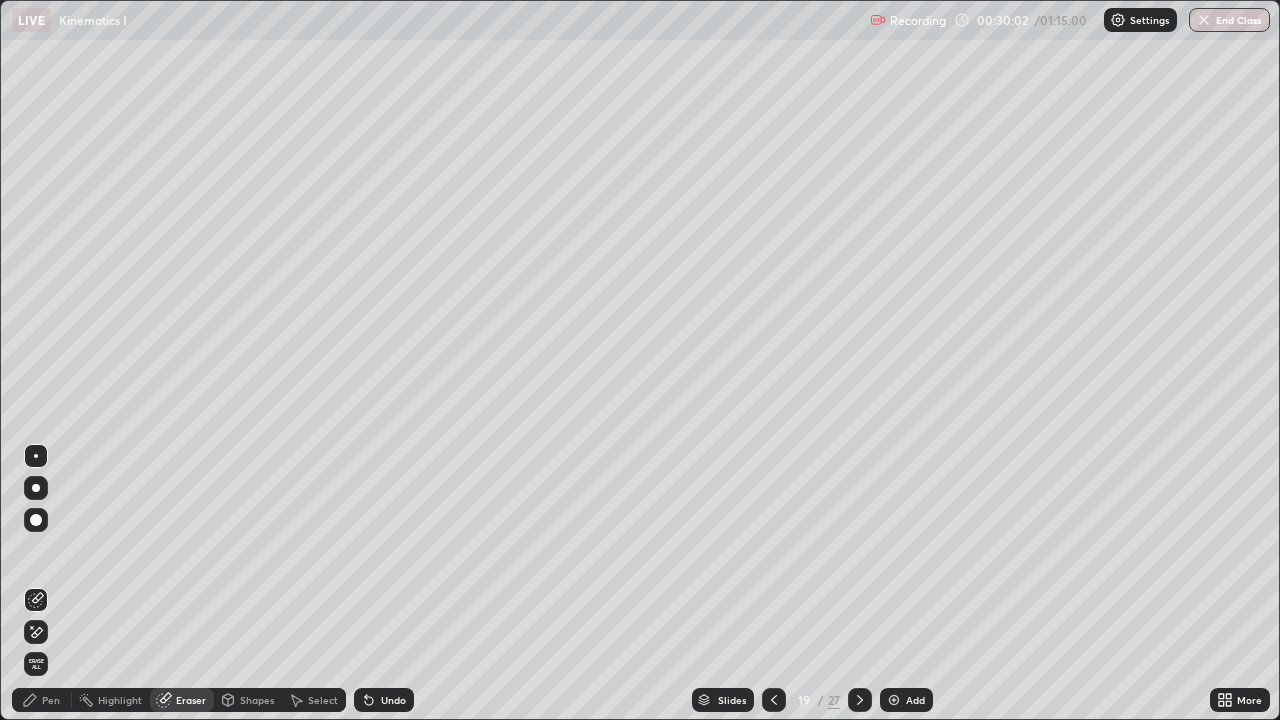 click on "Pen" at bounding box center [51, 700] 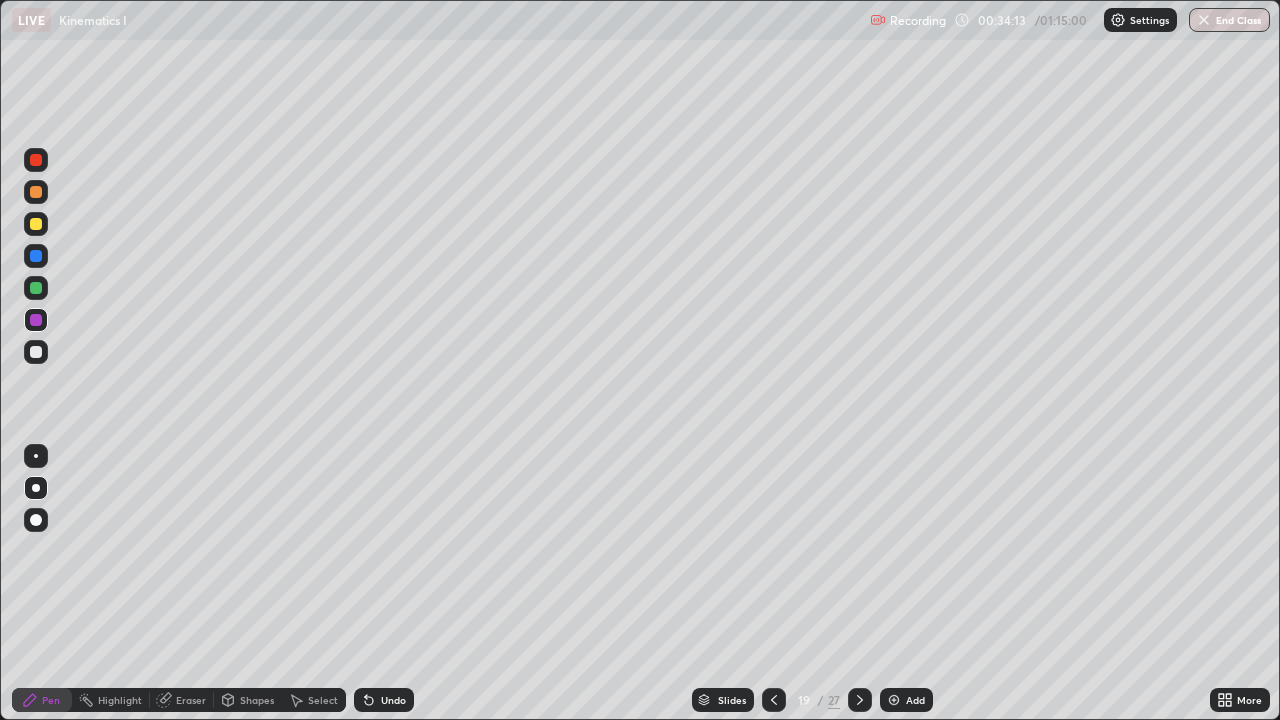 click on "Add" at bounding box center [906, 700] 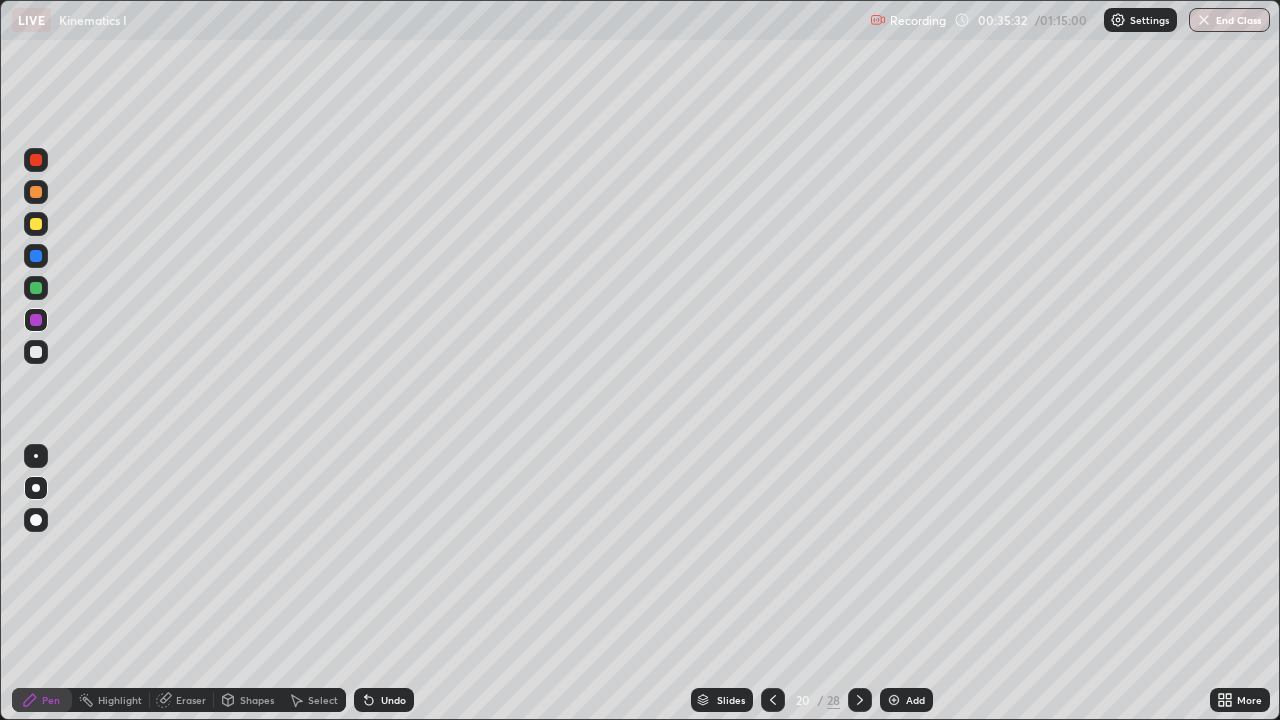 click at bounding box center (36, 224) 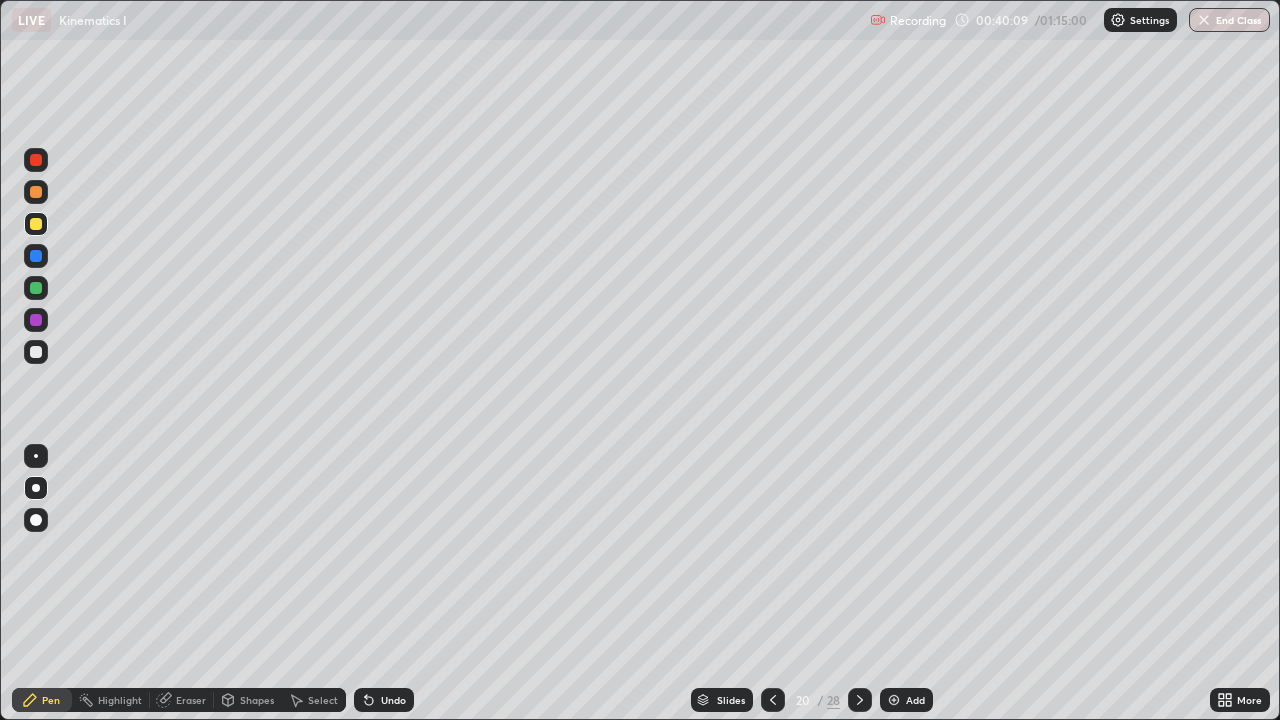 click on "Slides" at bounding box center [722, 700] 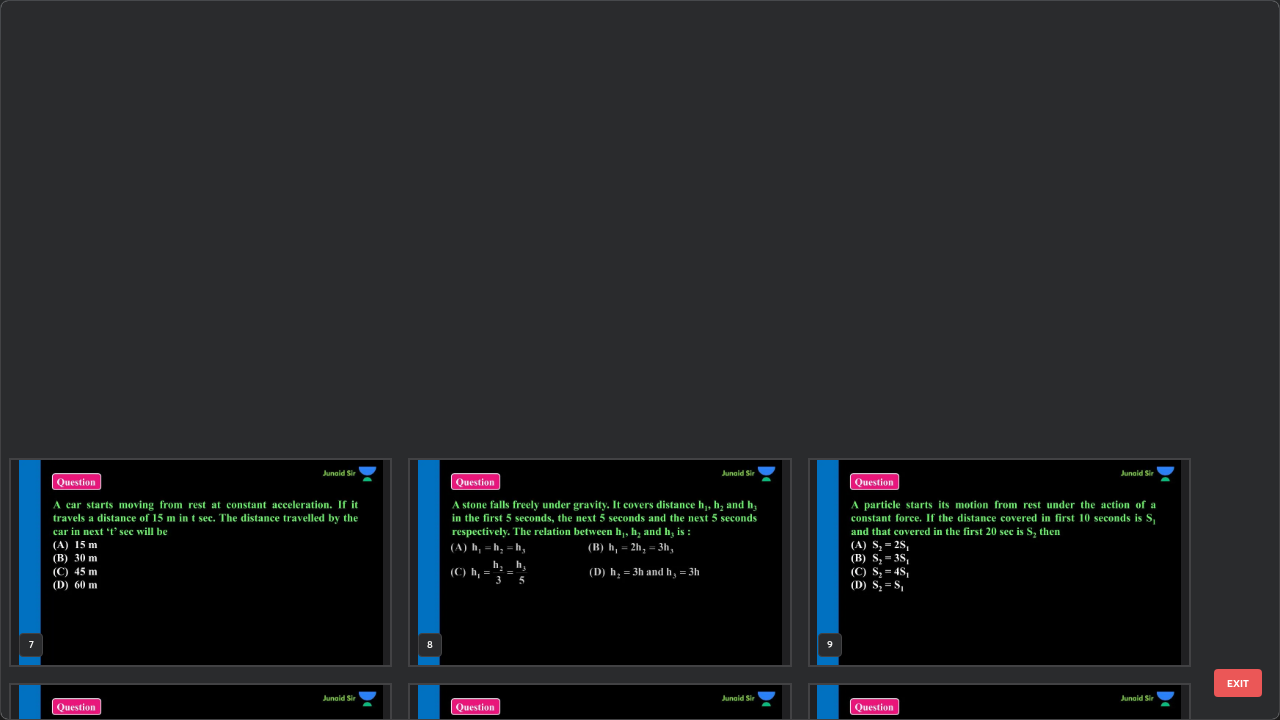 scroll, scrollTop: 854, scrollLeft: 0, axis: vertical 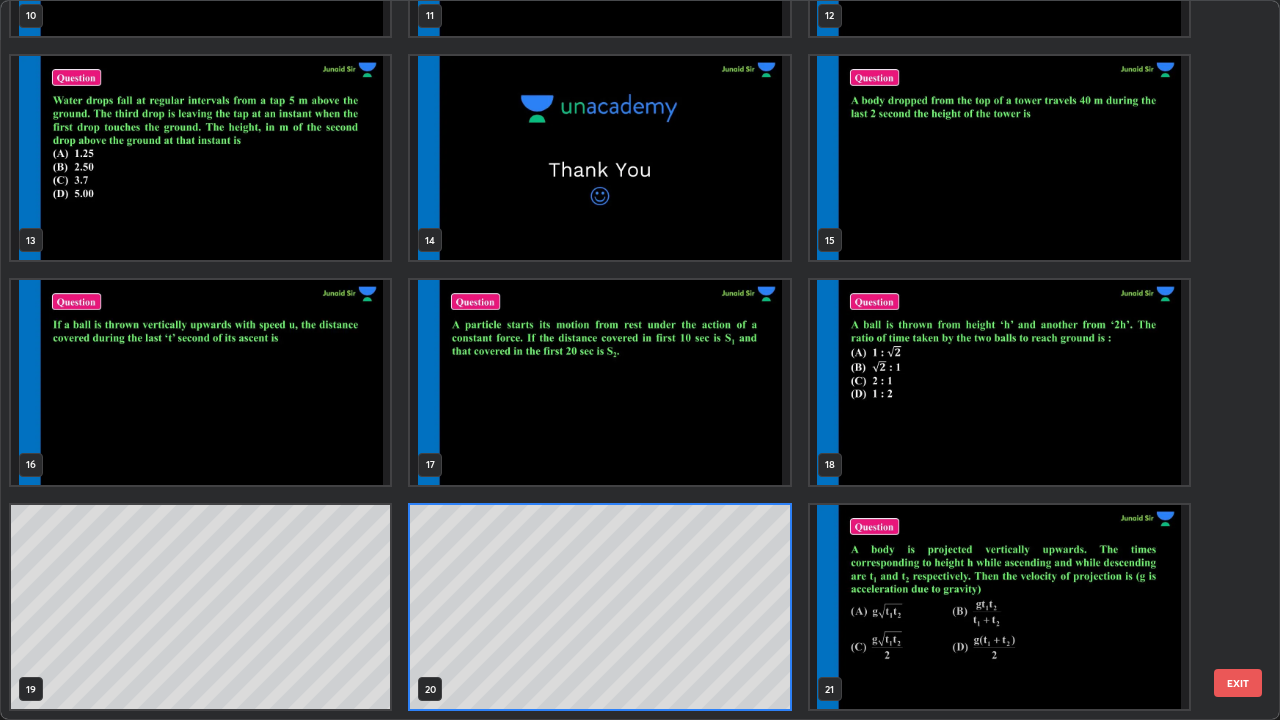 click at bounding box center [999, 607] 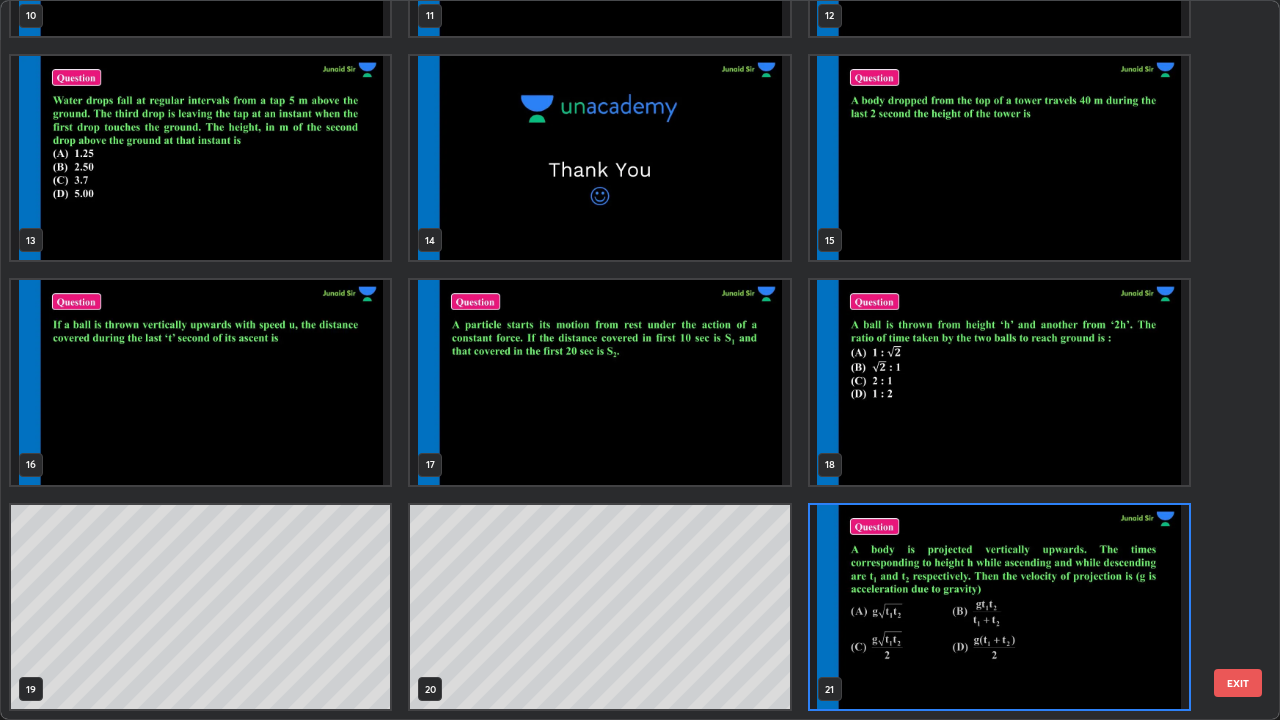 click at bounding box center (999, 607) 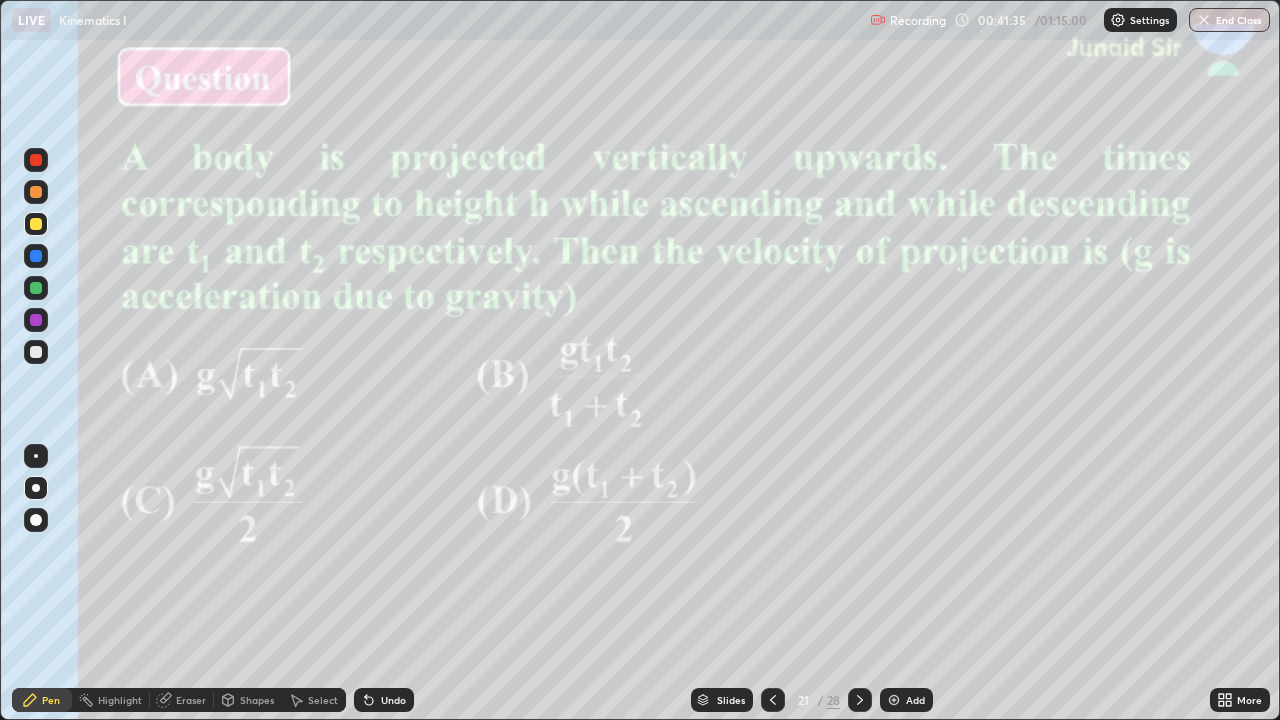 click 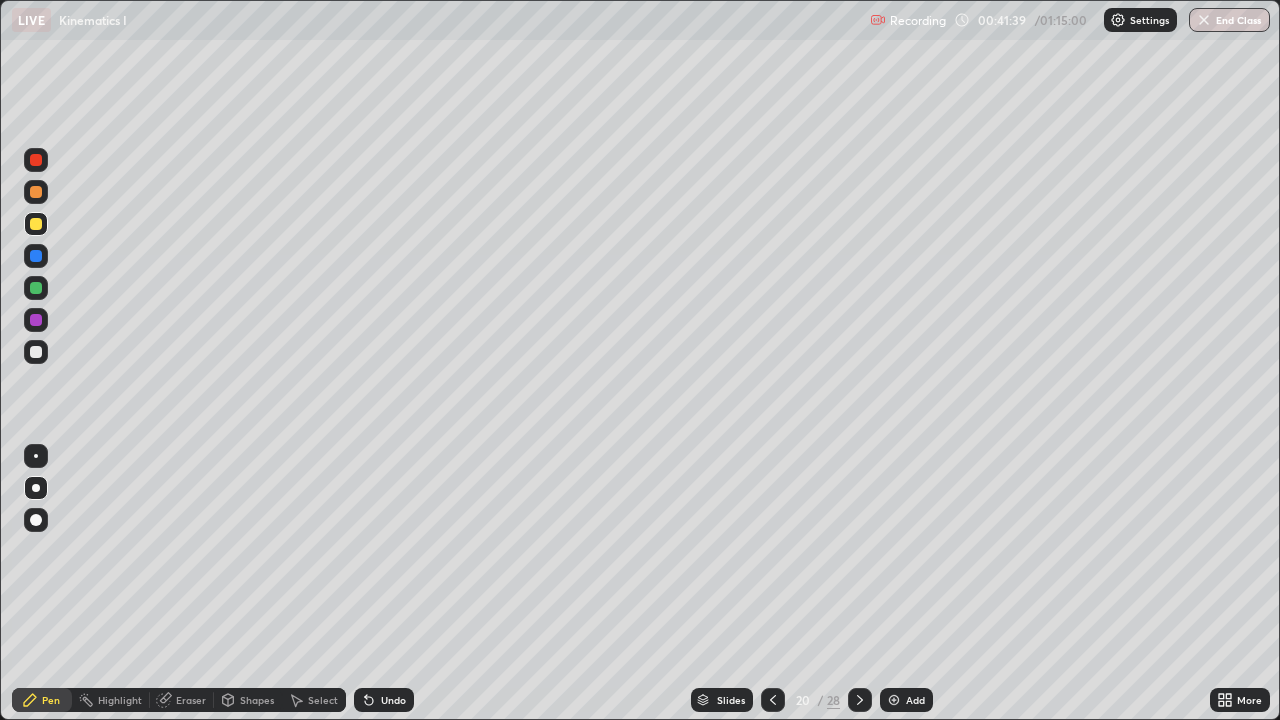 click 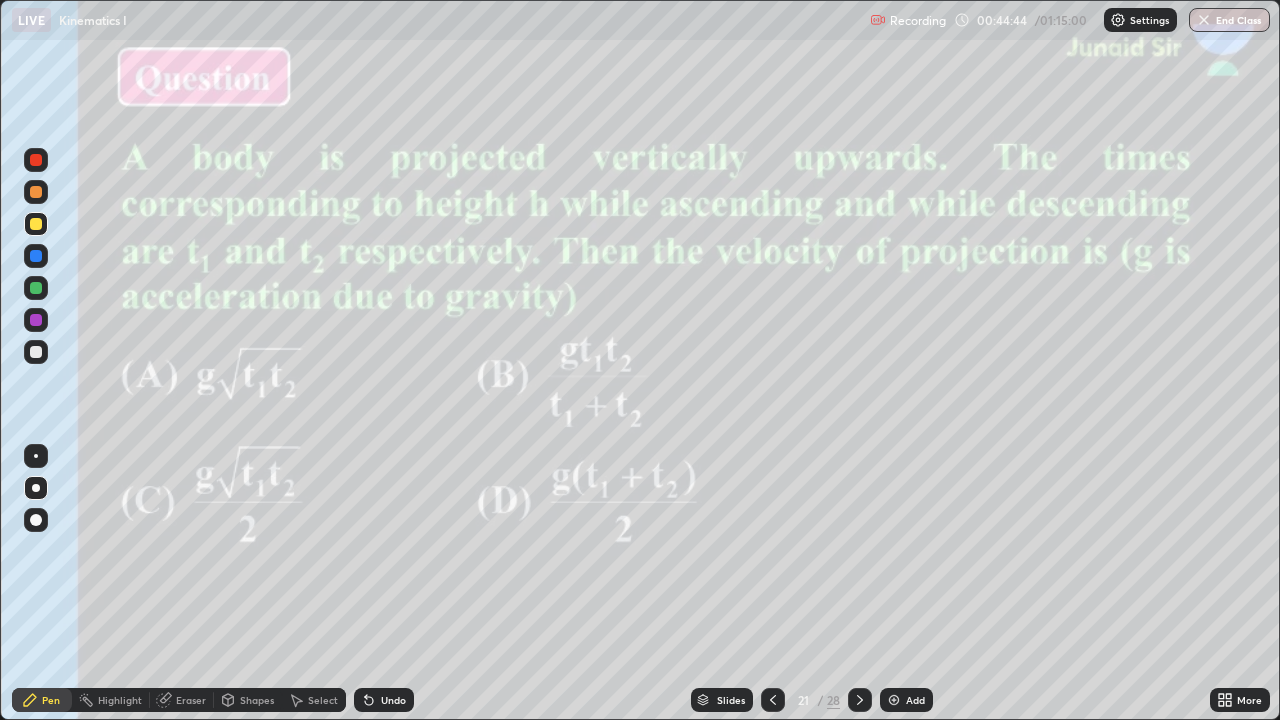 click at bounding box center [894, 700] 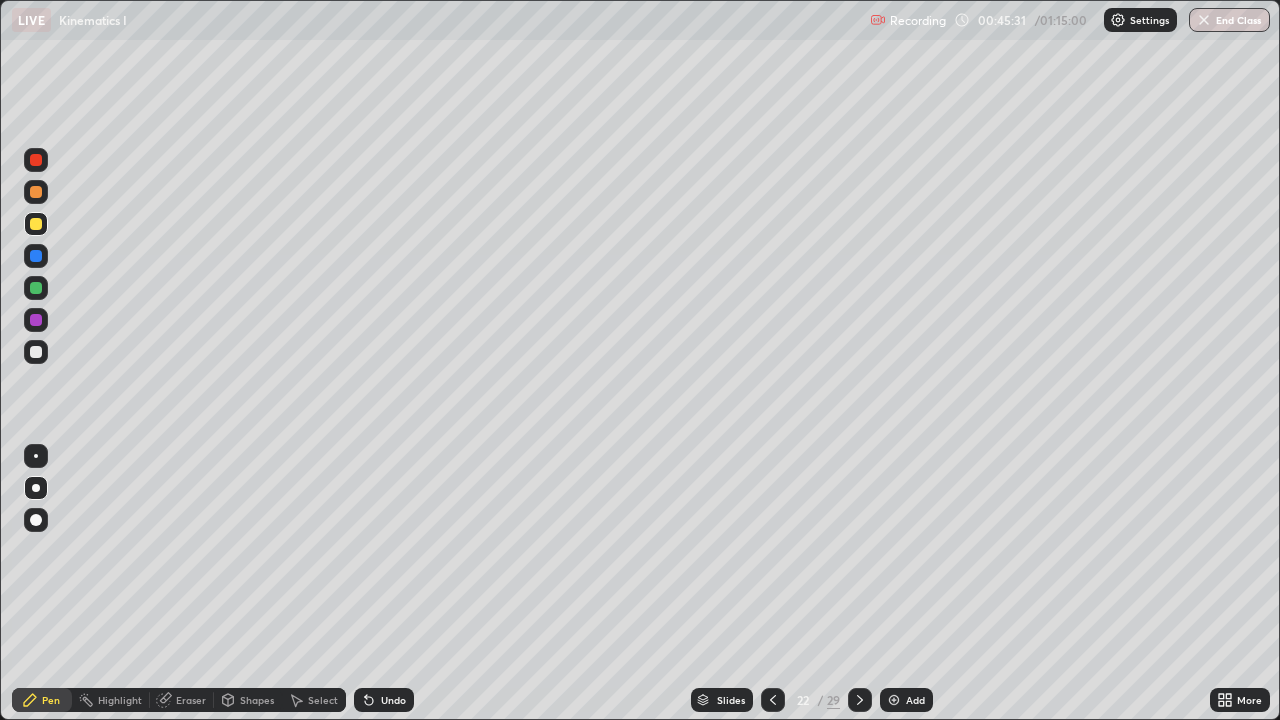 click at bounding box center (36, 320) 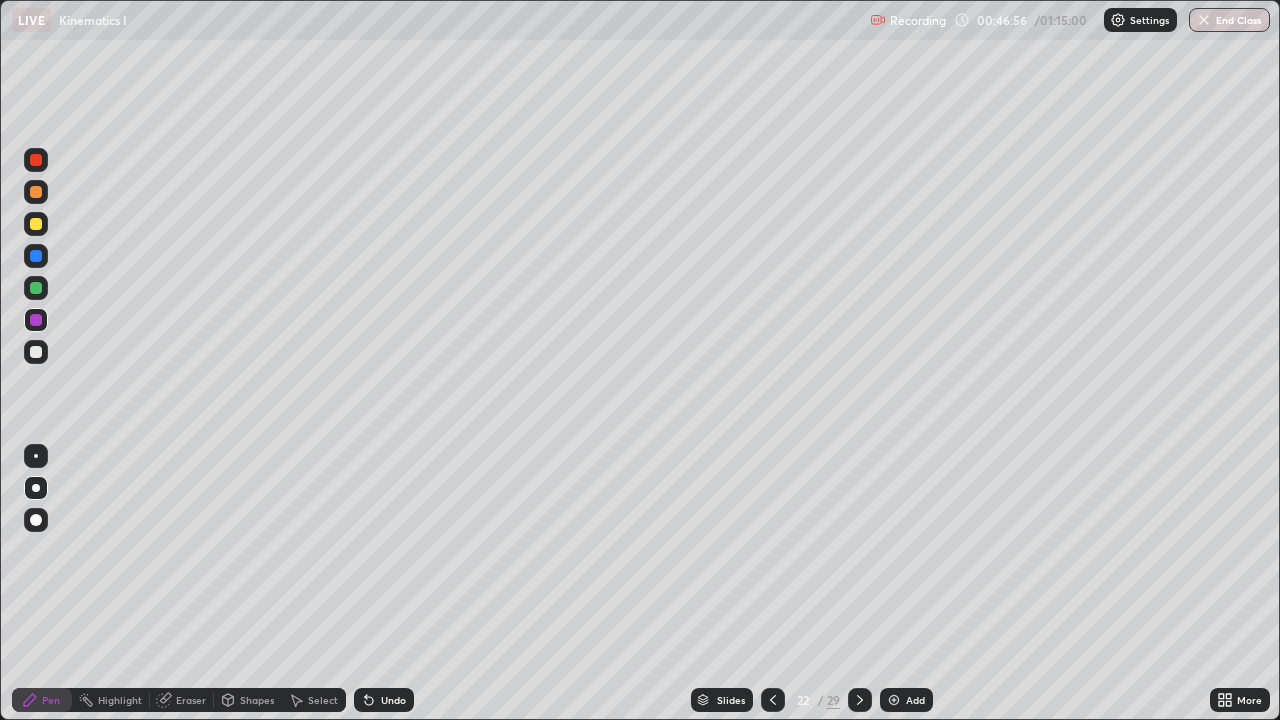 click at bounding box center [36, 224] 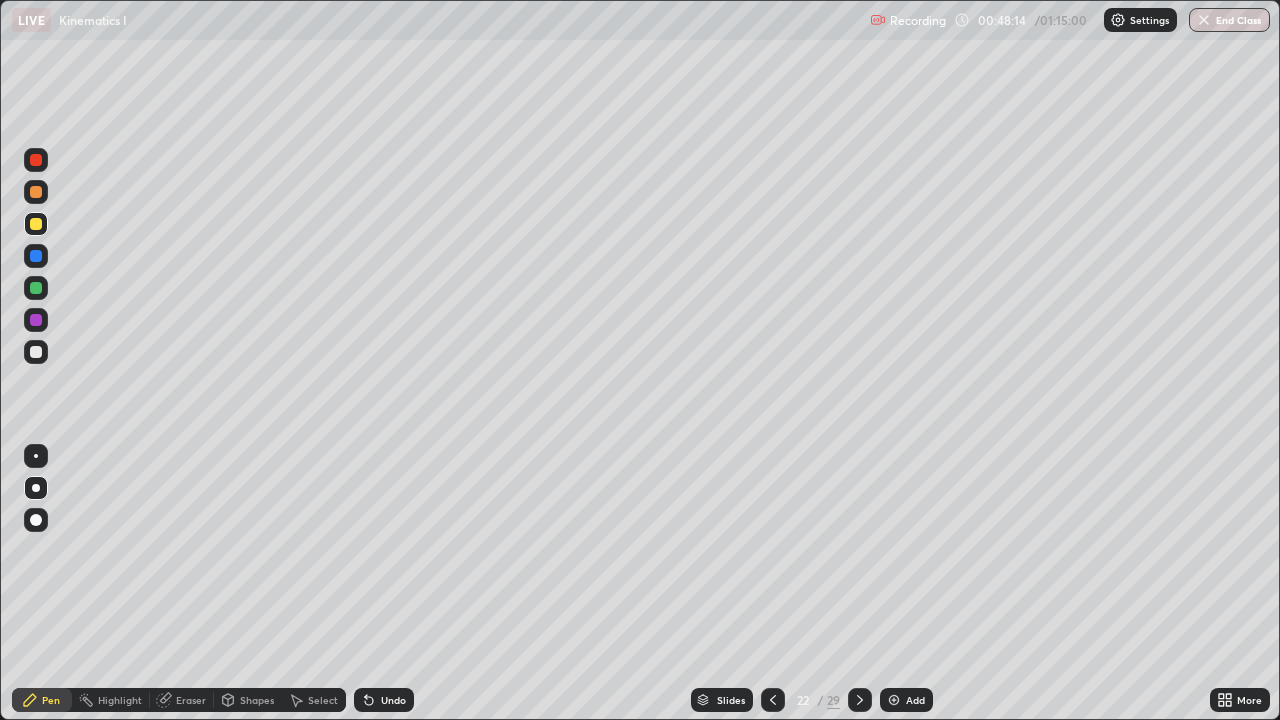 click at bounding box center (36, 160) 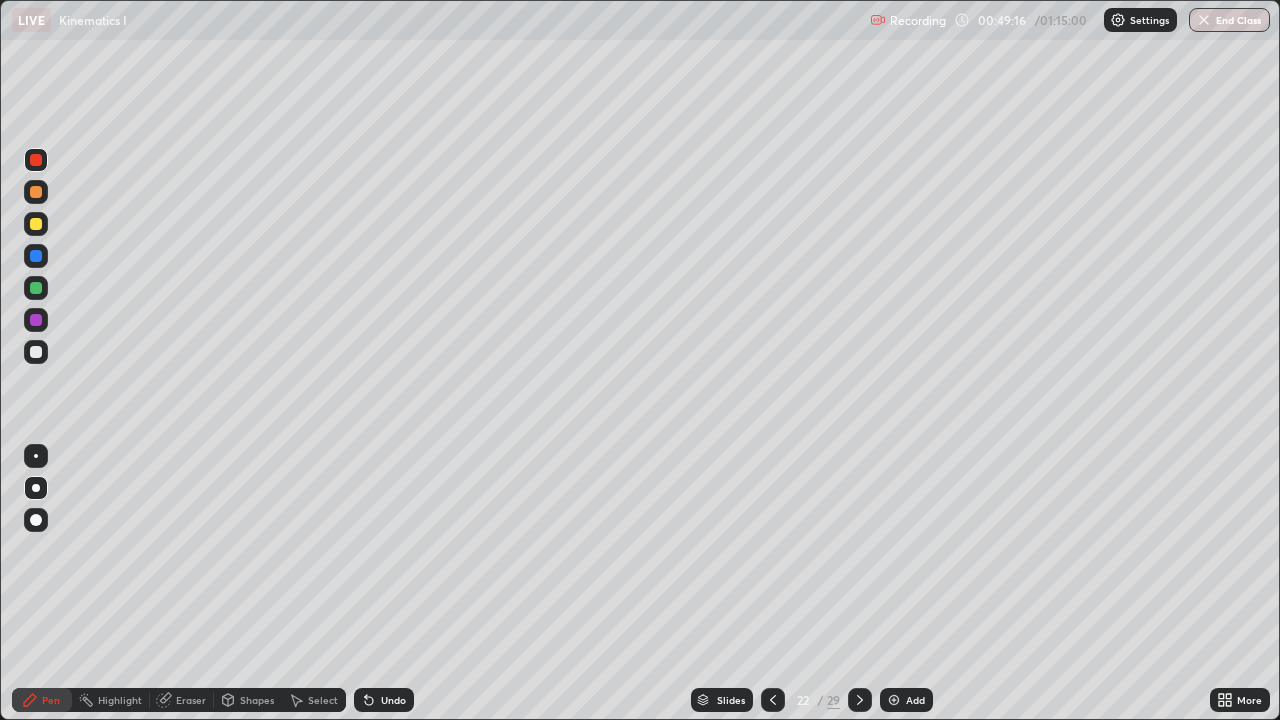 click at bounding box center [36, 256] 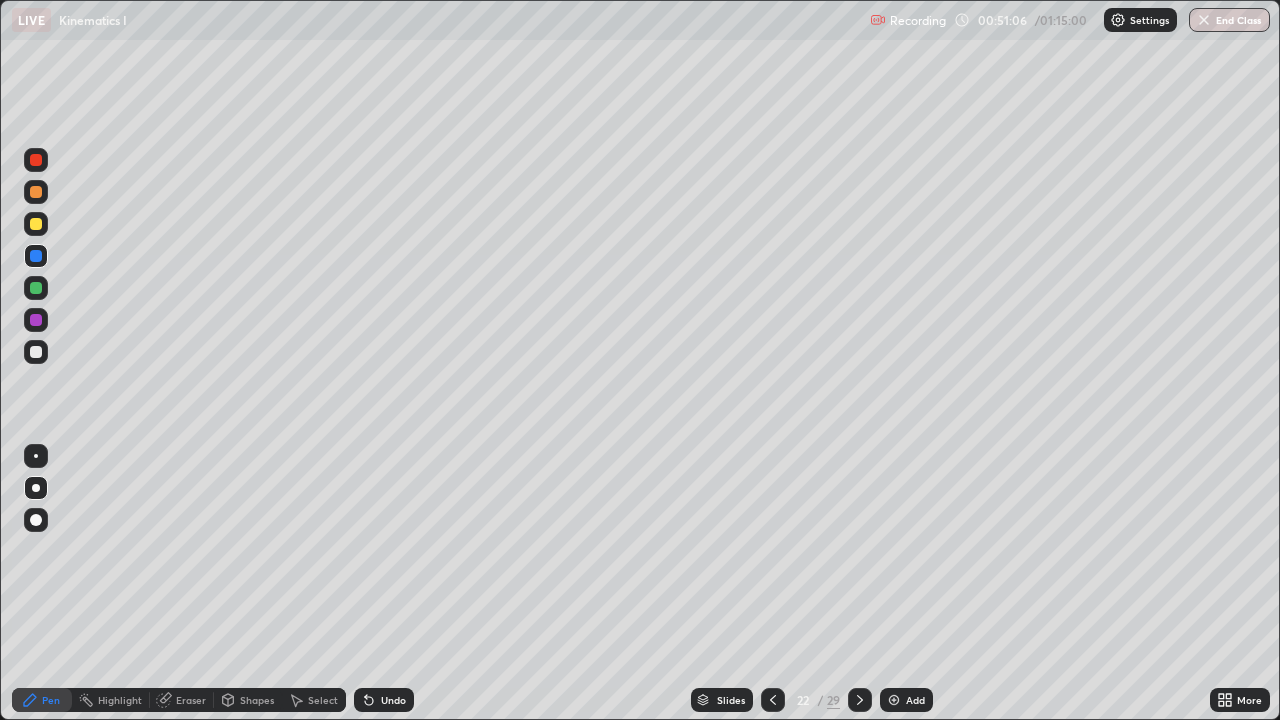 click 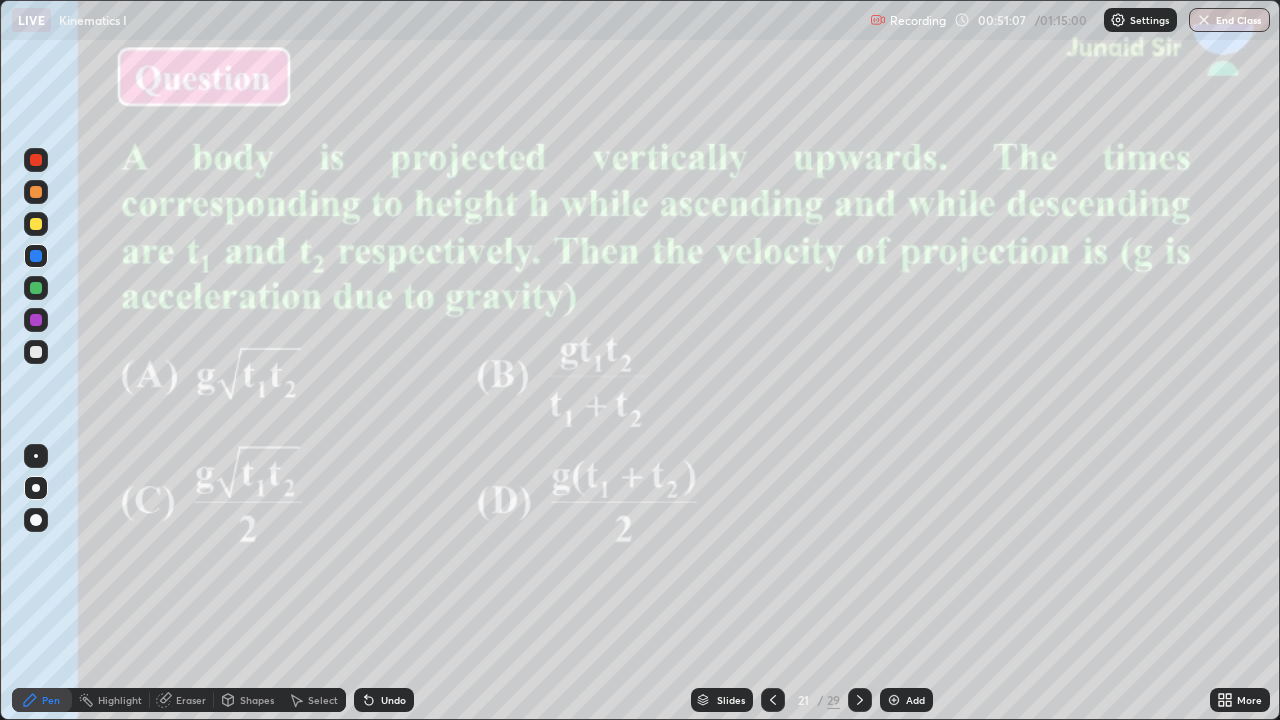 click 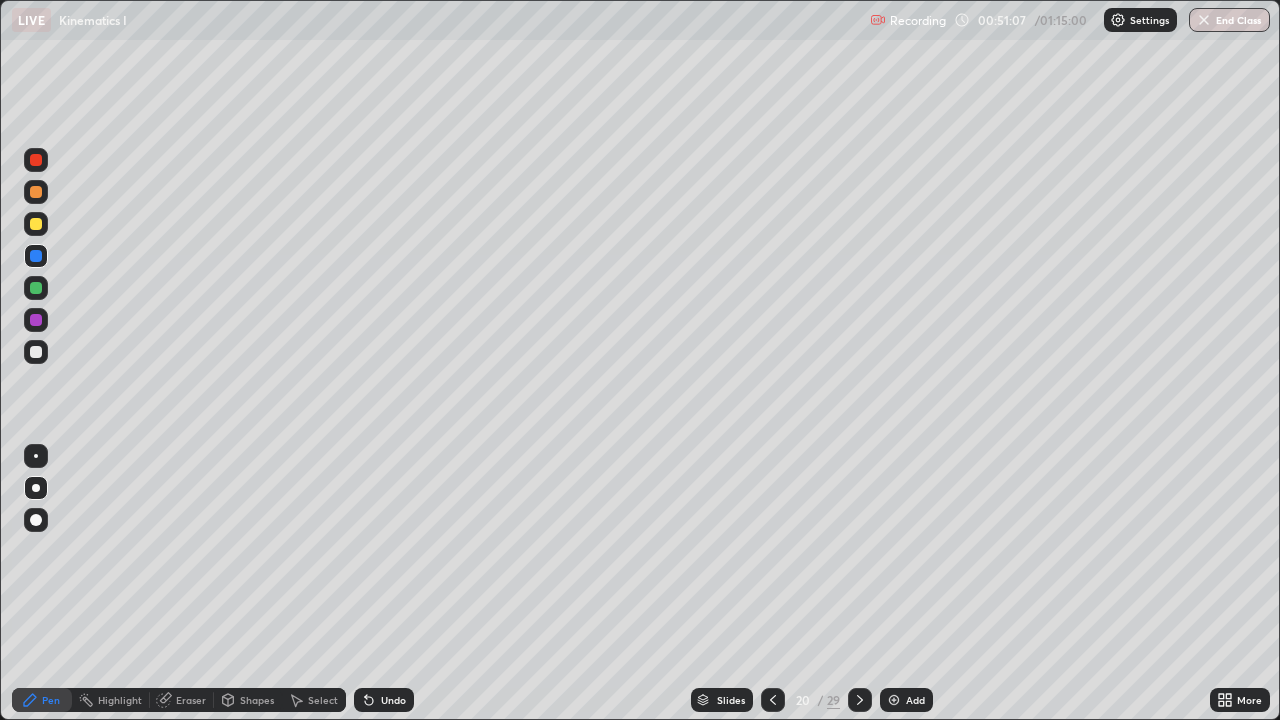 click 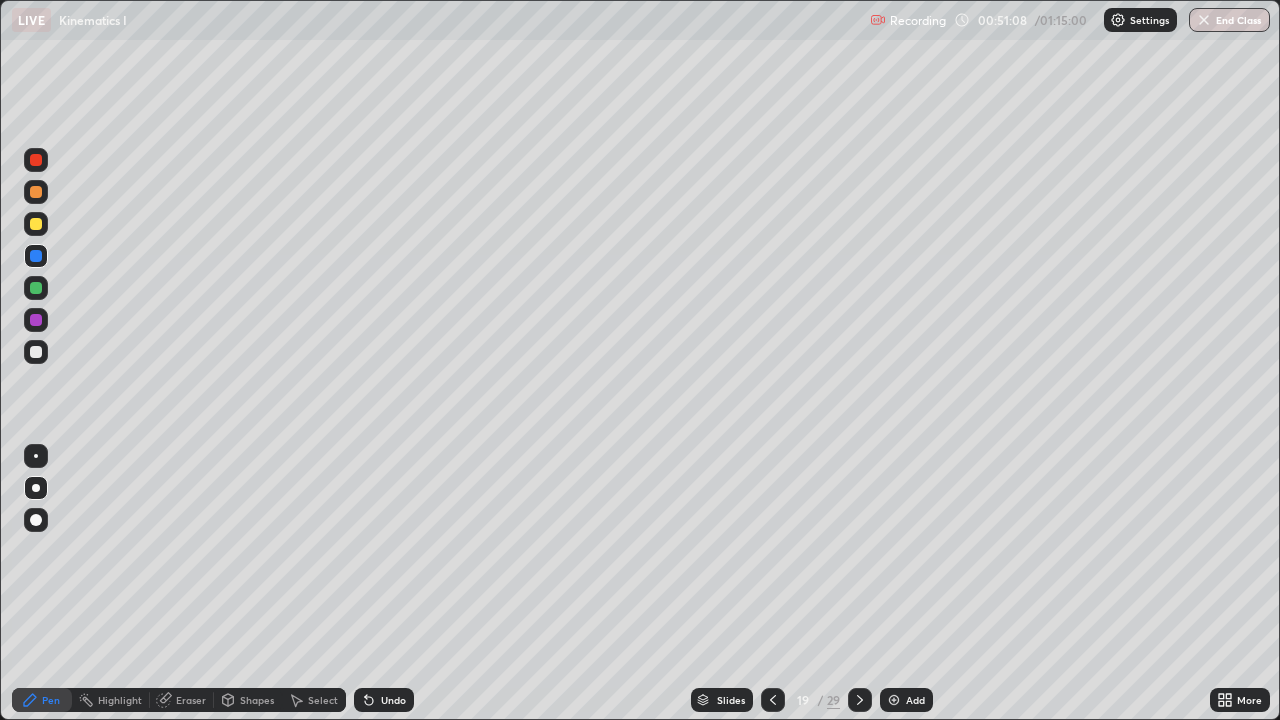 click 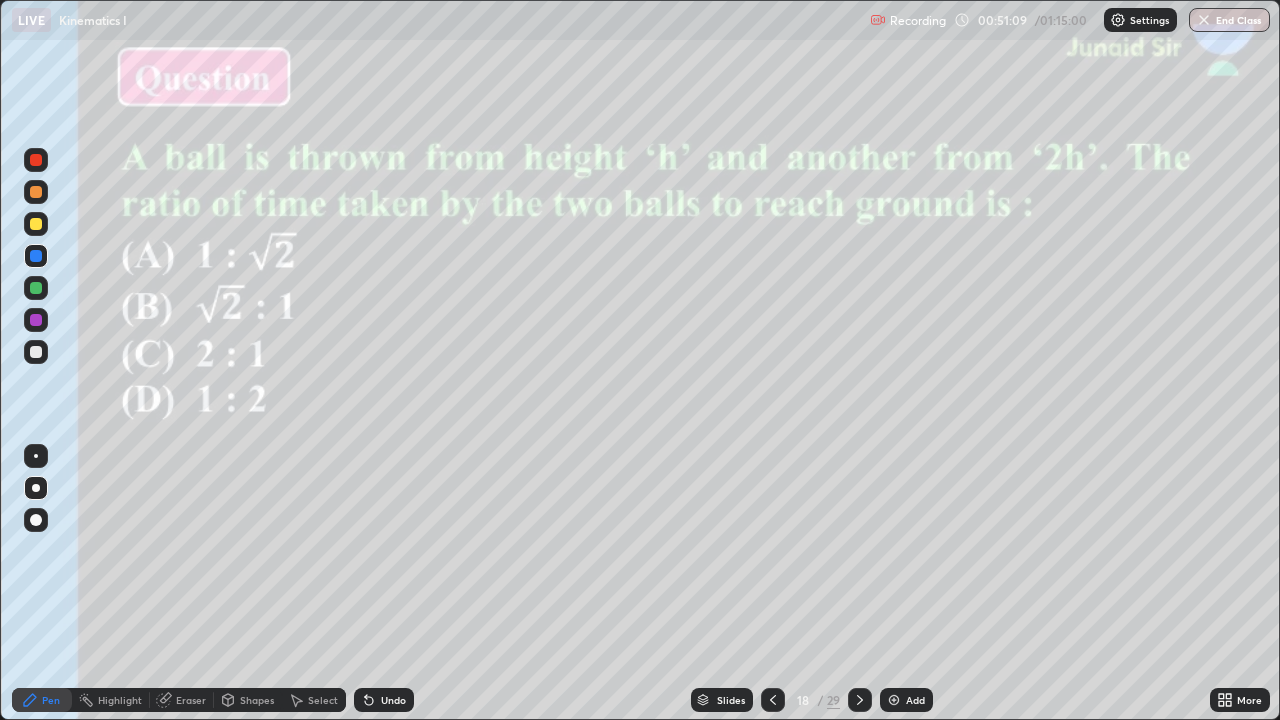 click 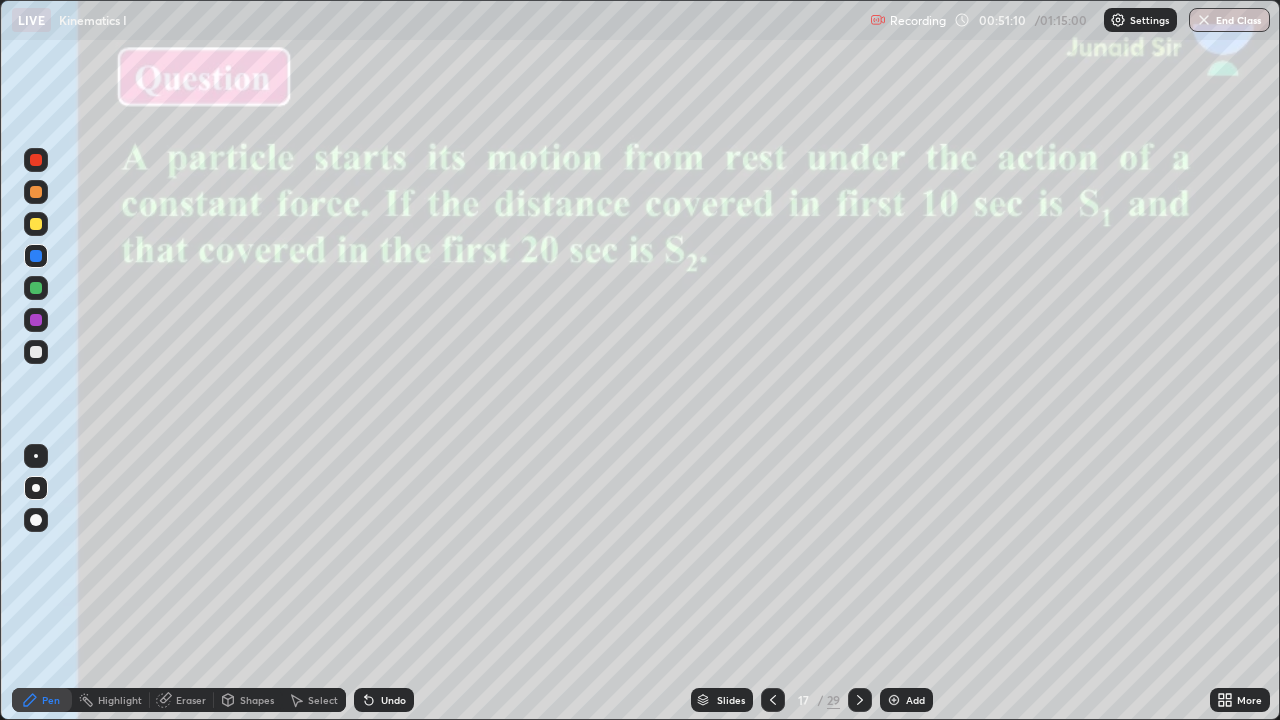 click 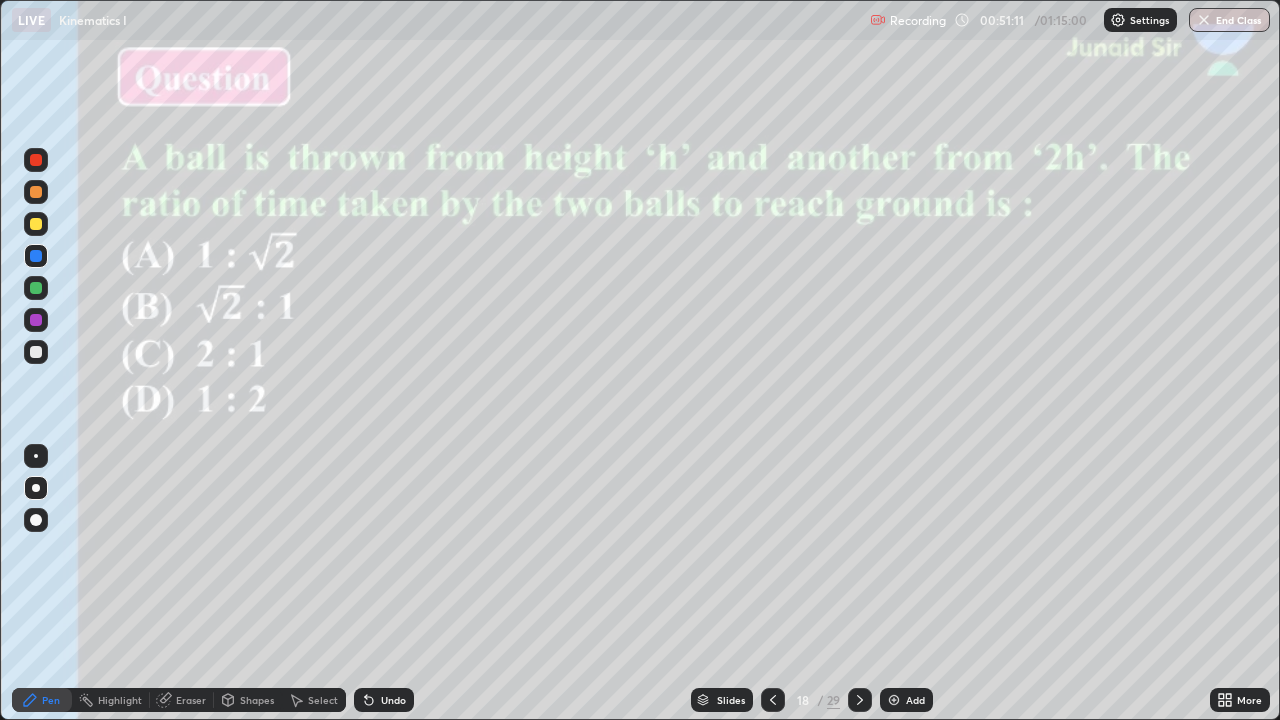 click 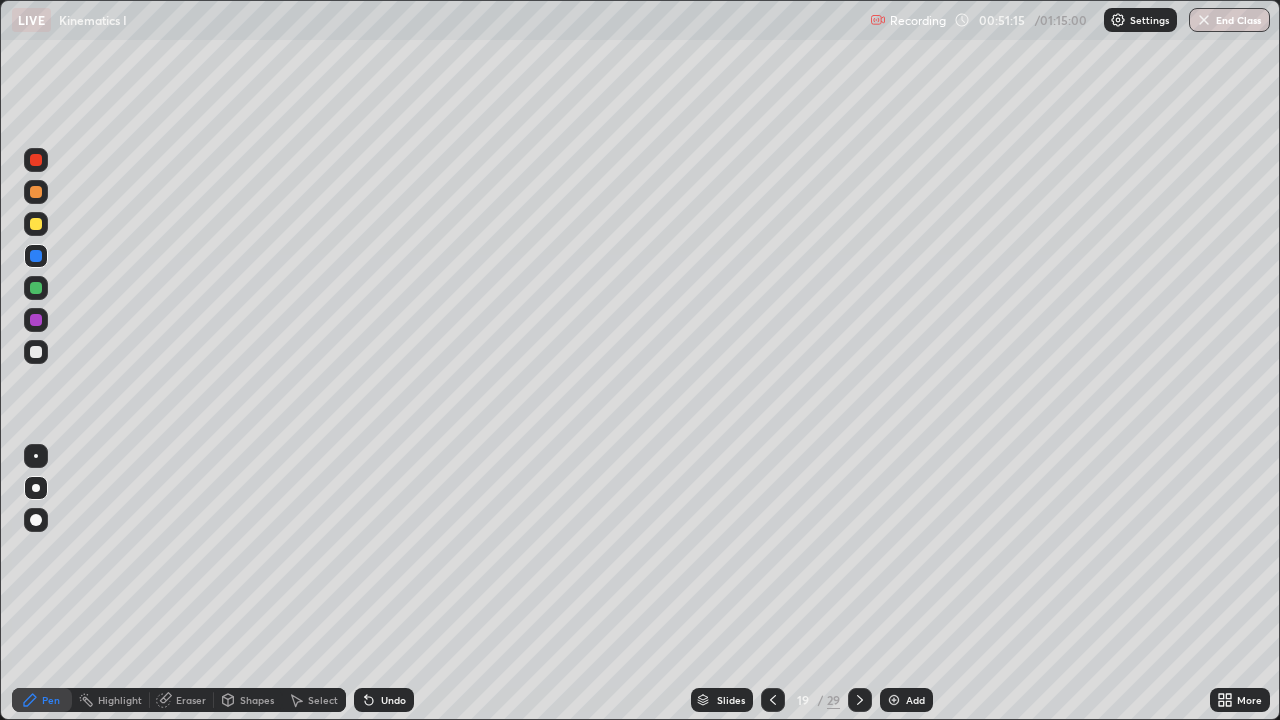 click 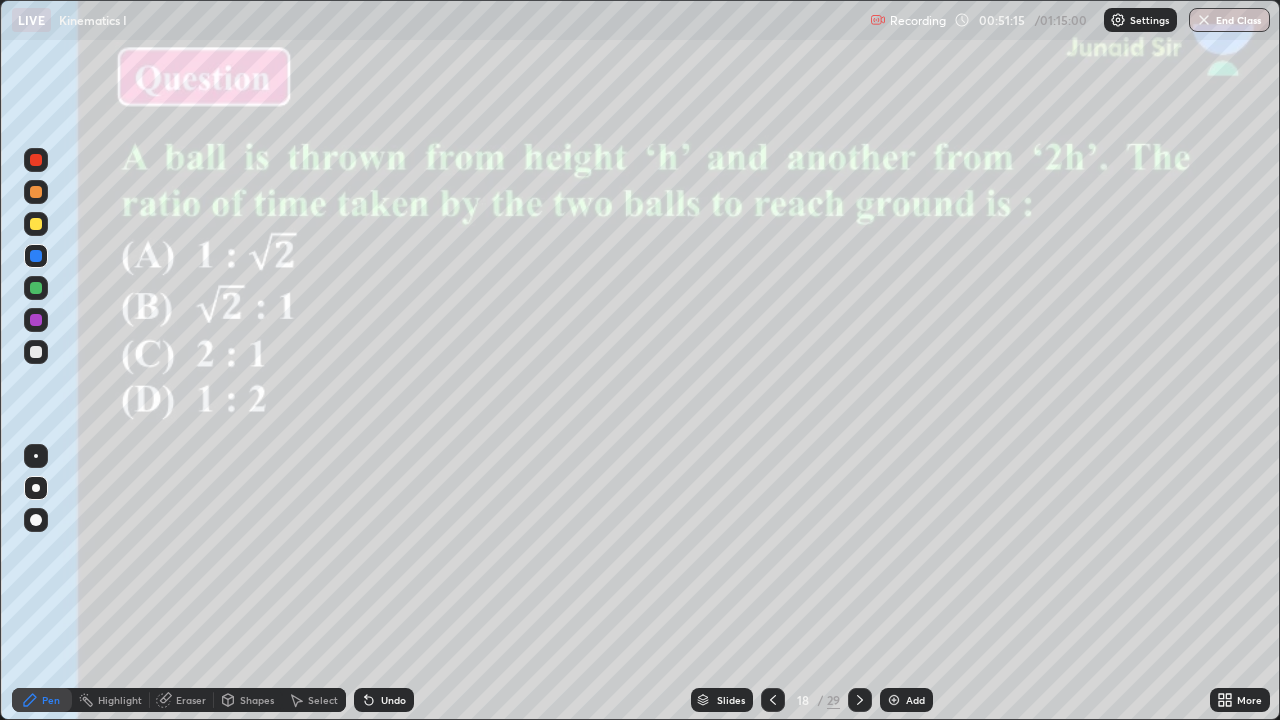 click at bounding box center [773, 700] 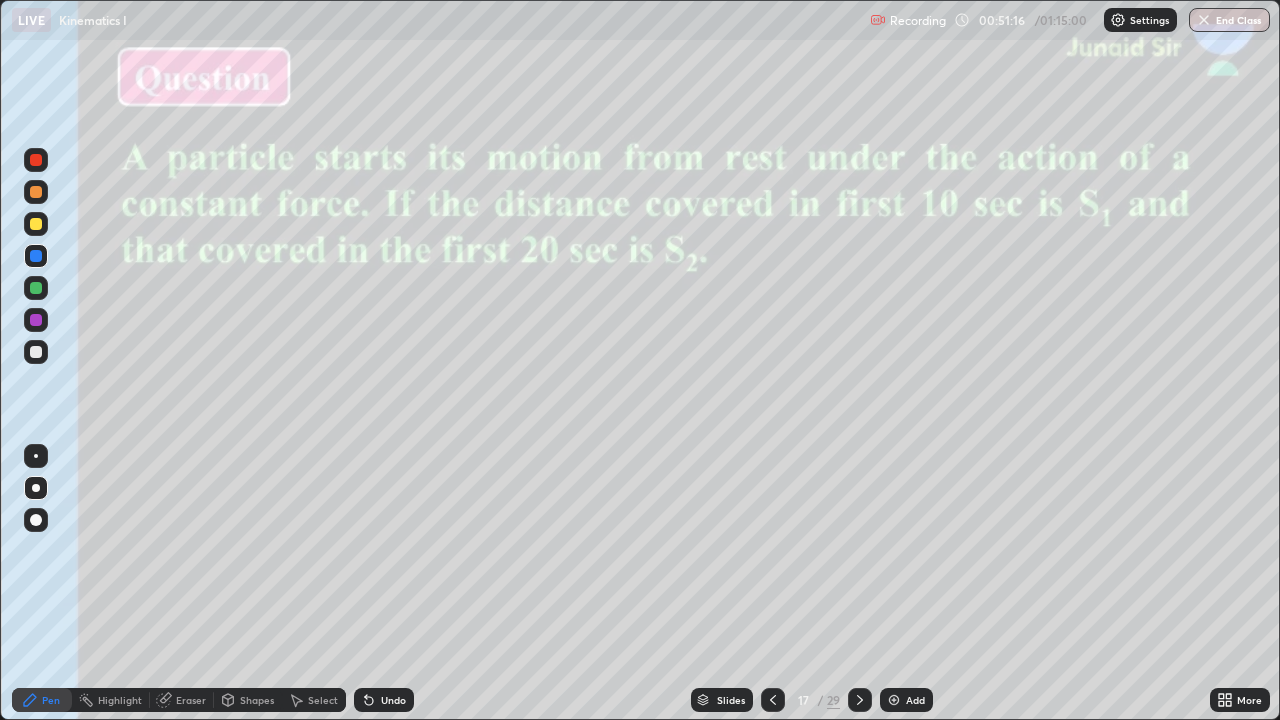 click 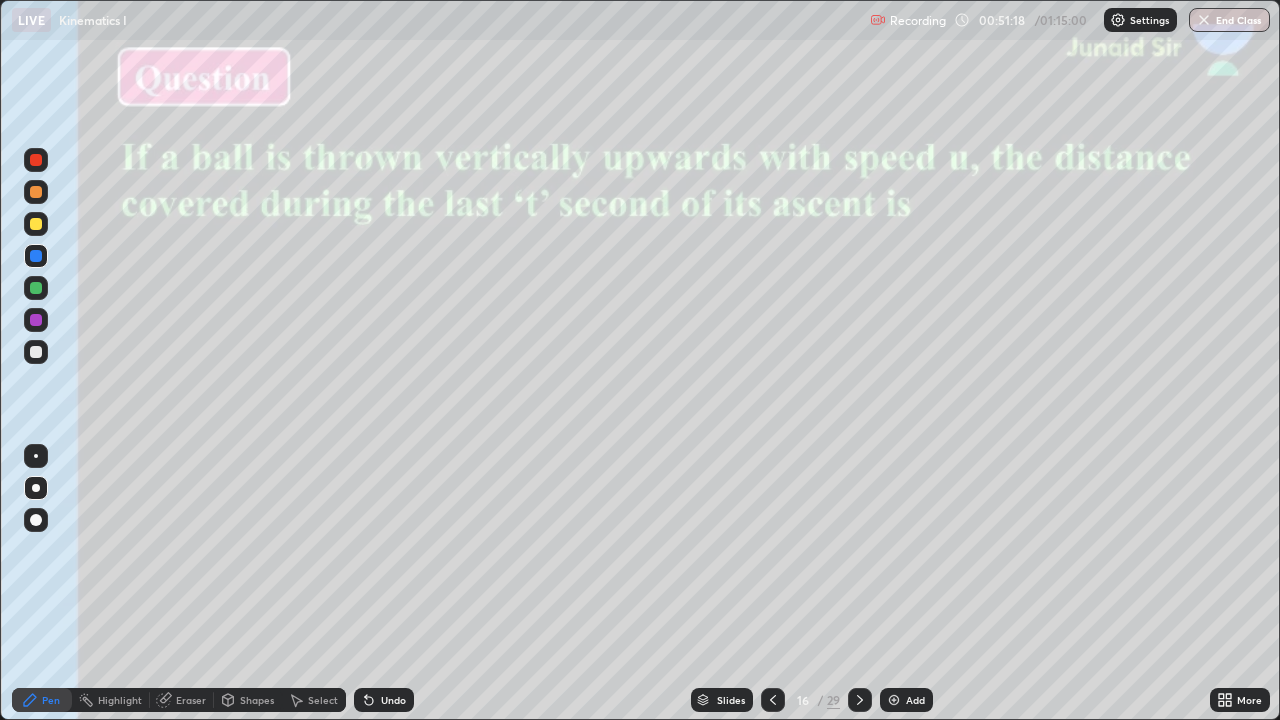click 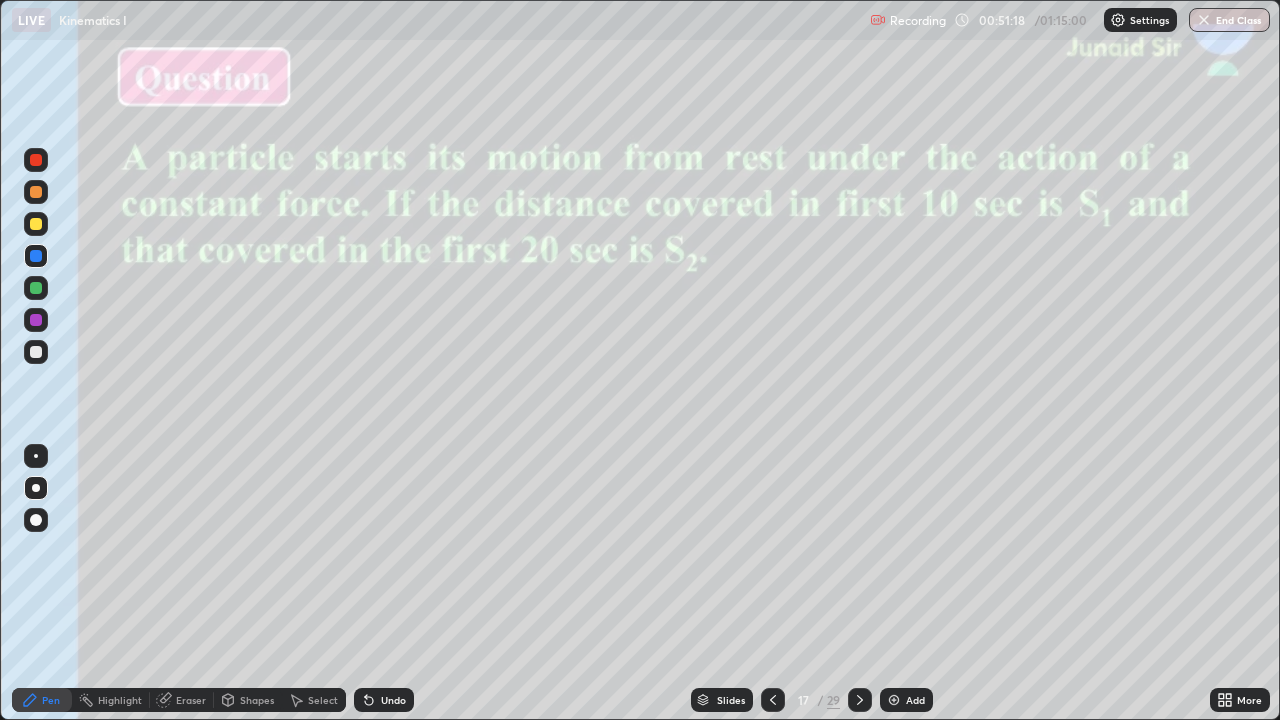 click 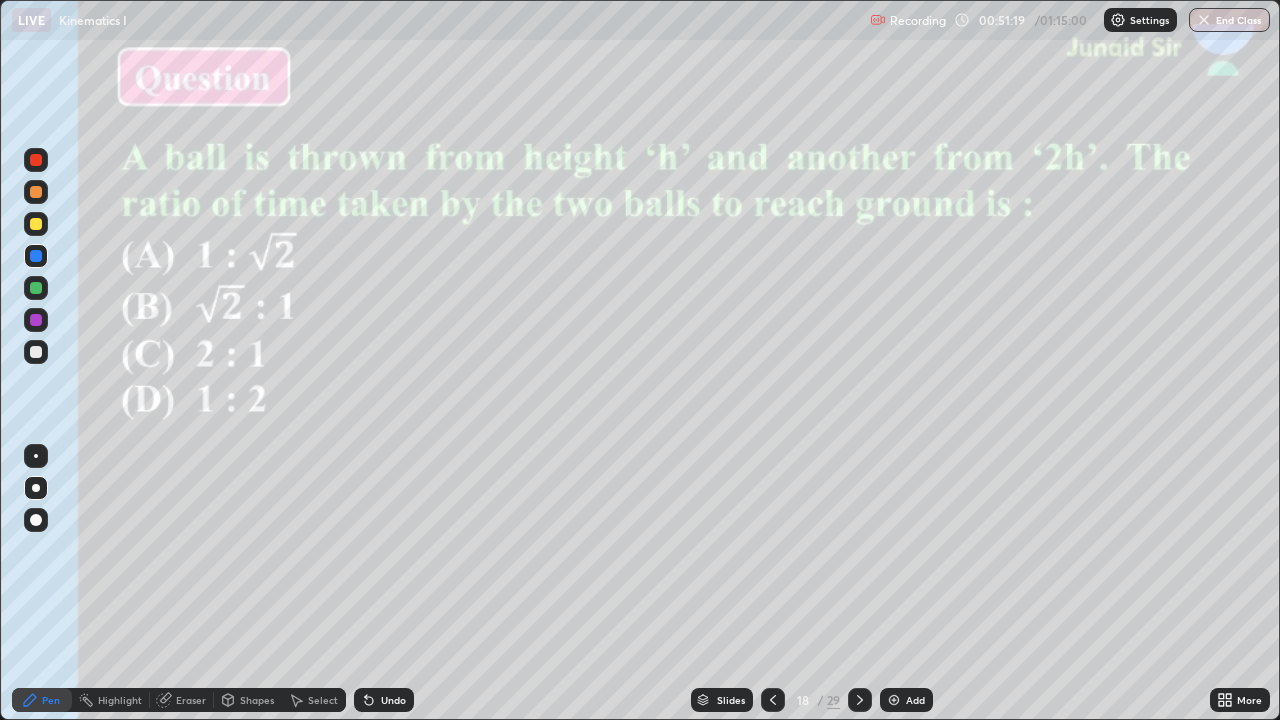 click 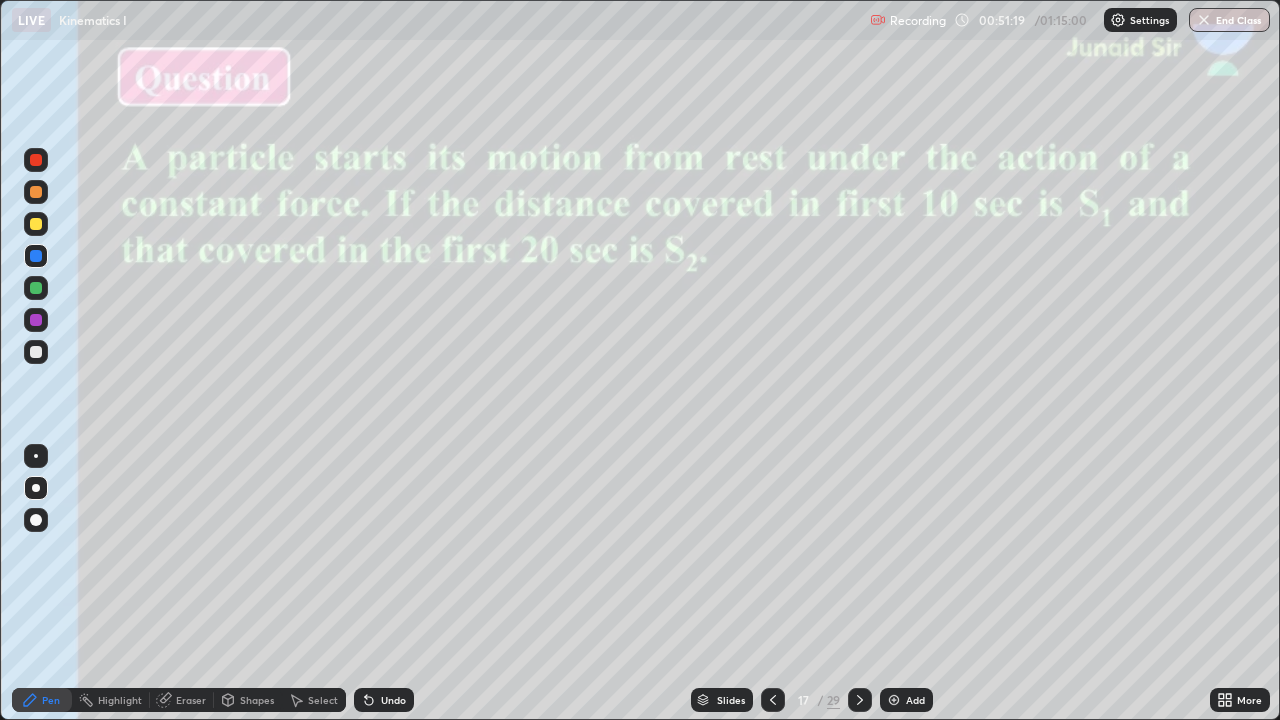 click 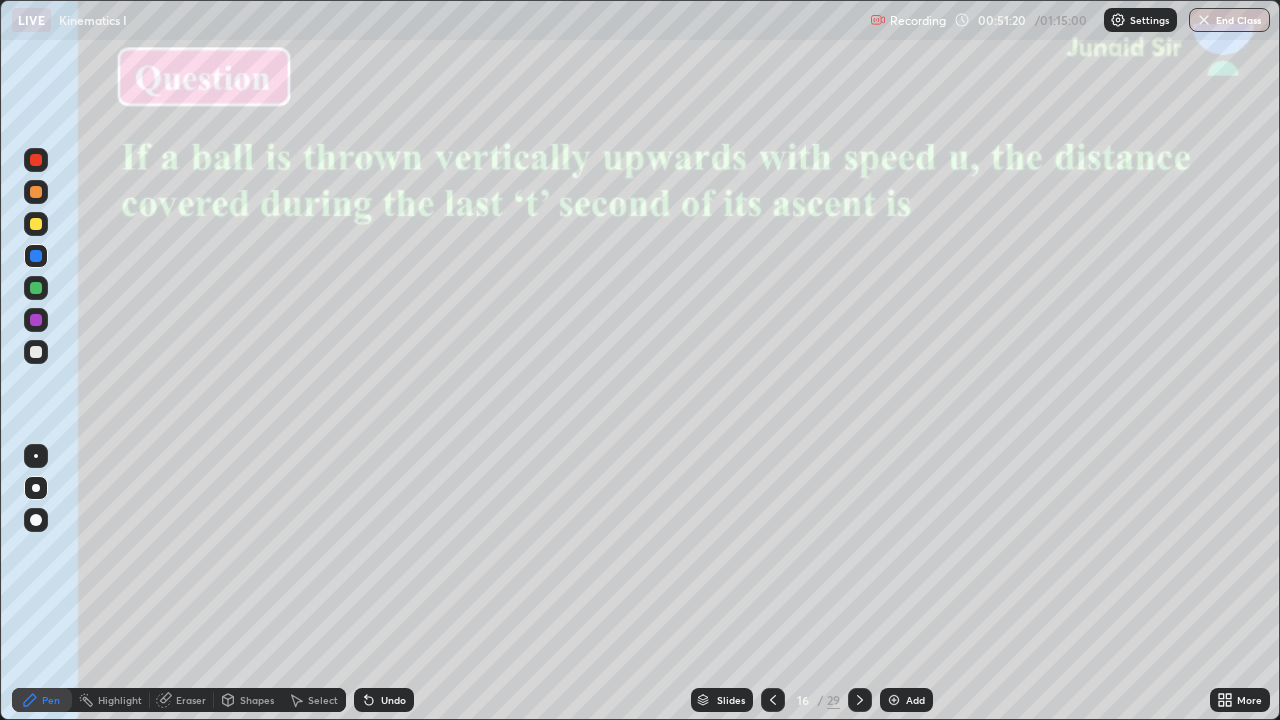 click 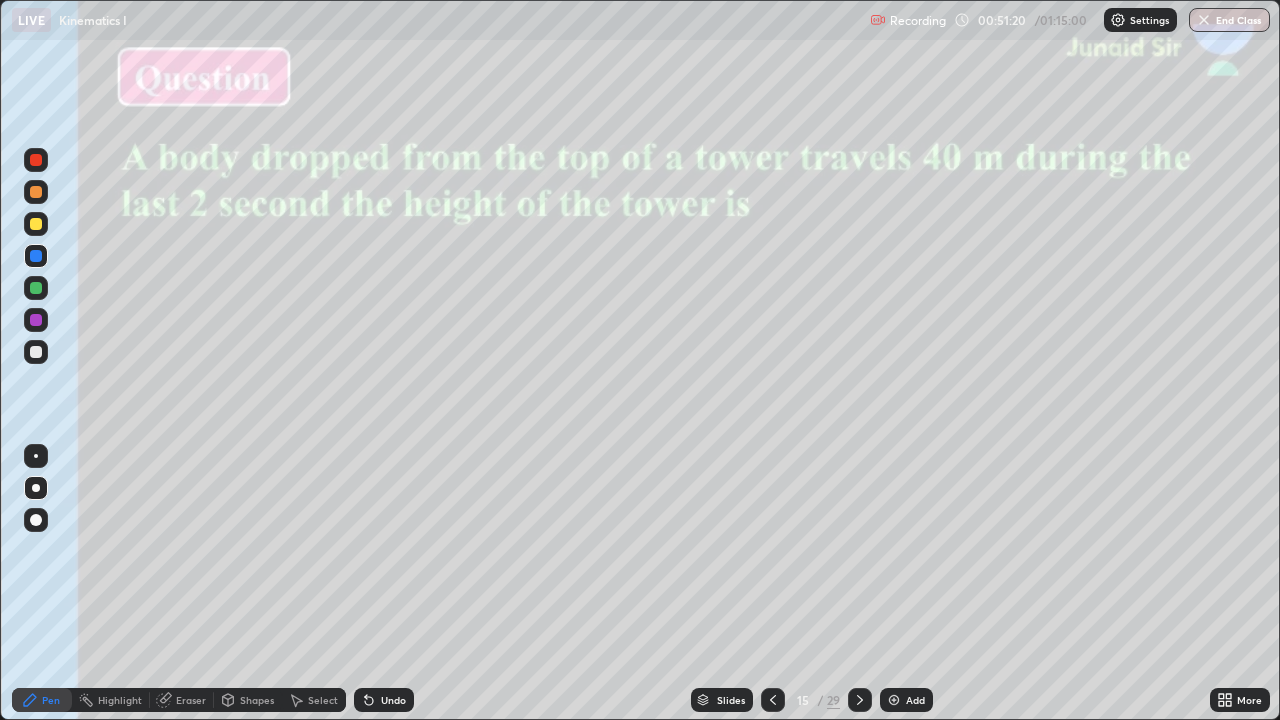 click 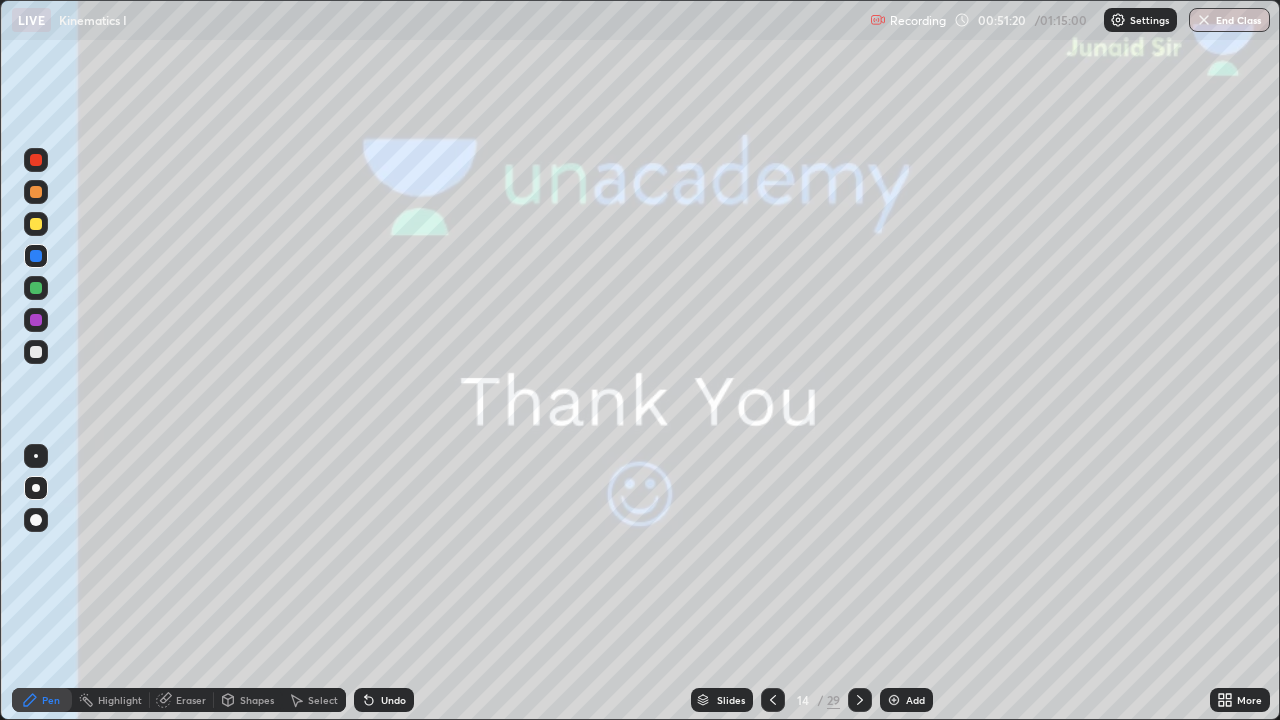 click 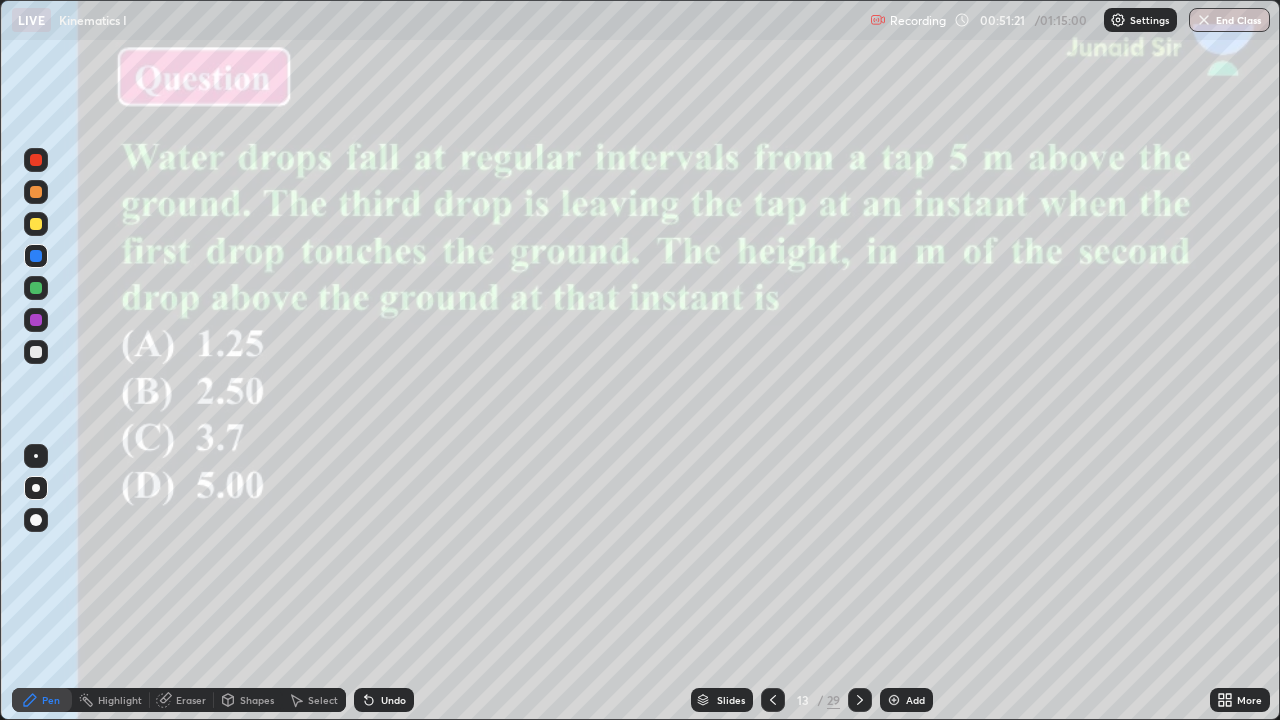 click 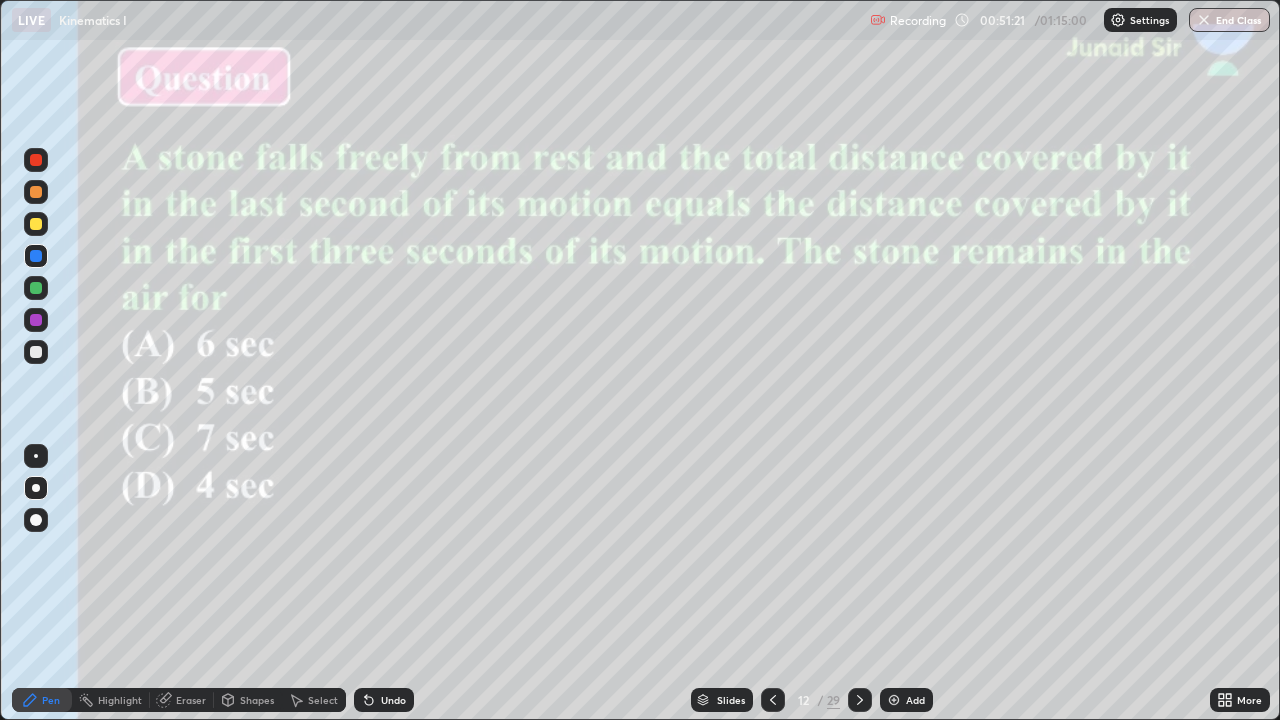 click 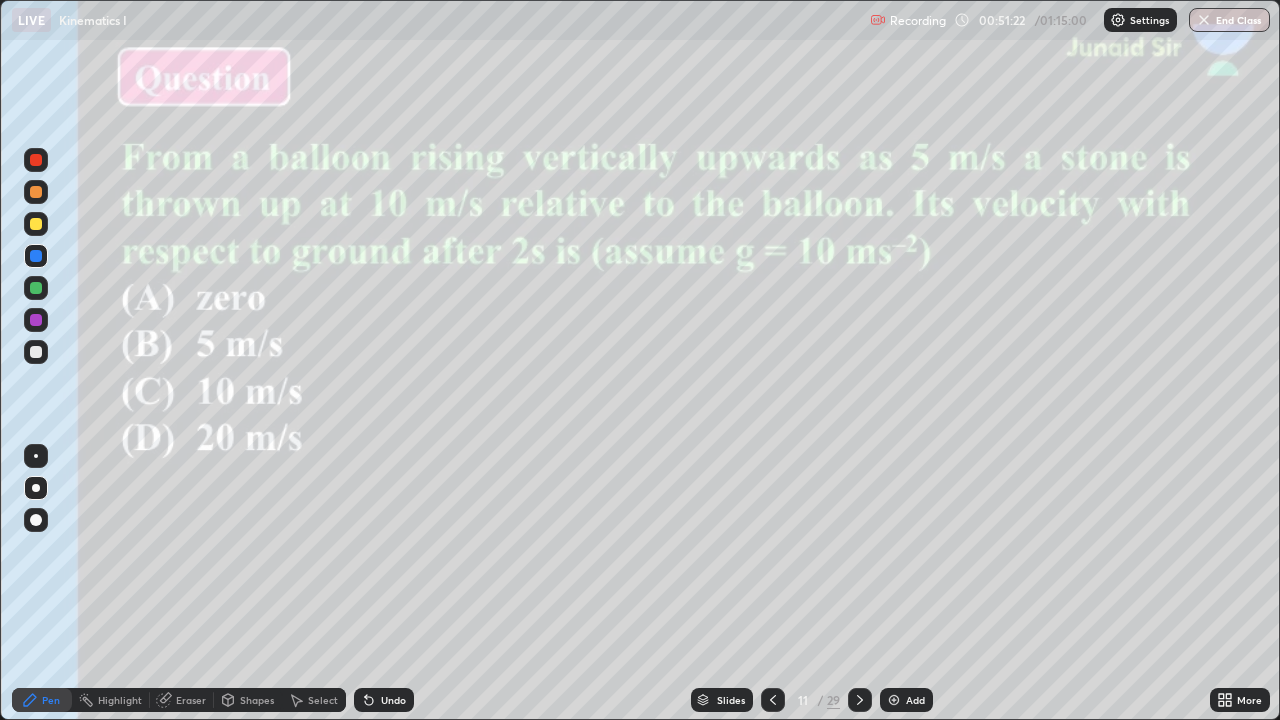 click 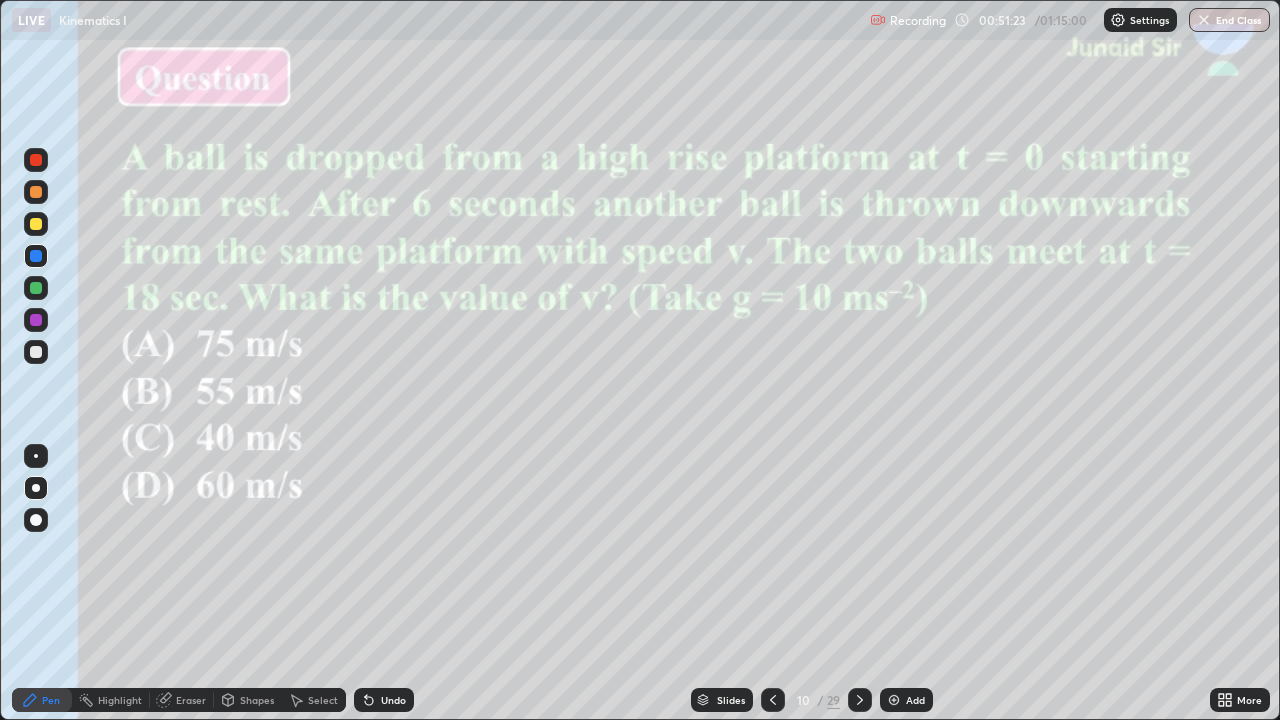 click 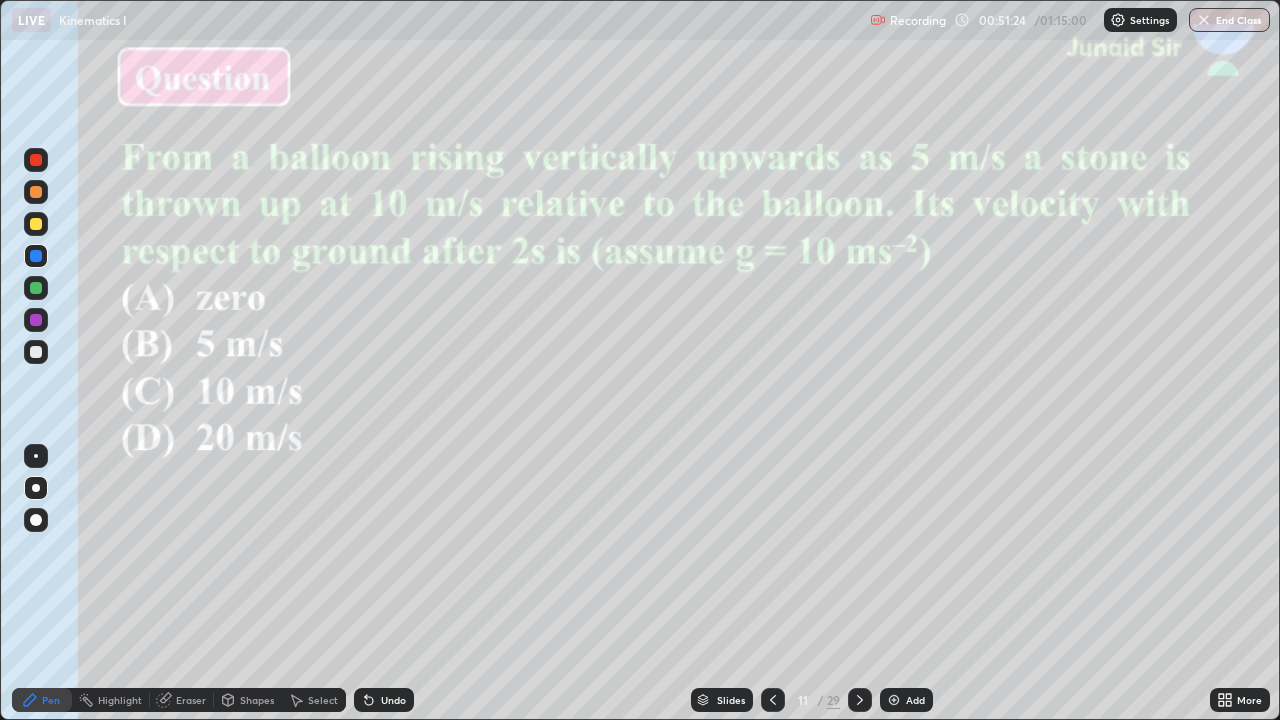 click 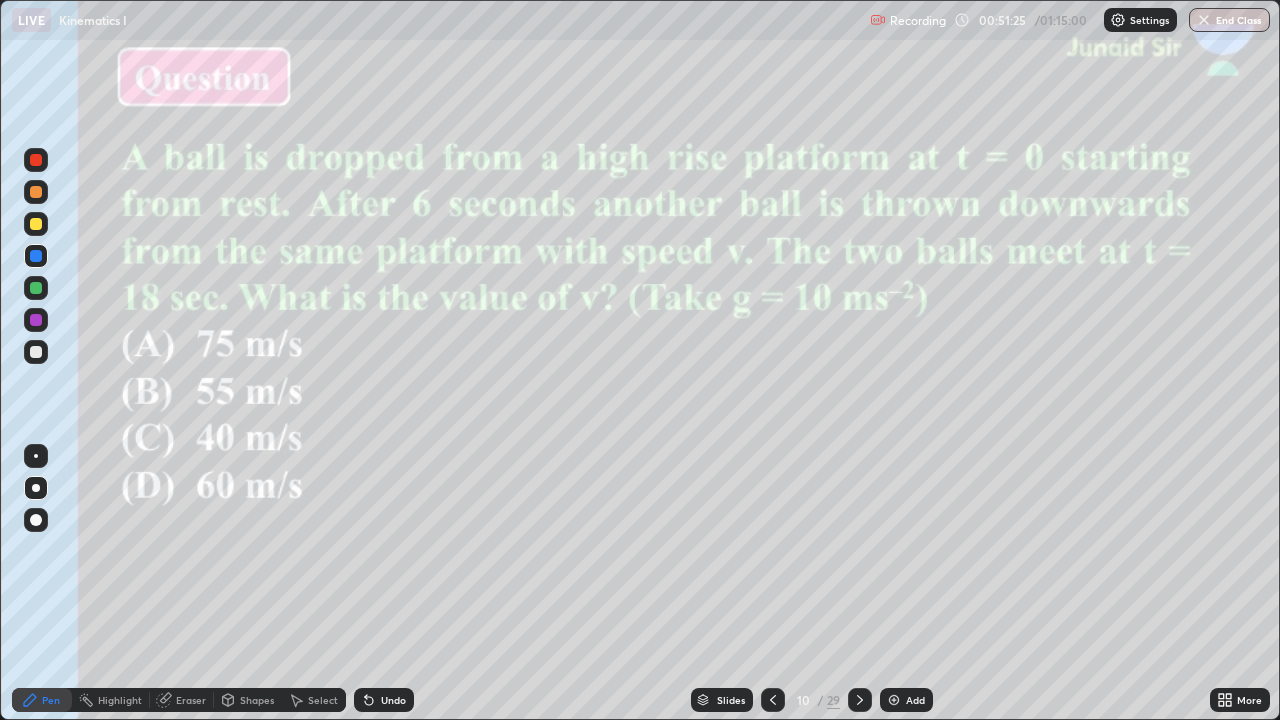 click 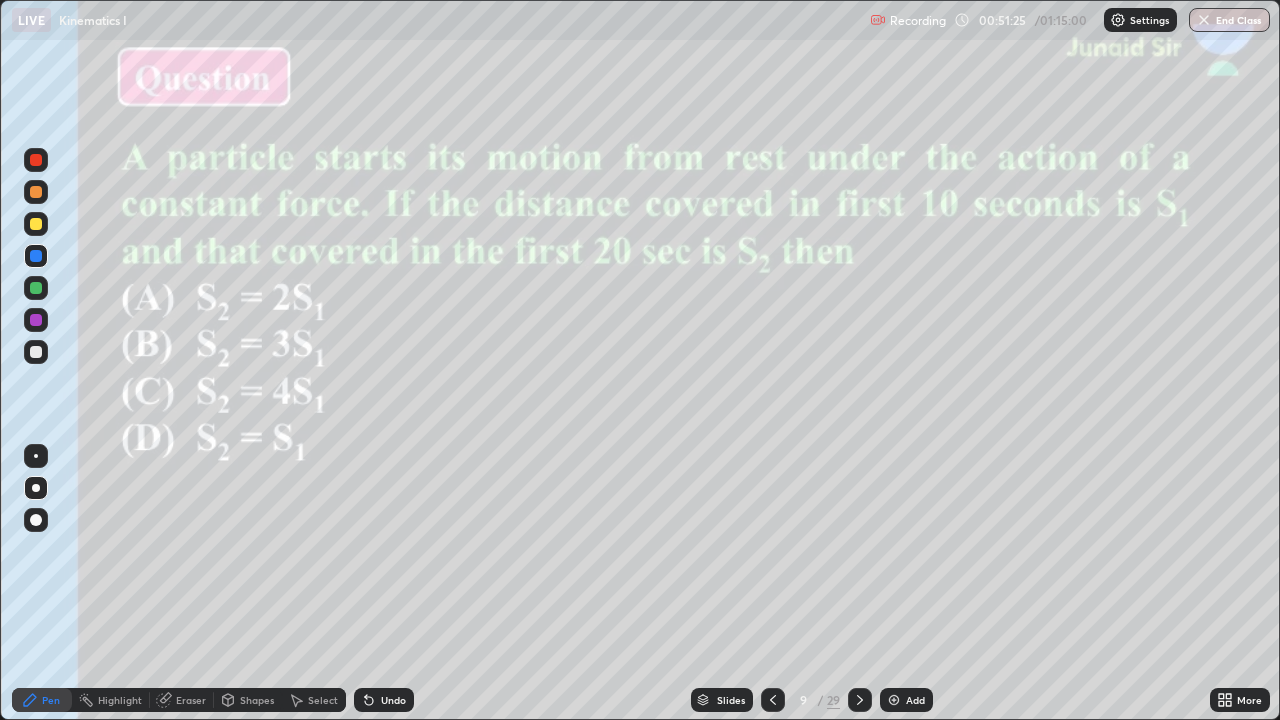 click 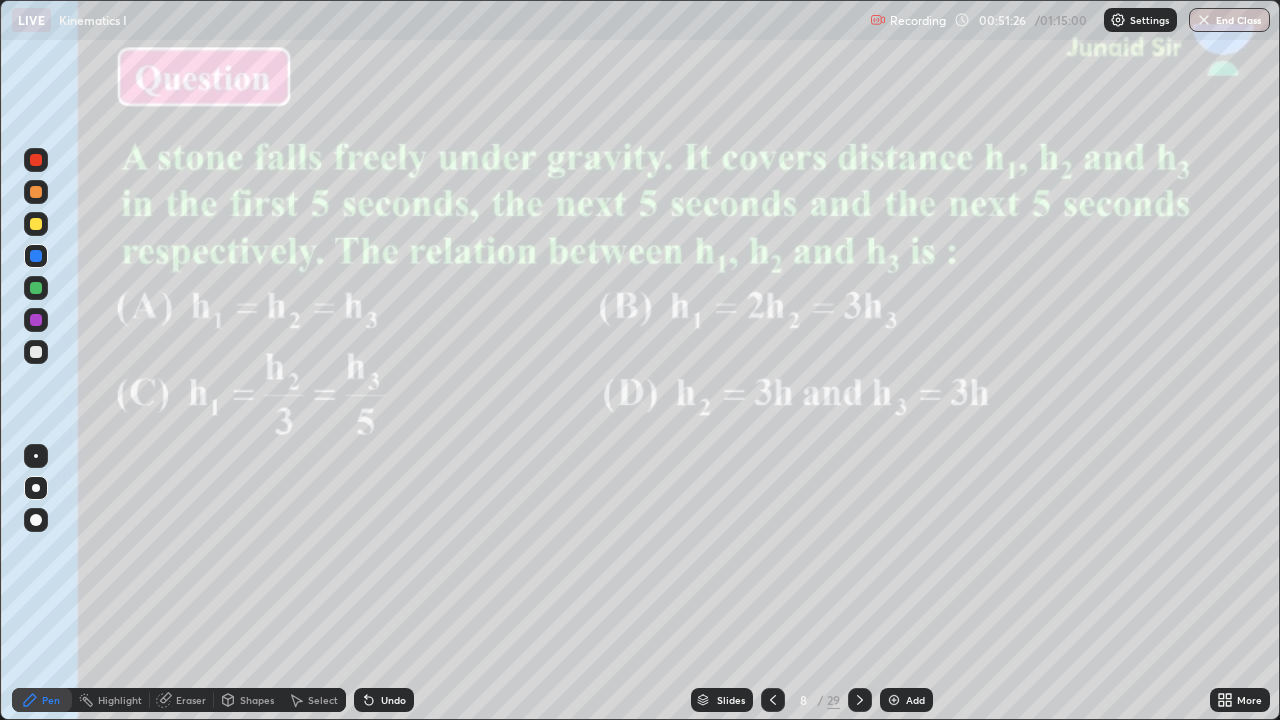 click 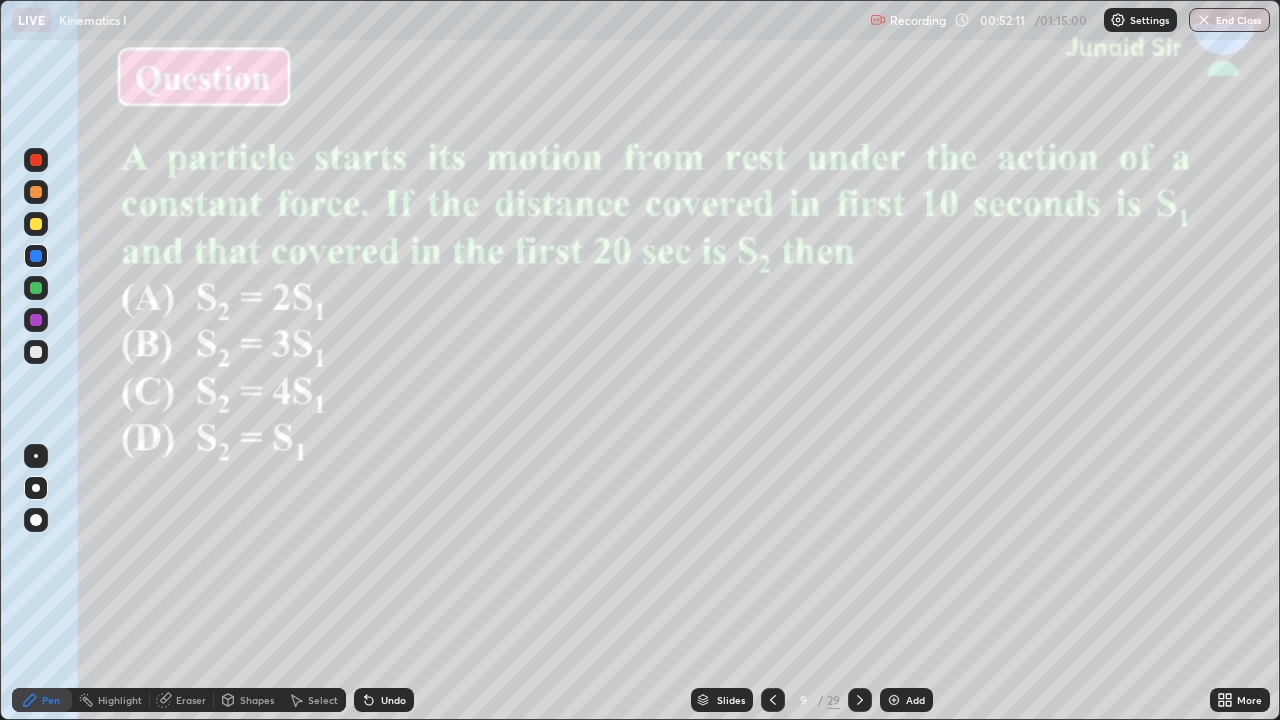 click 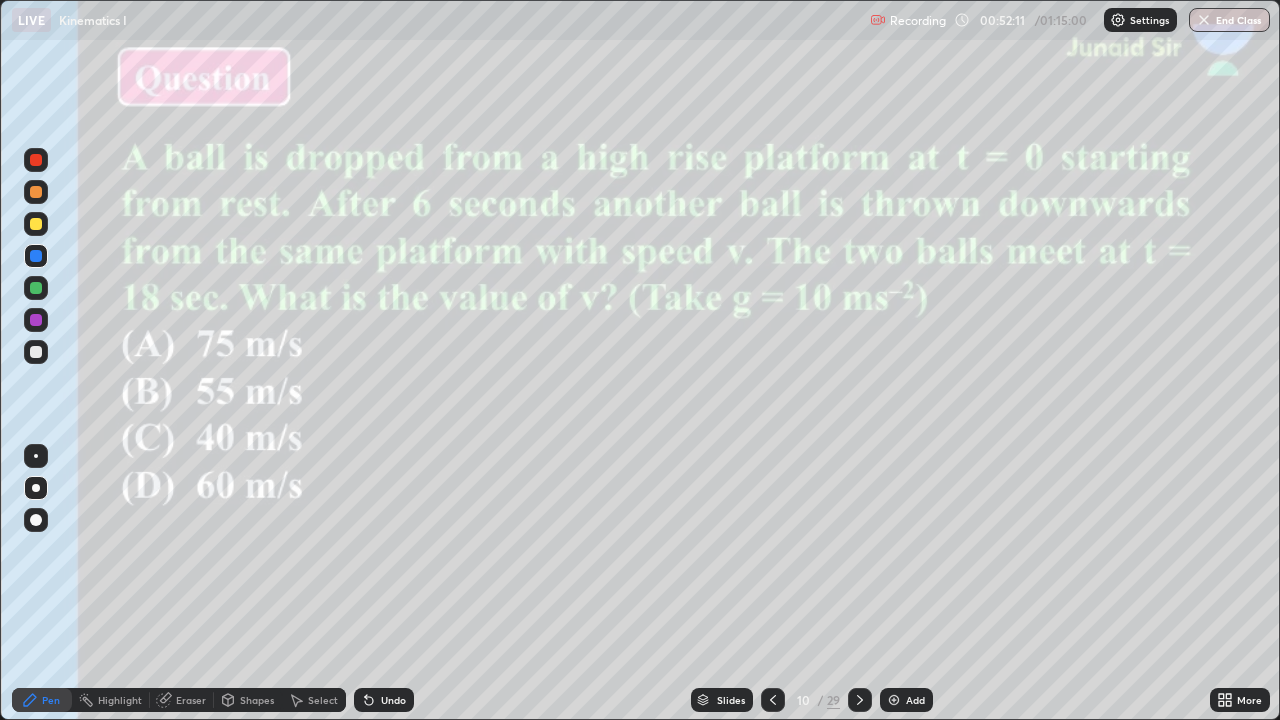 click 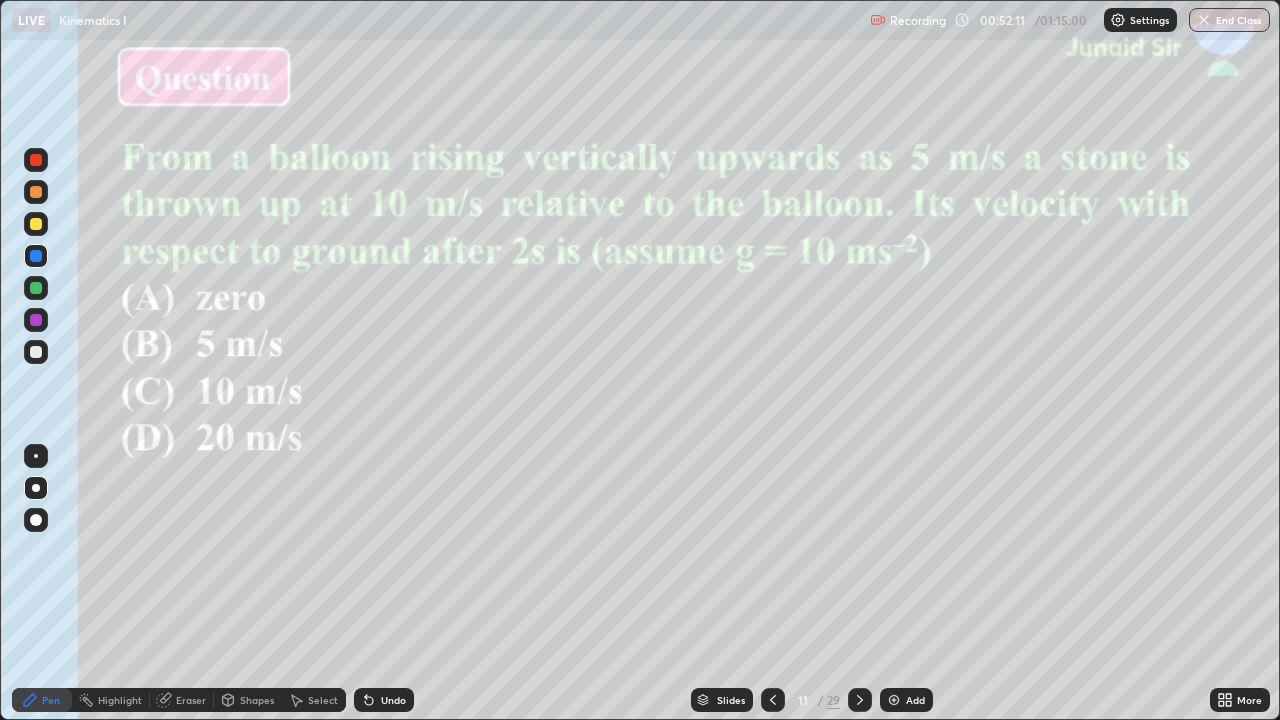 click 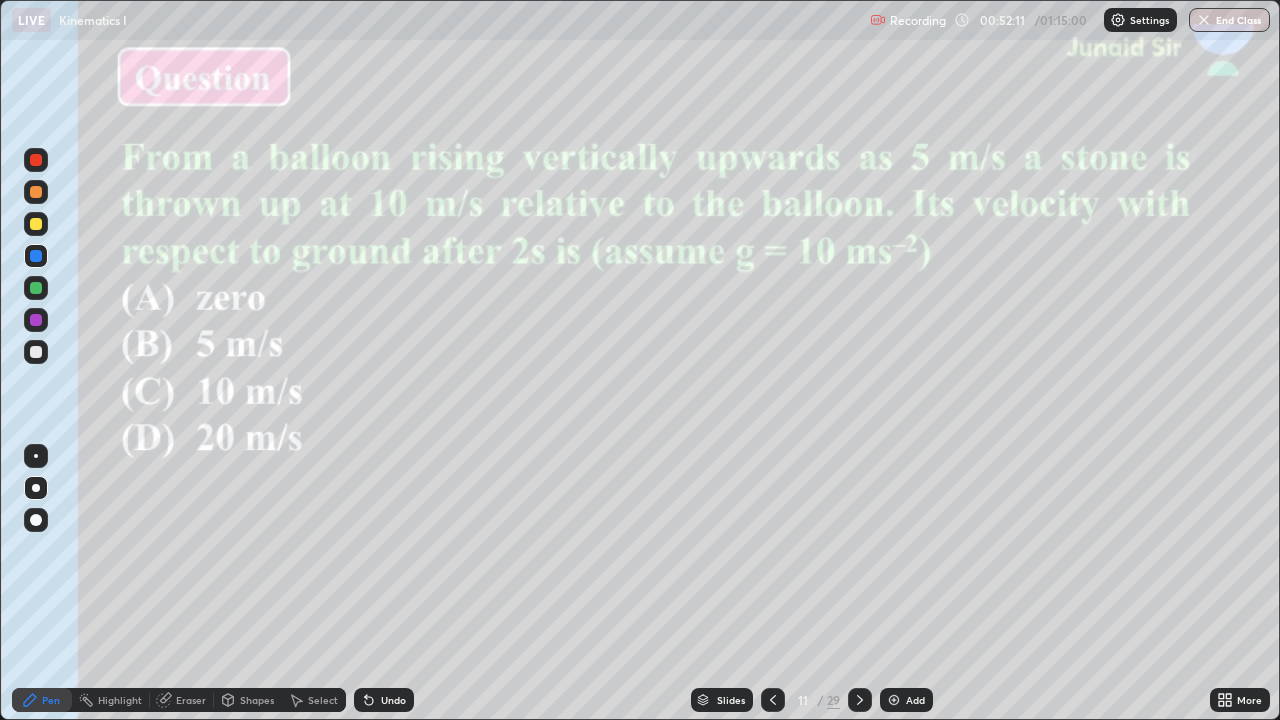 click 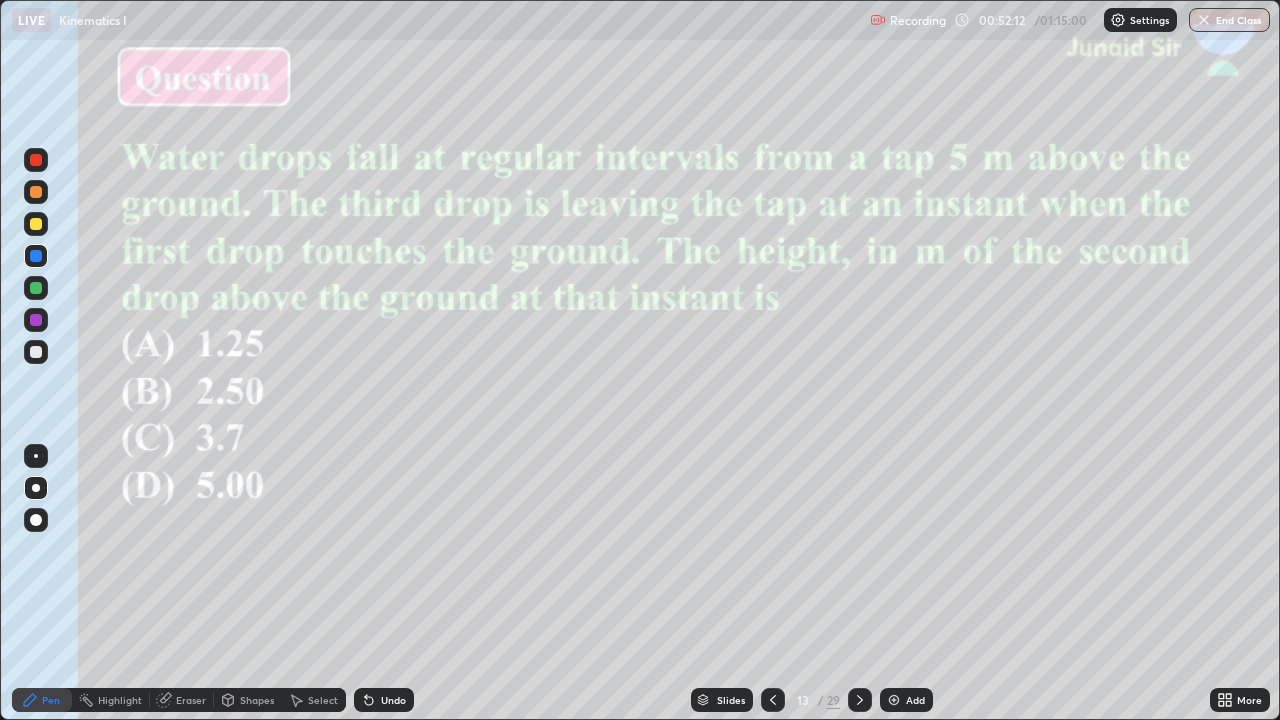click 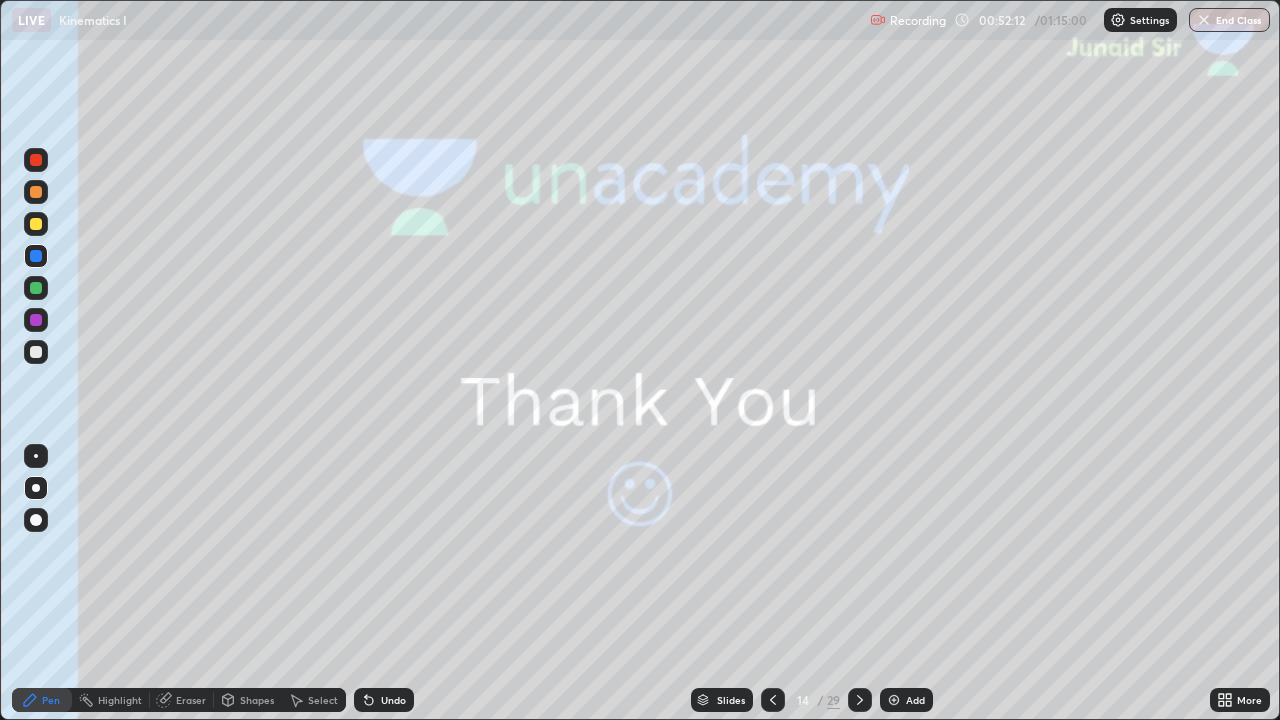 click 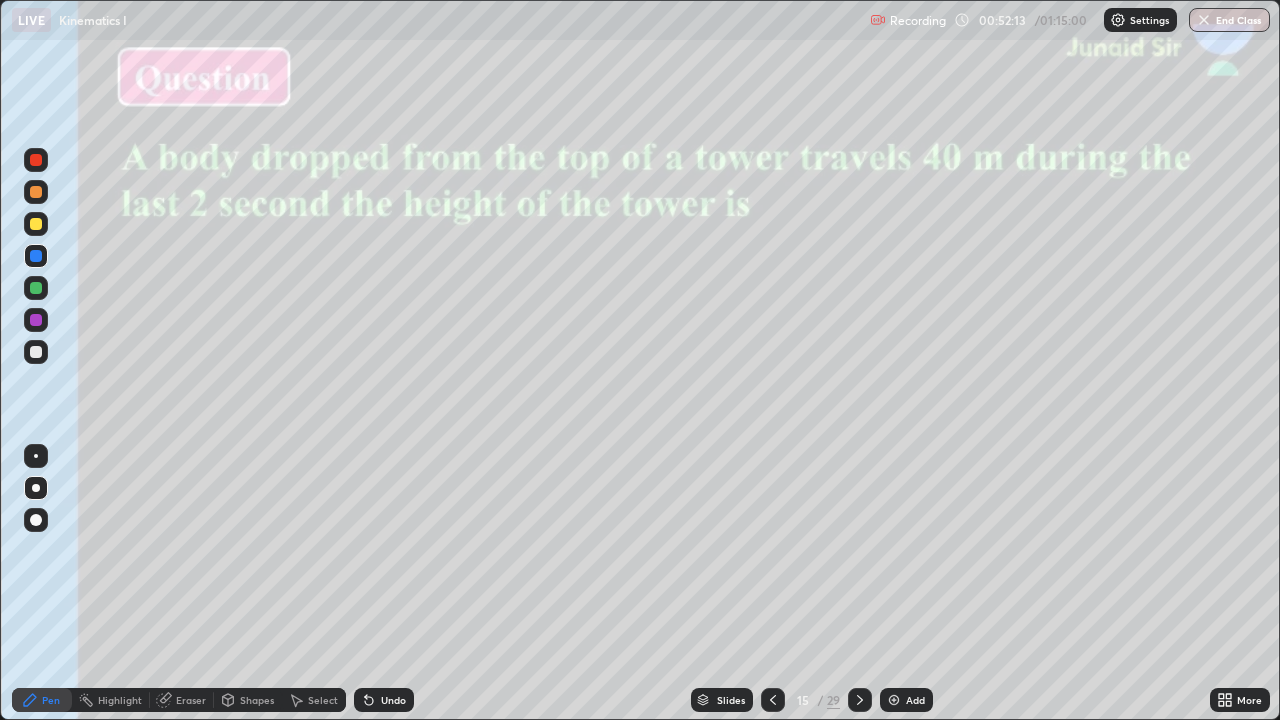 click 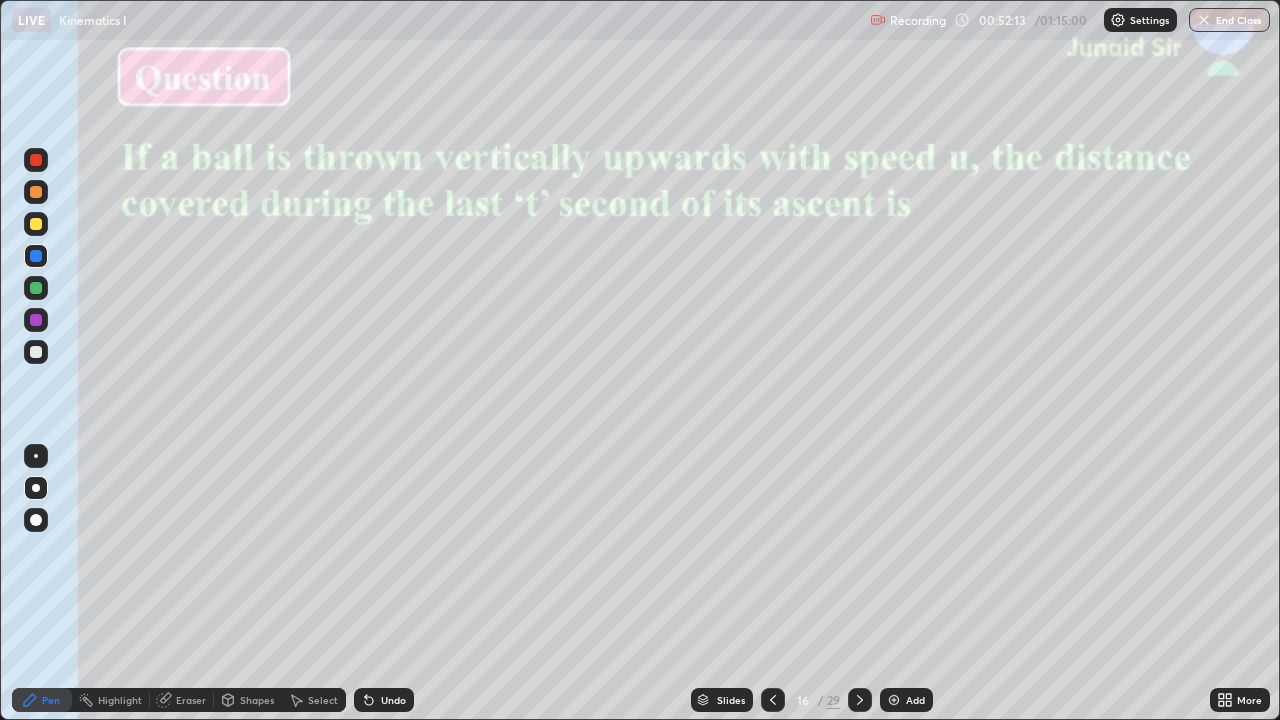 click 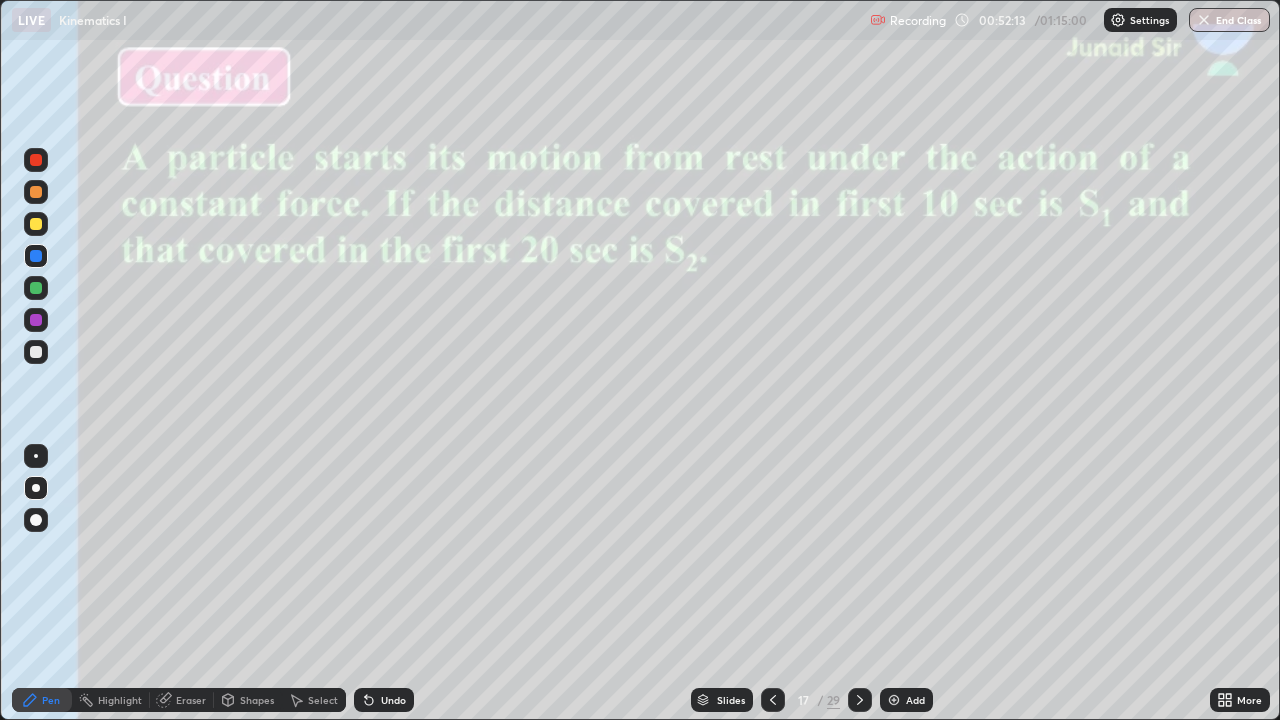 click 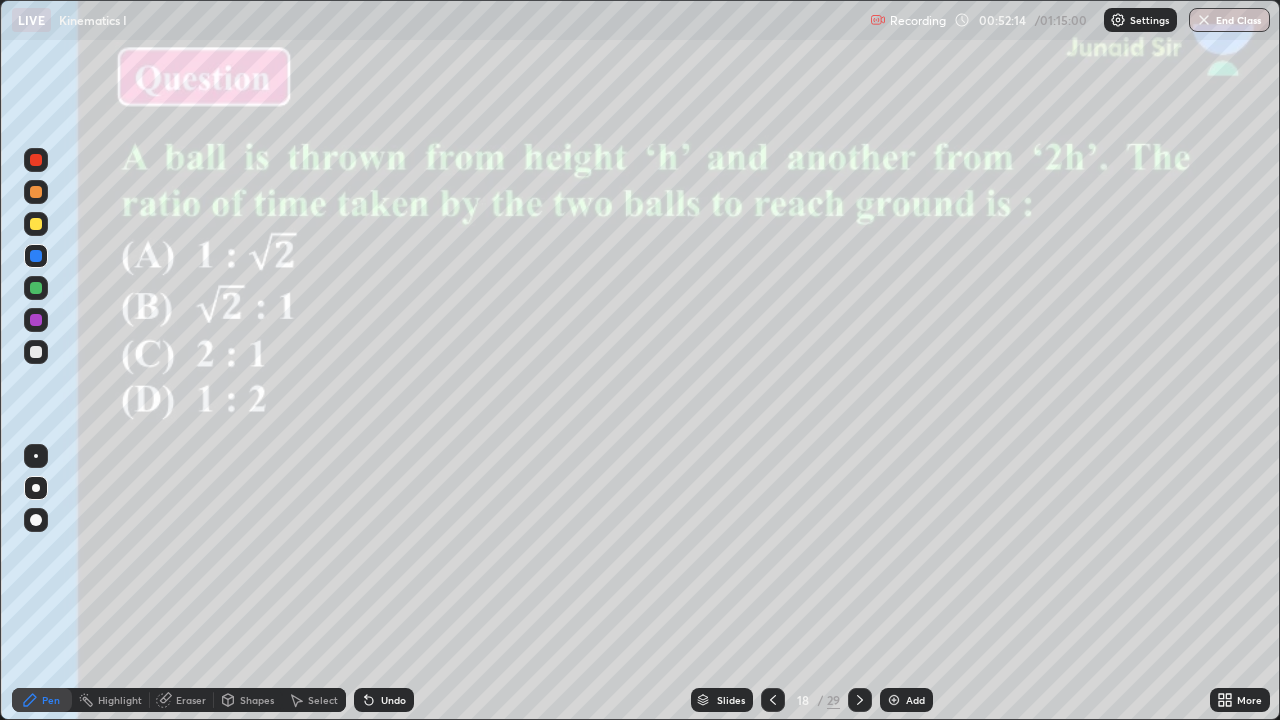 click 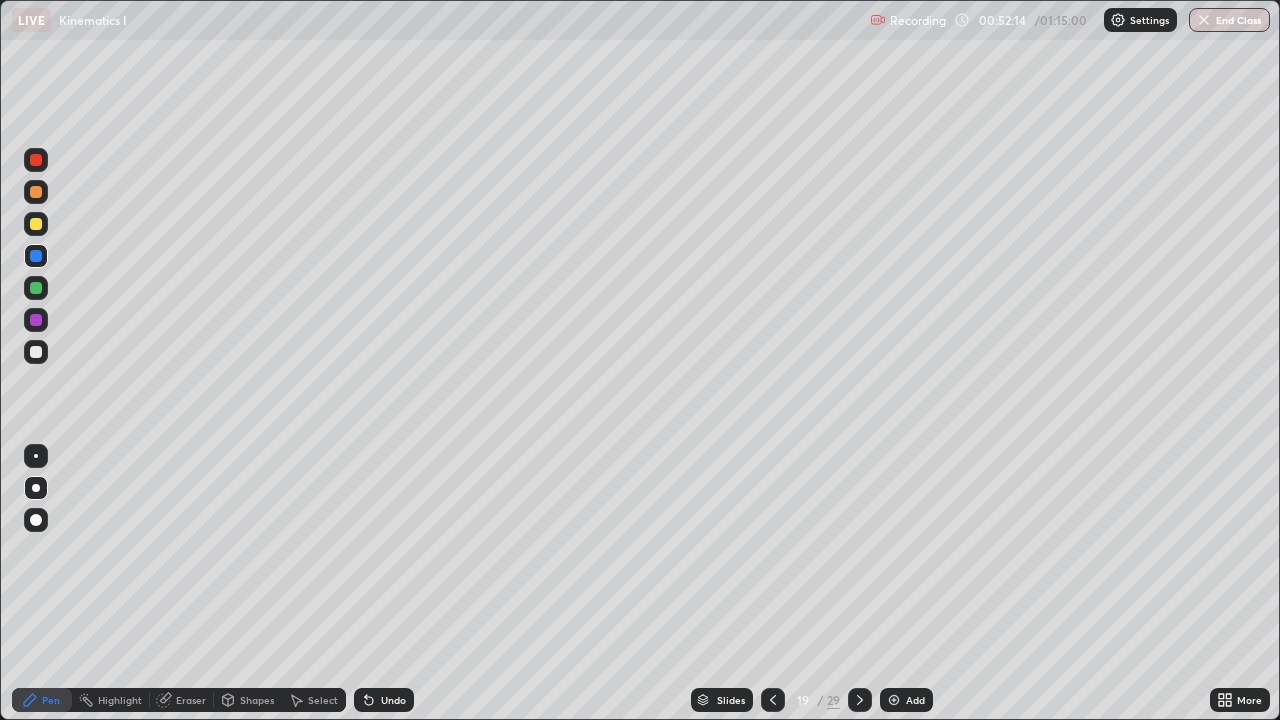 click 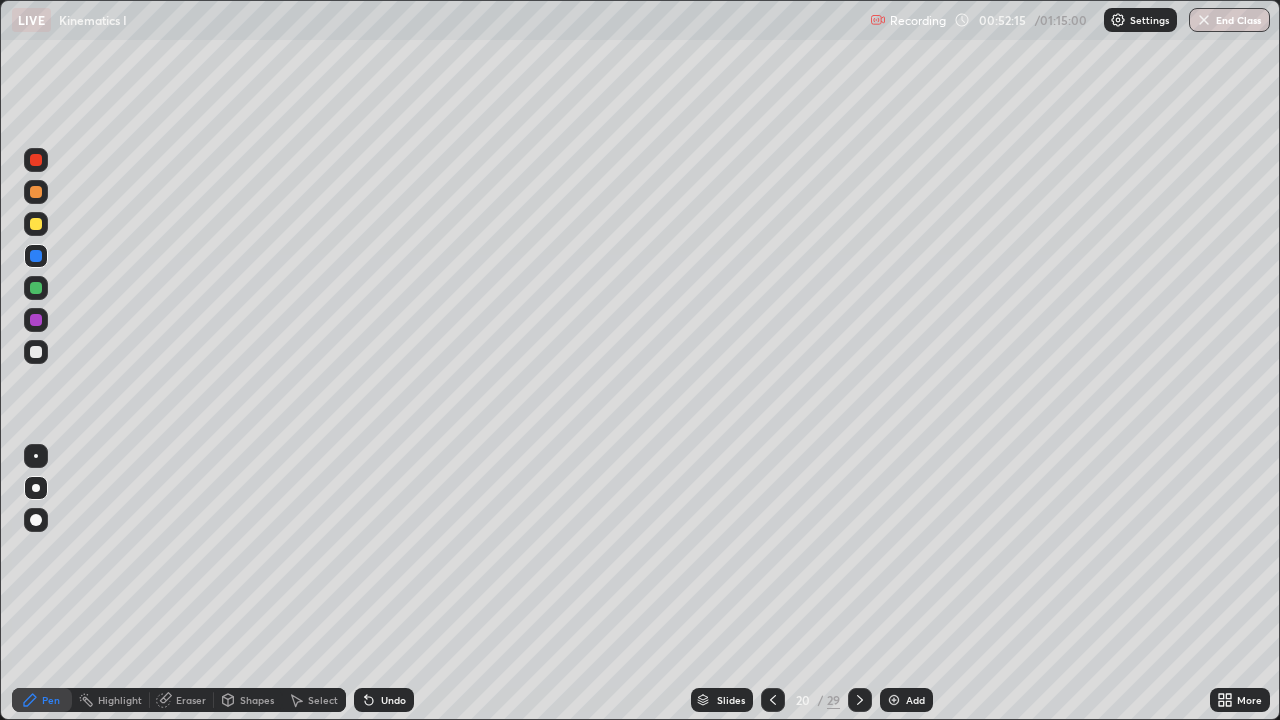 click 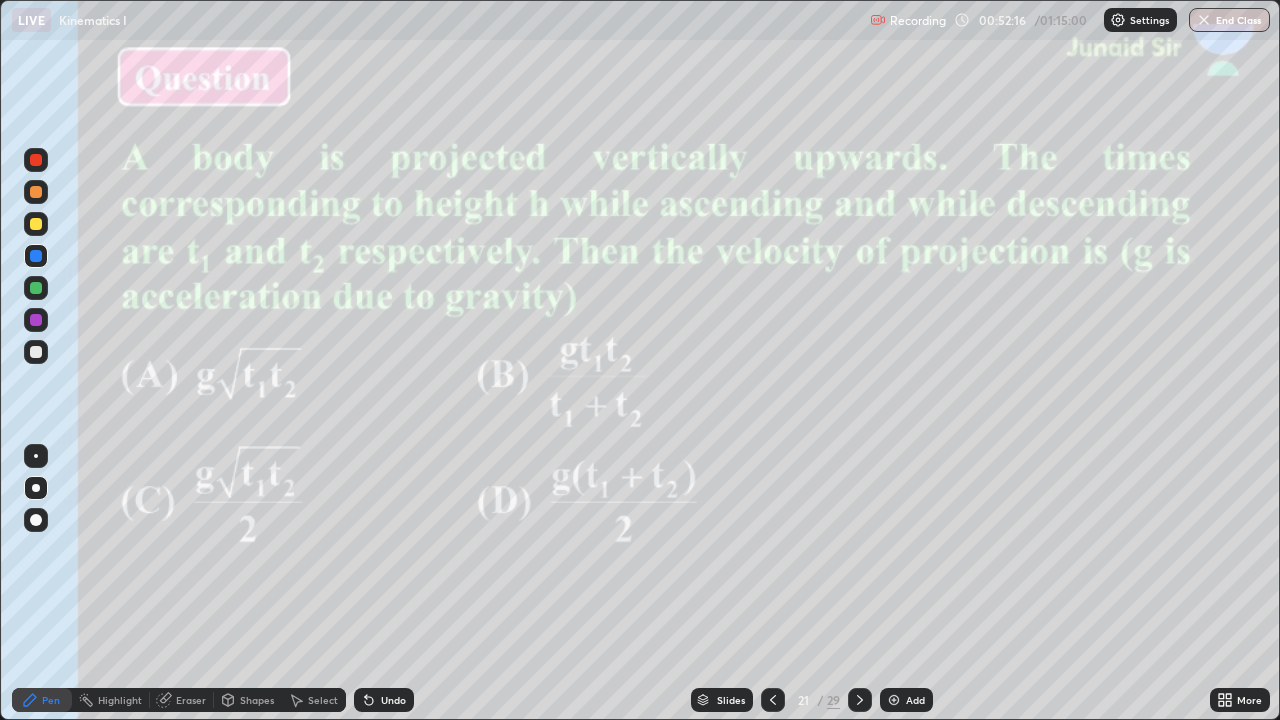 click 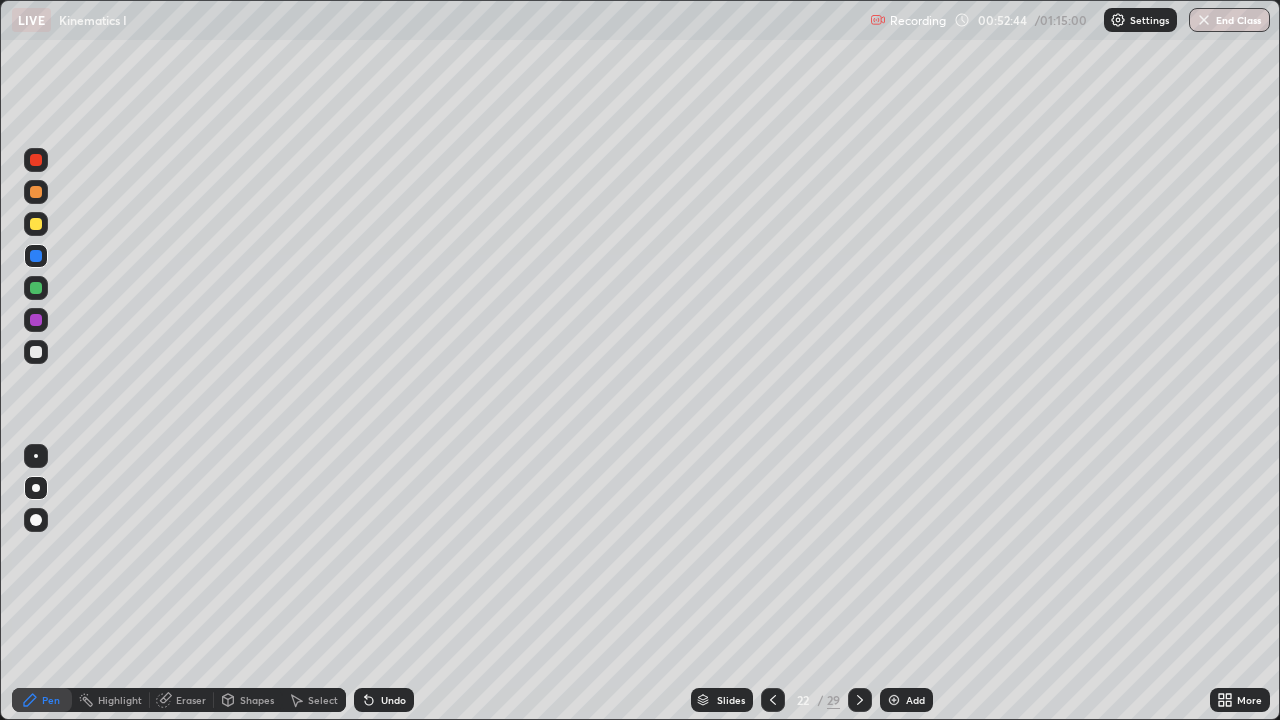 click at bounding box center (773, 700) 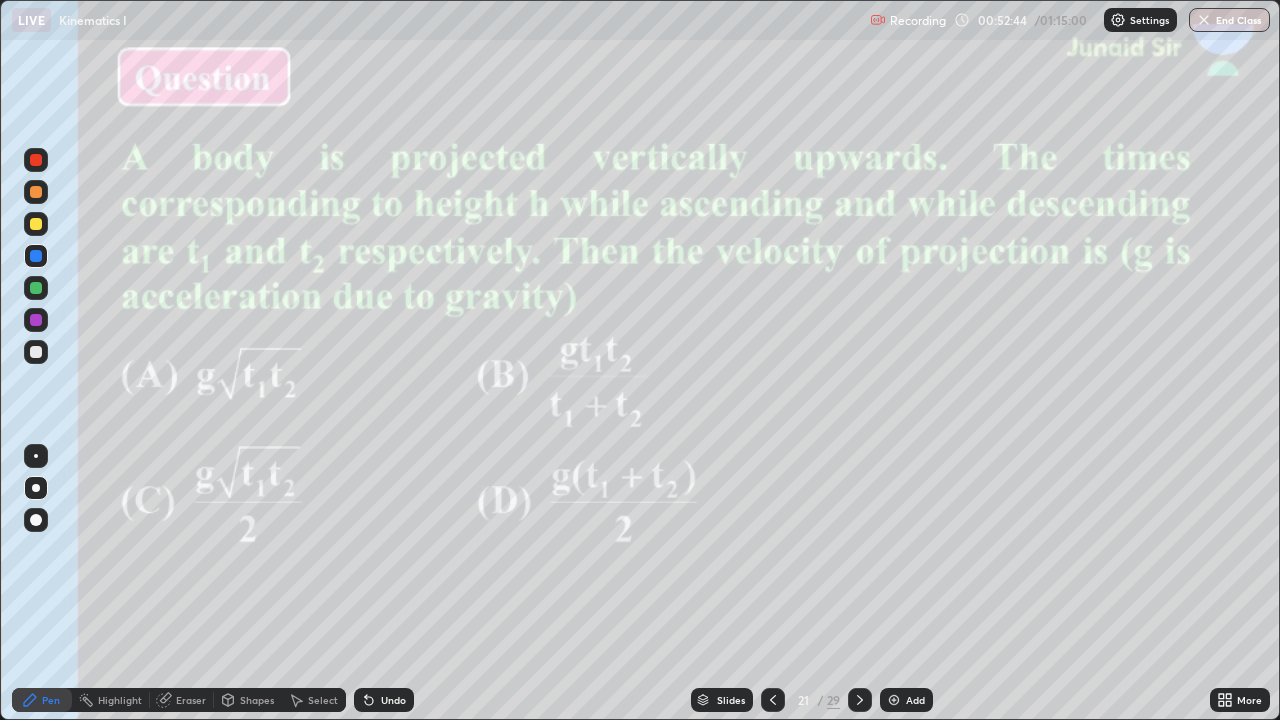 click at bounding box center [773, 700] 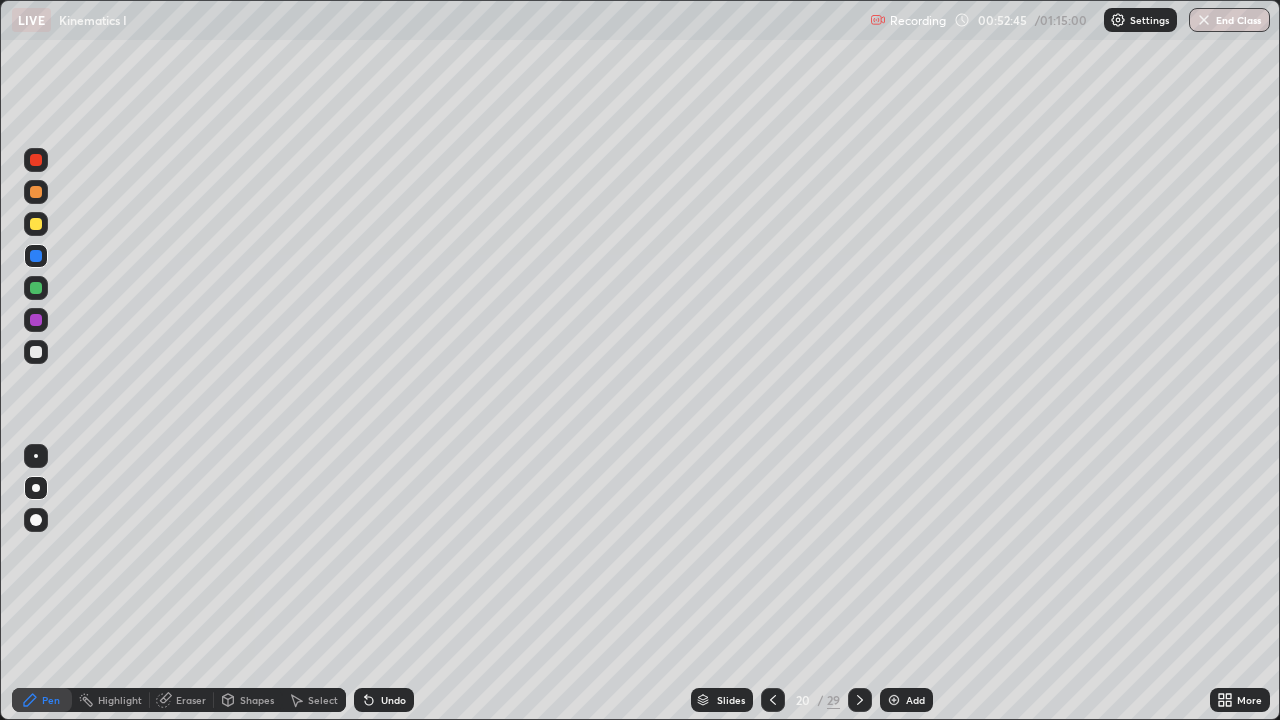 click 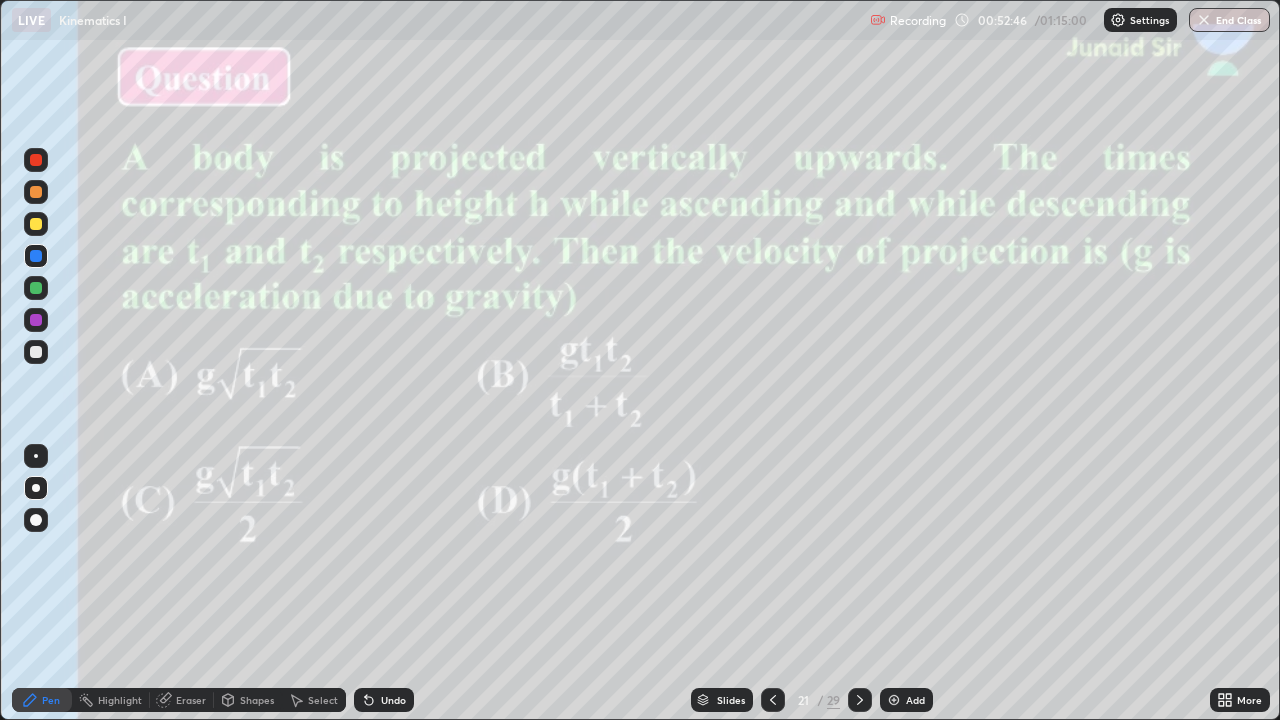 click 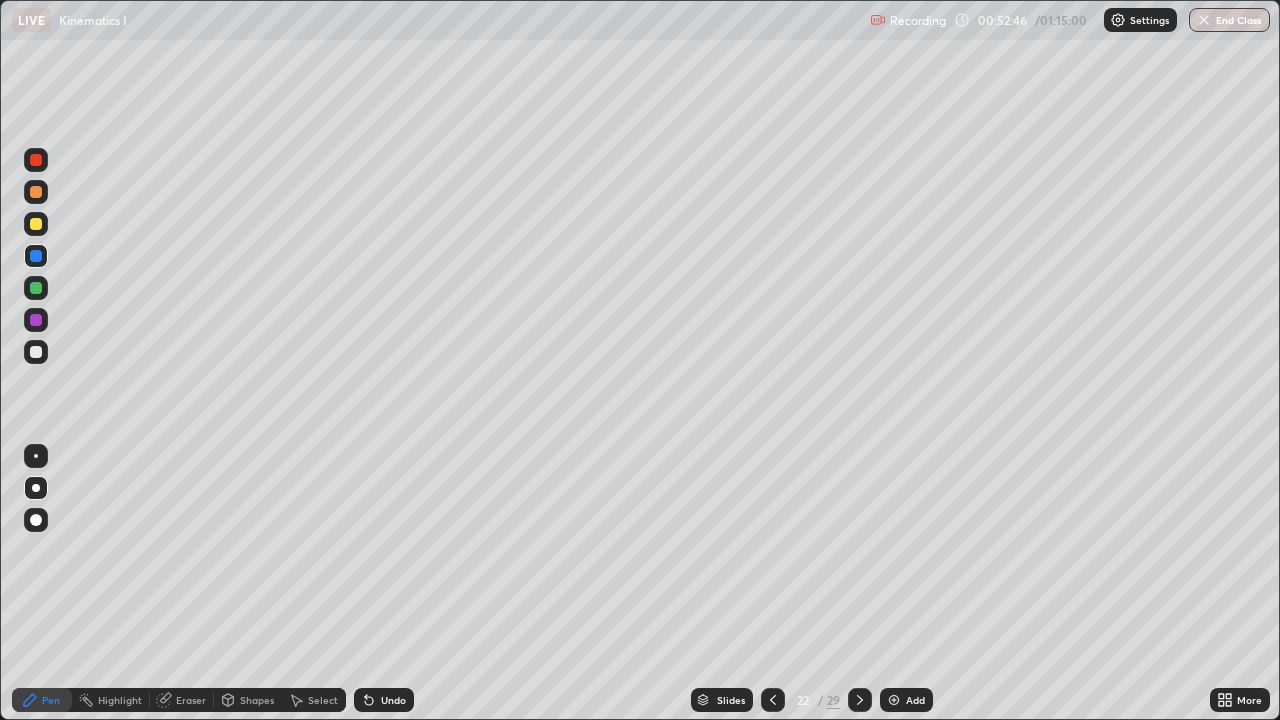 click 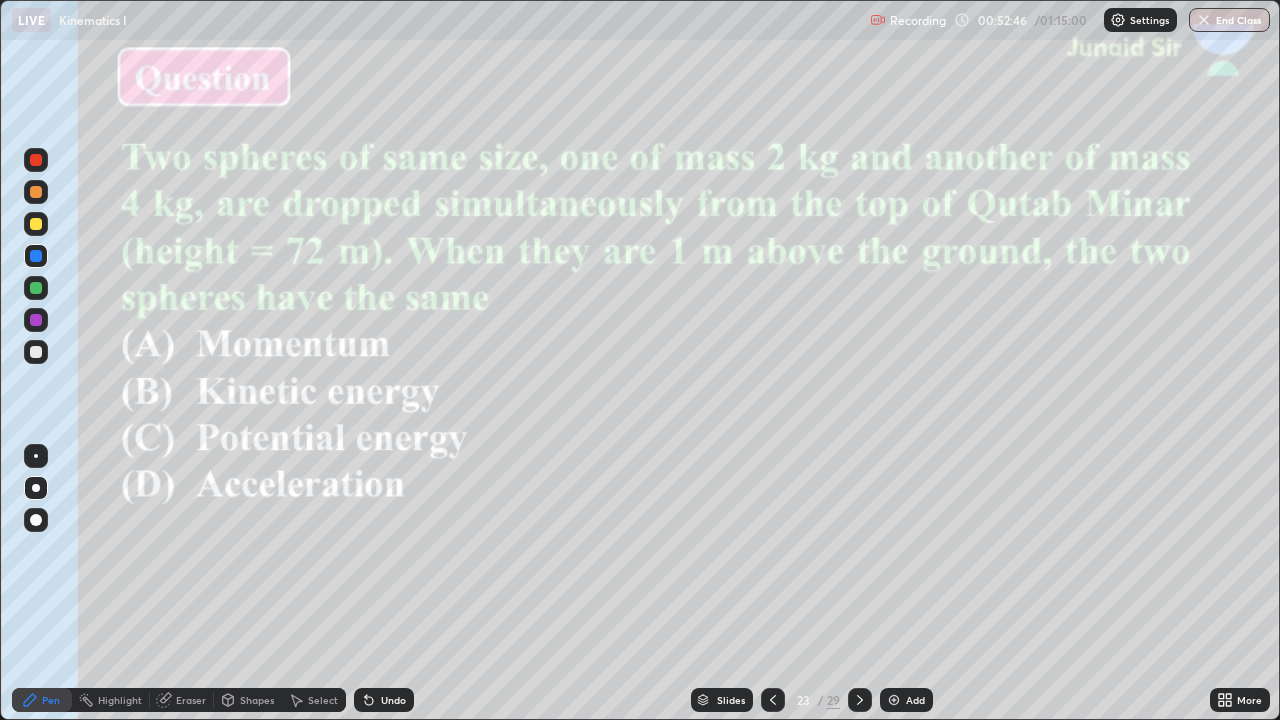 click 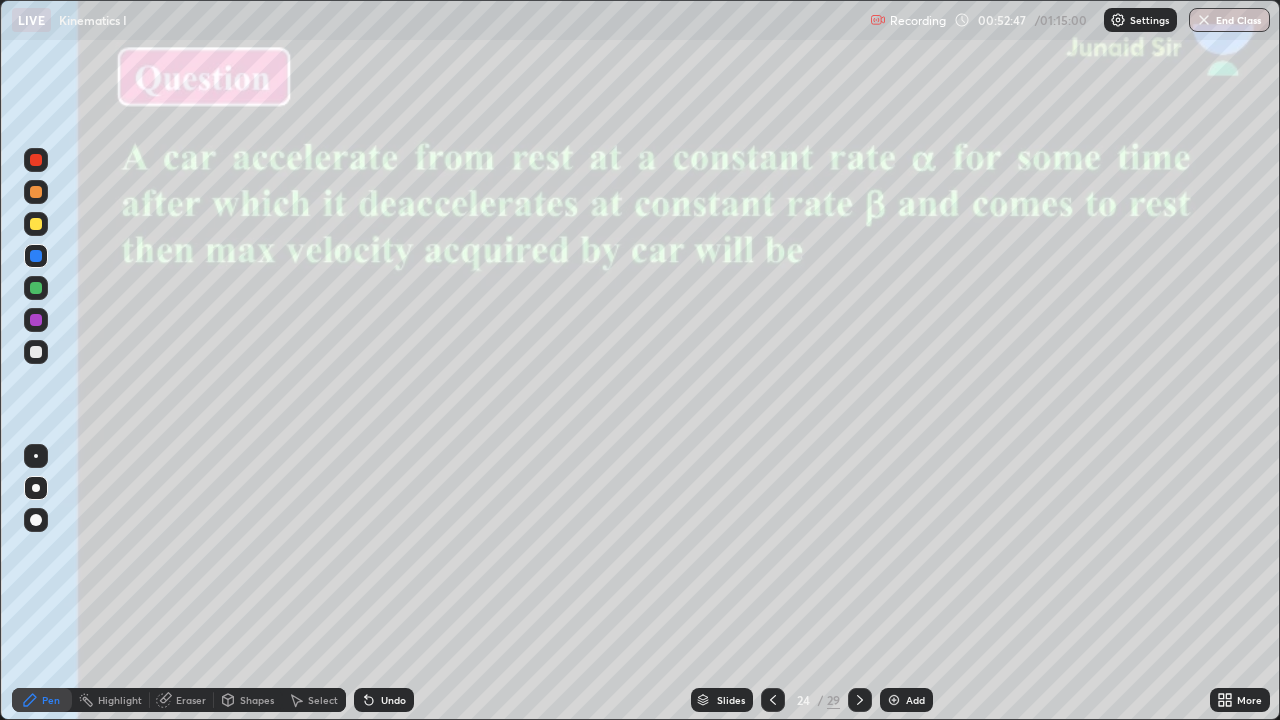 click 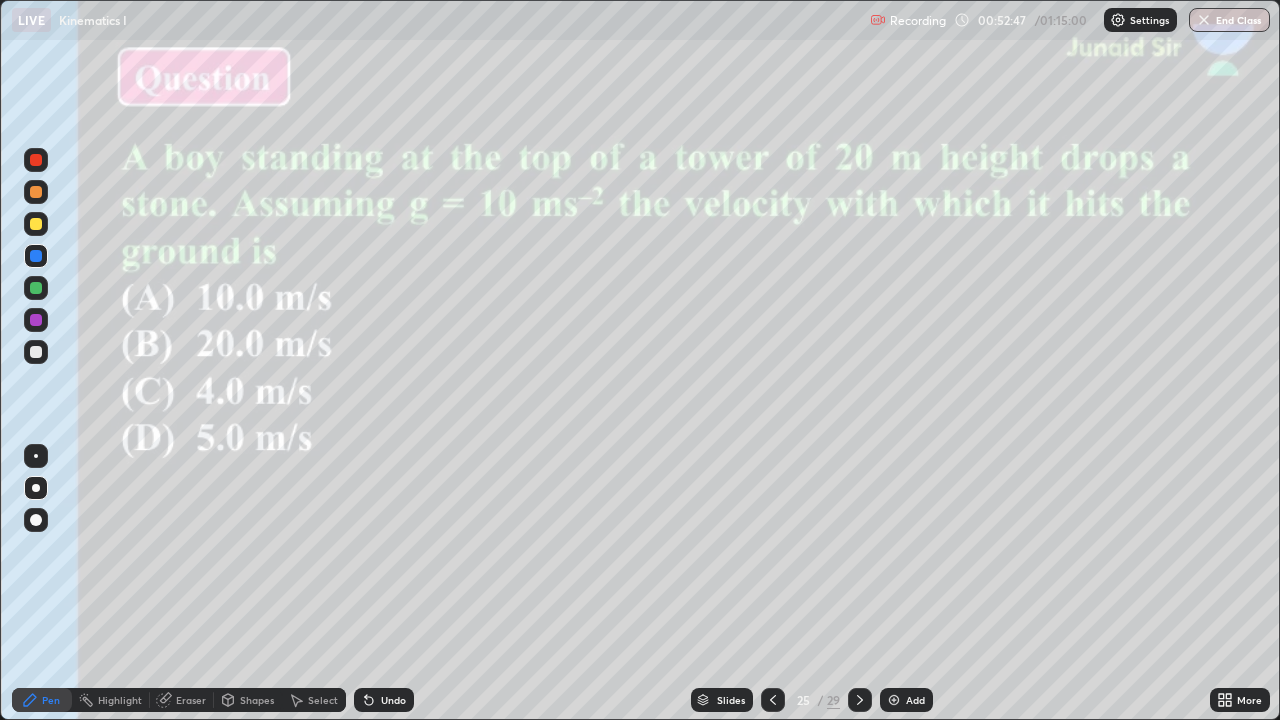 click 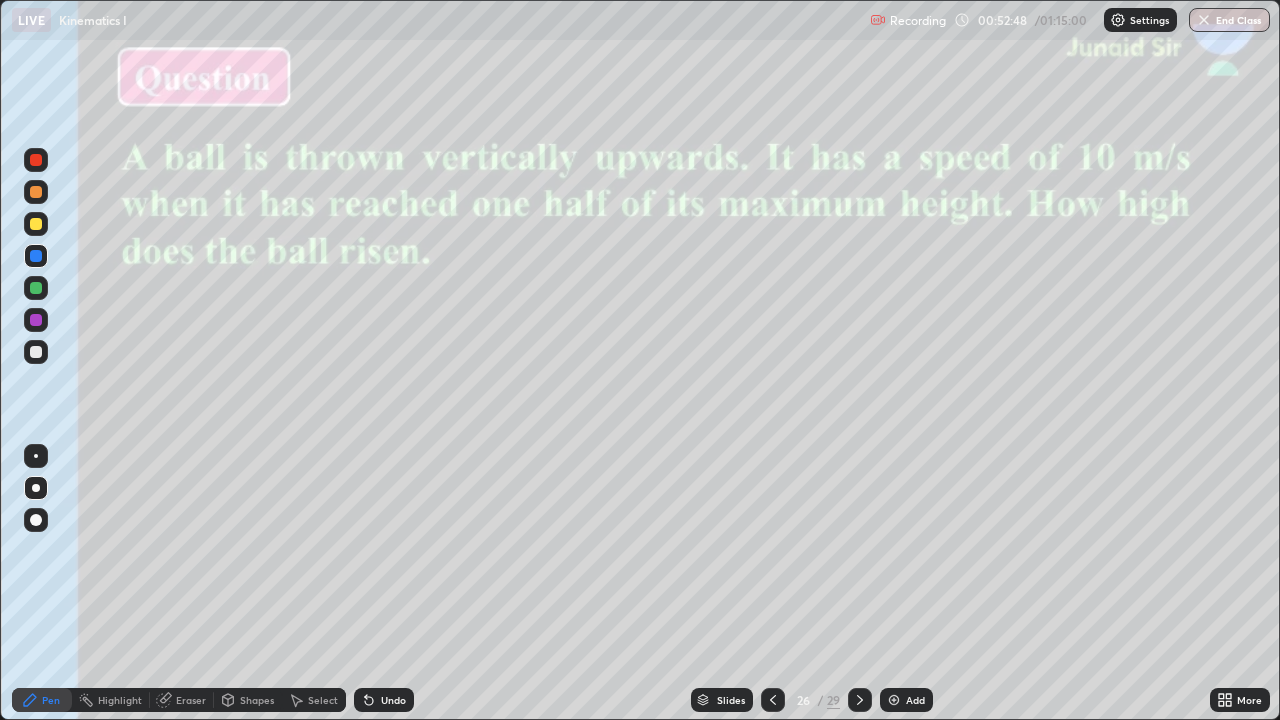 click 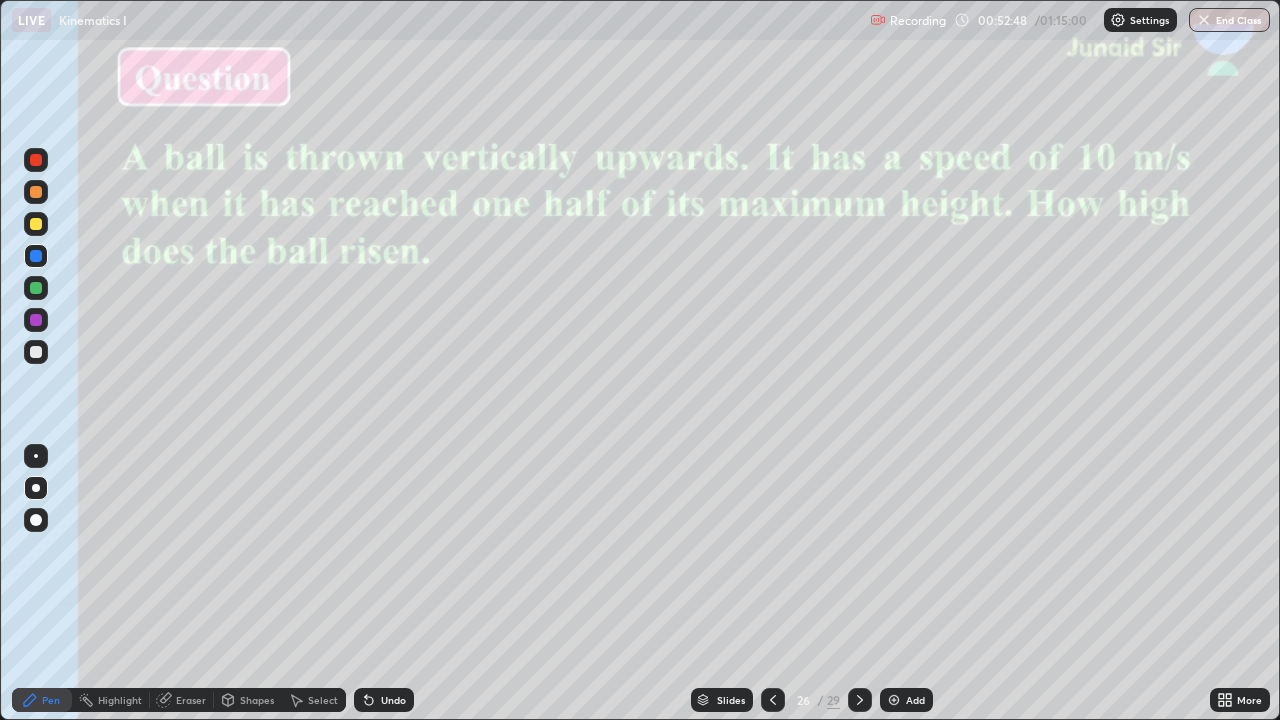 click 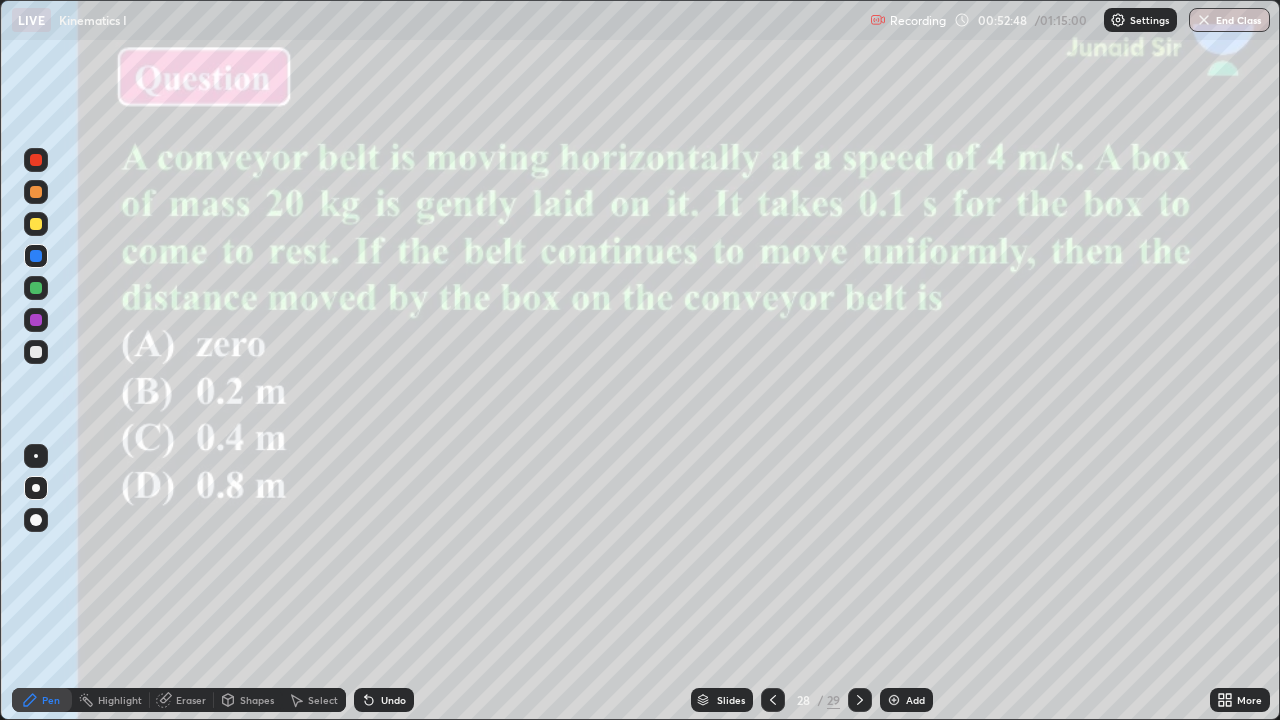 click 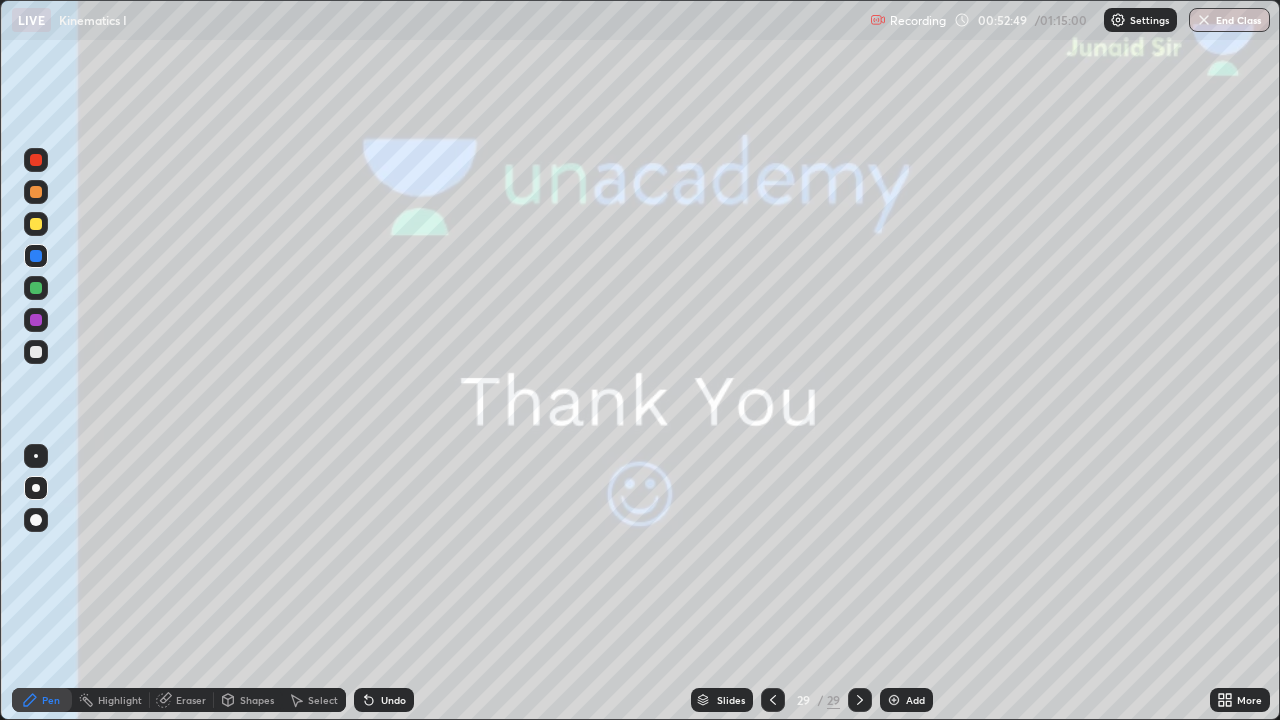 click 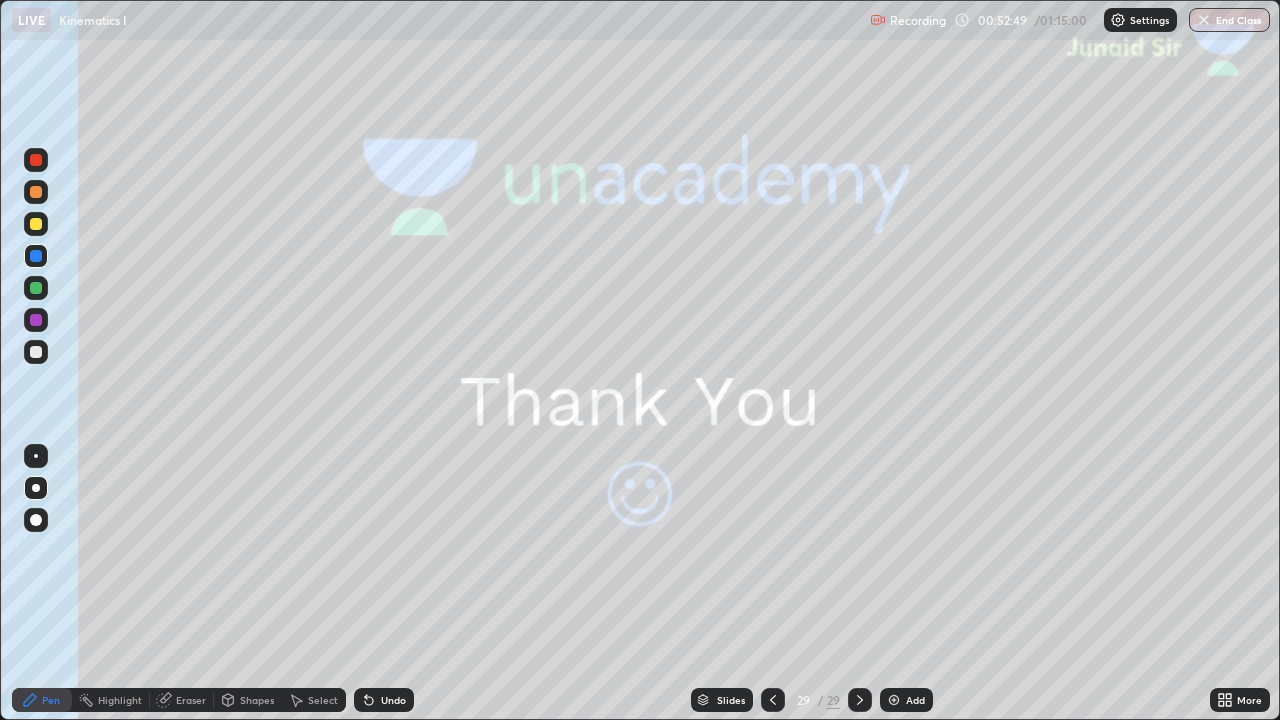 click 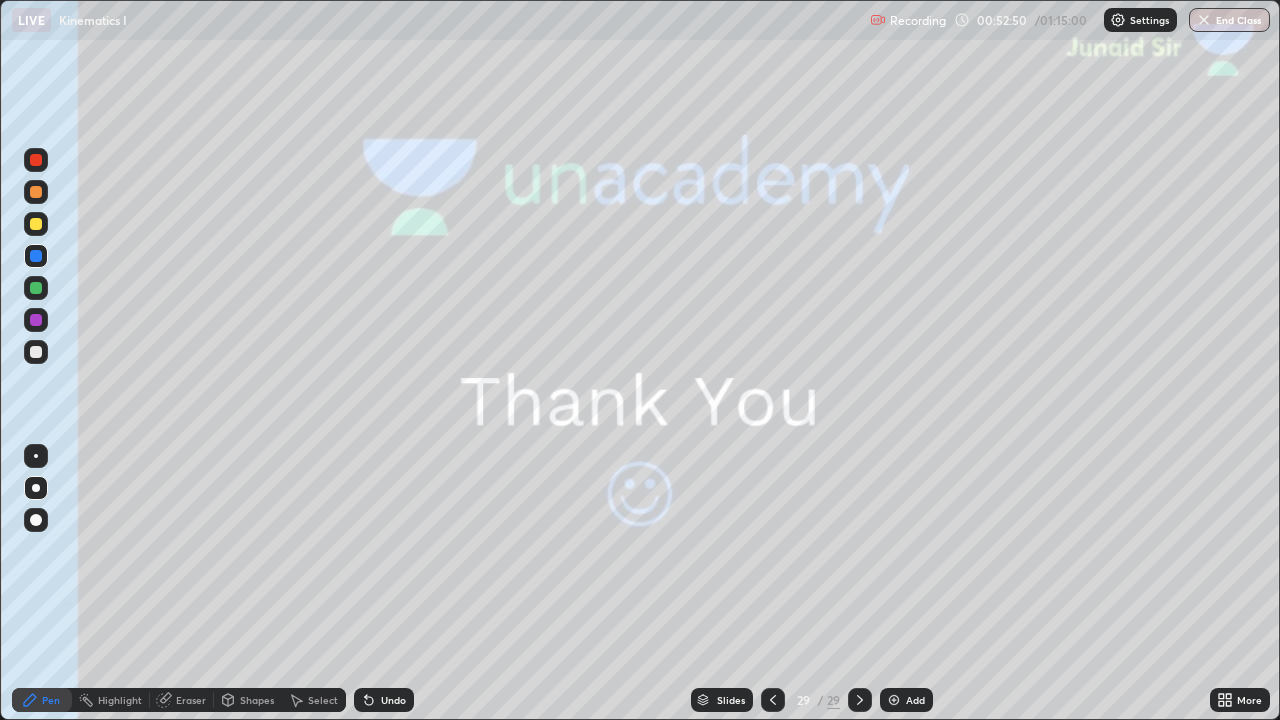 click 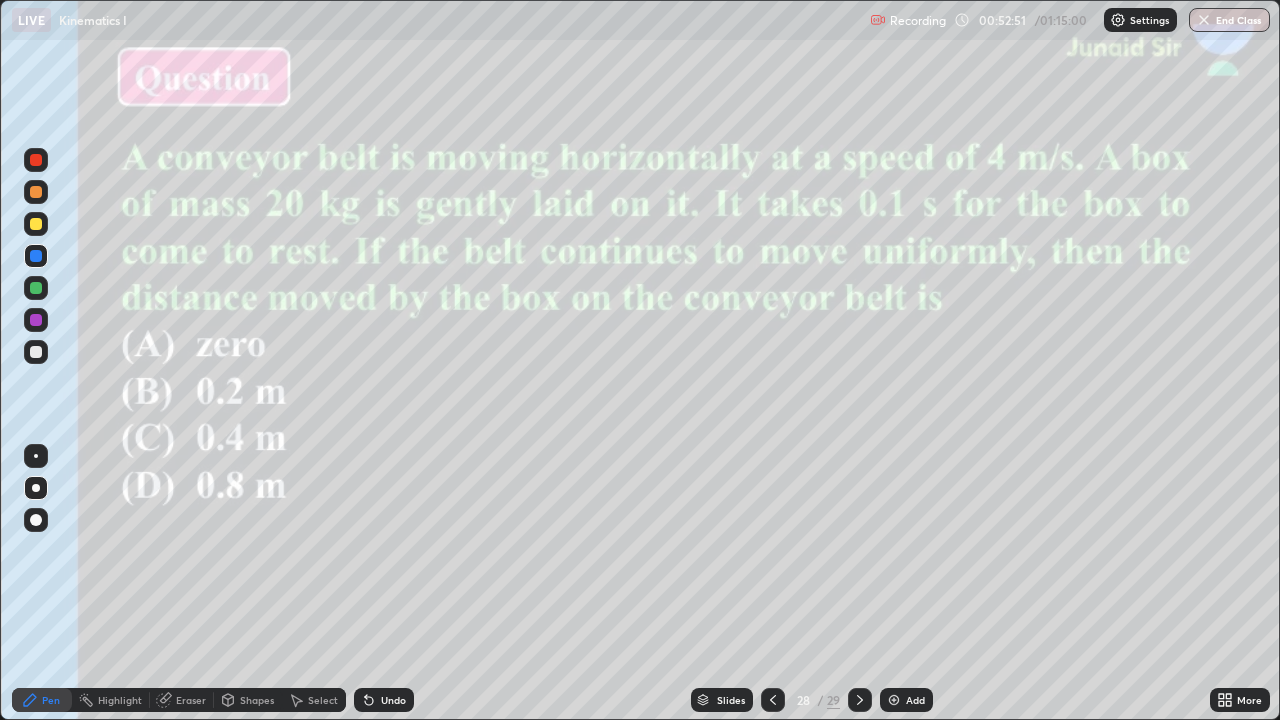 click 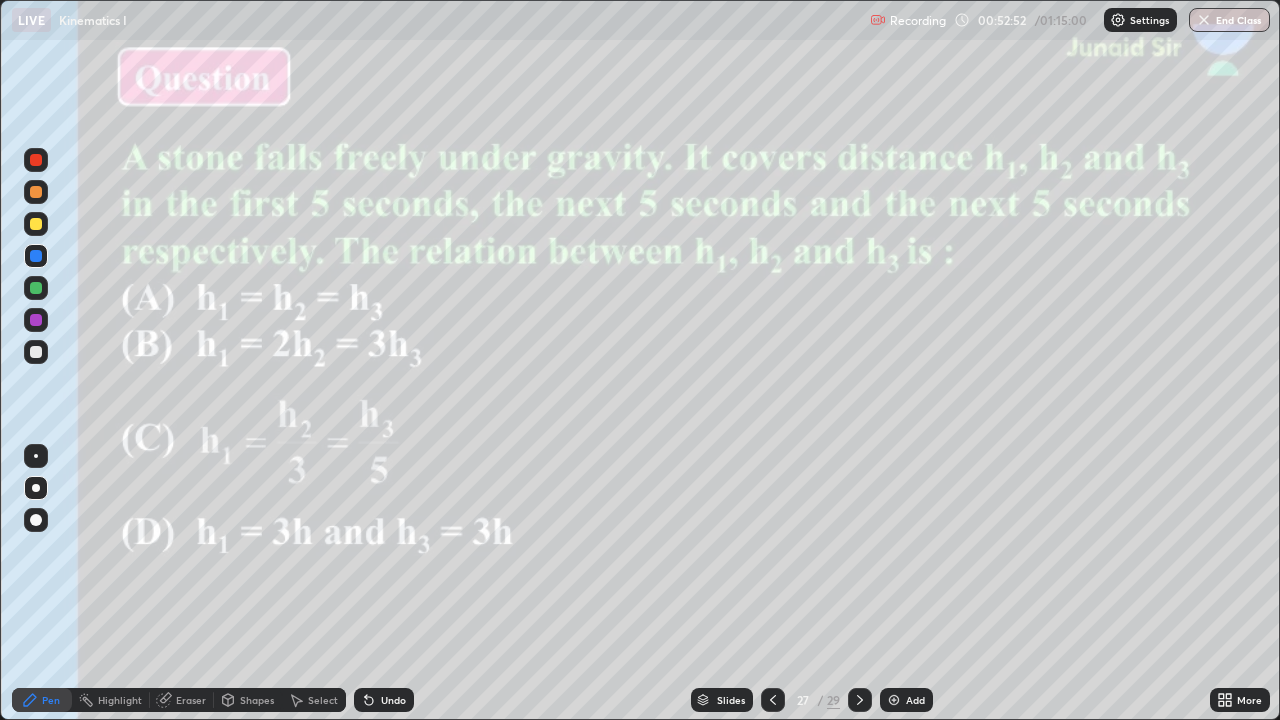 click 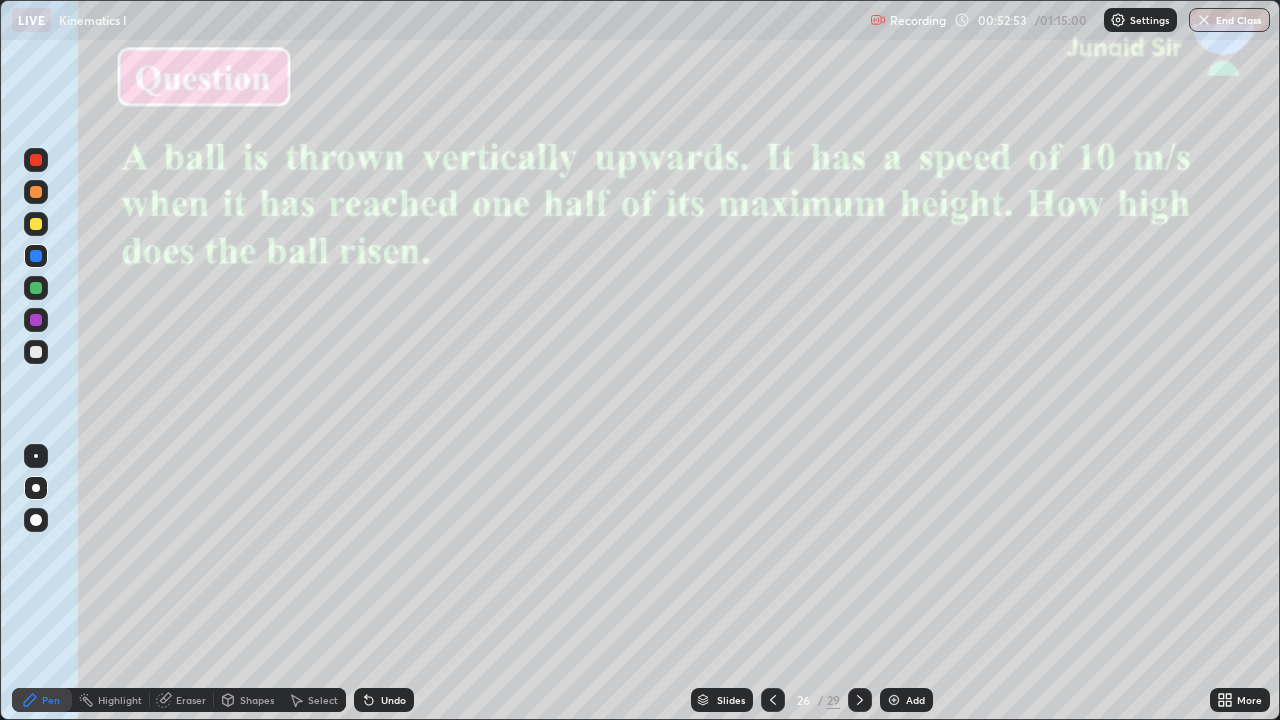 click 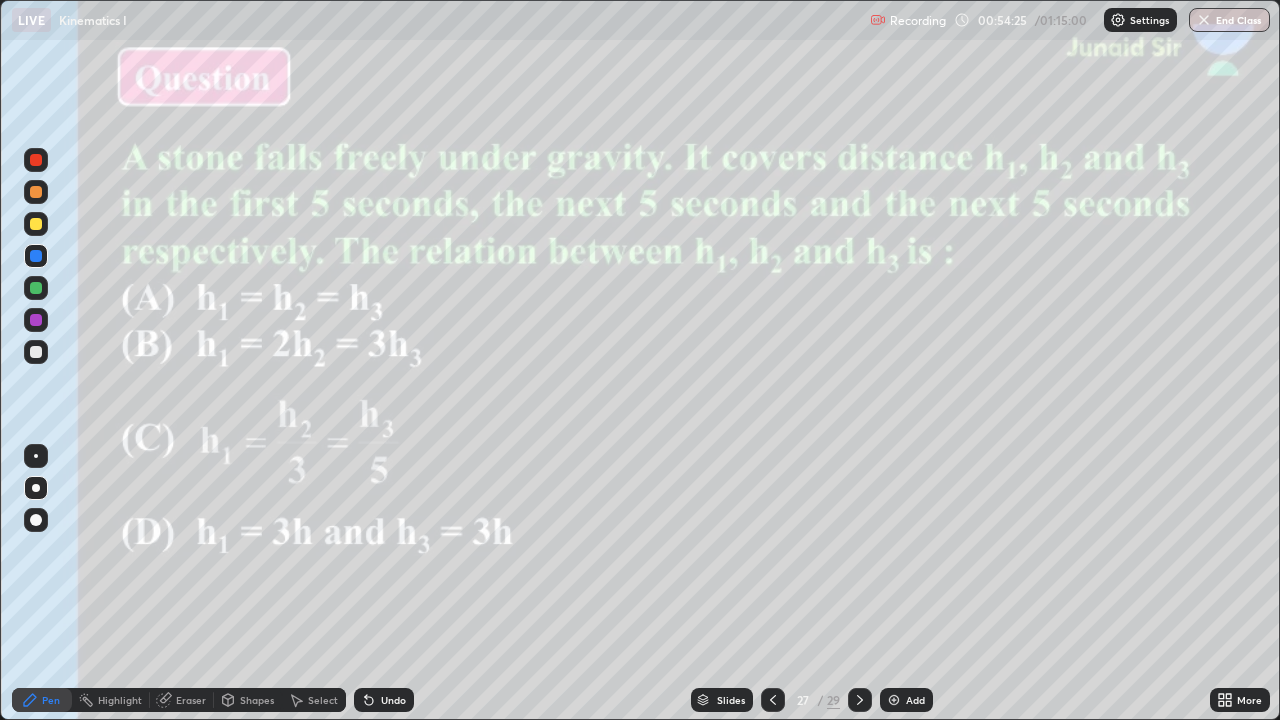 click 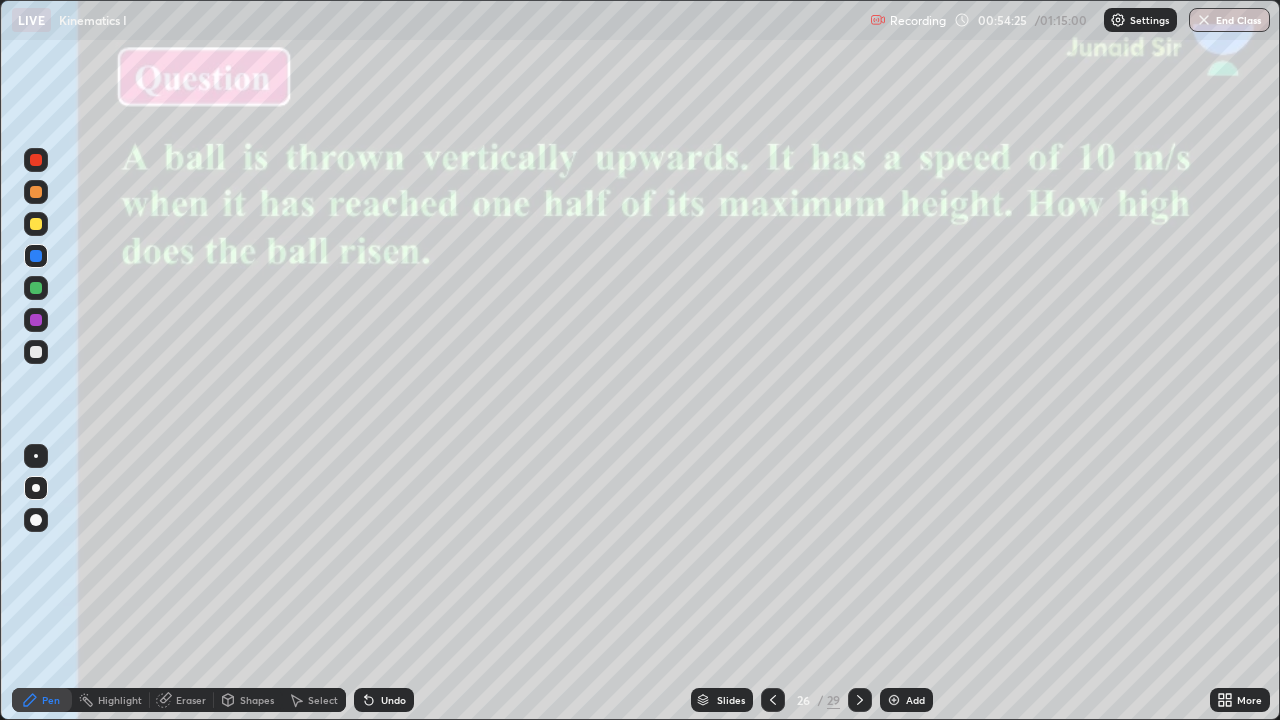 click 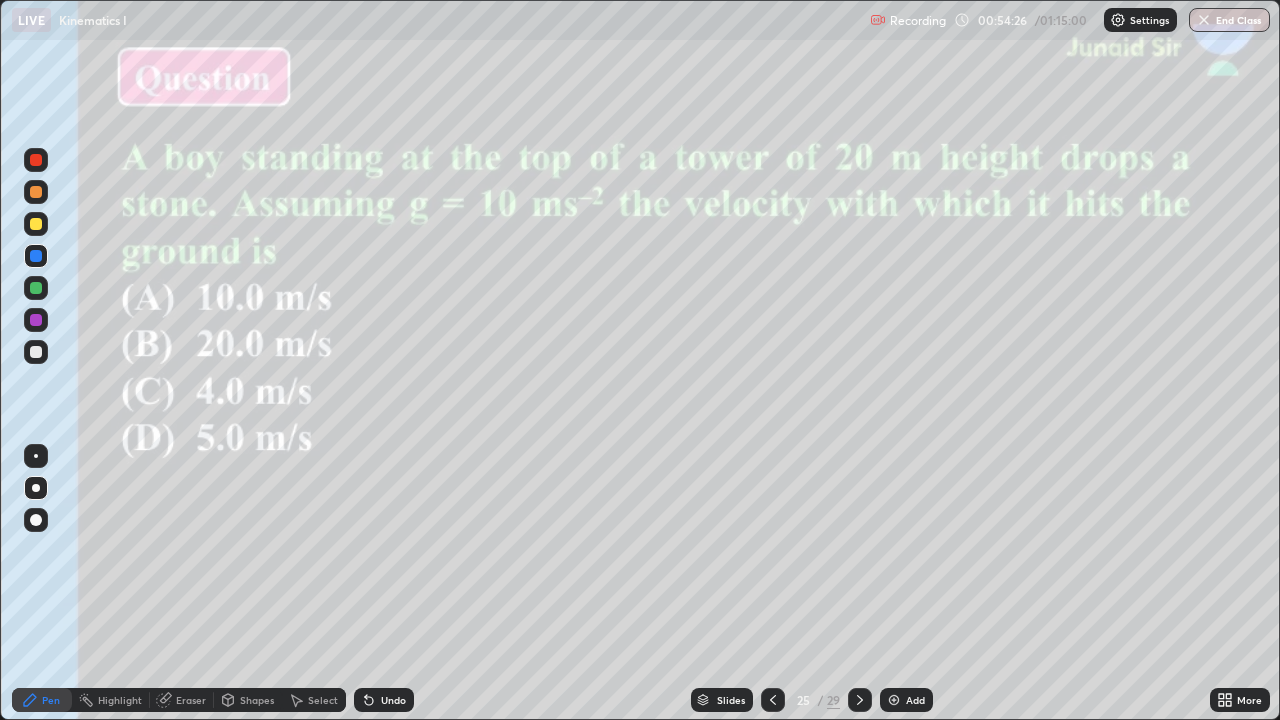 click 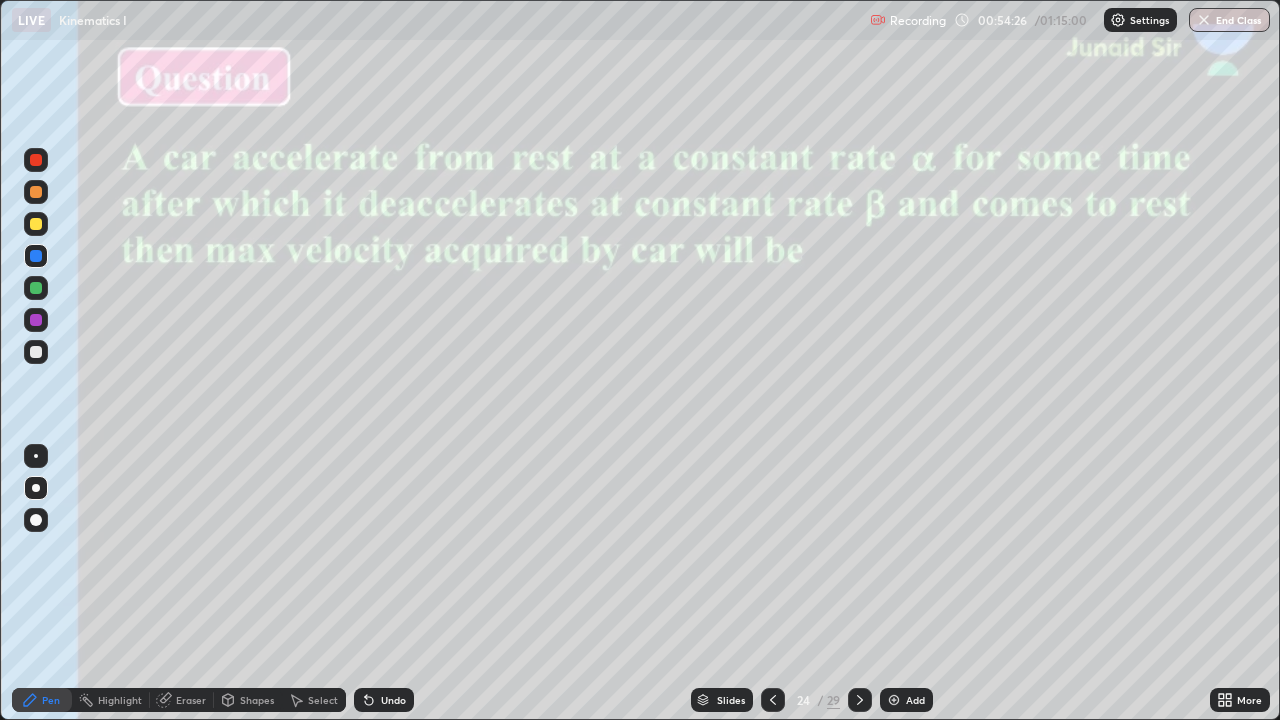 click 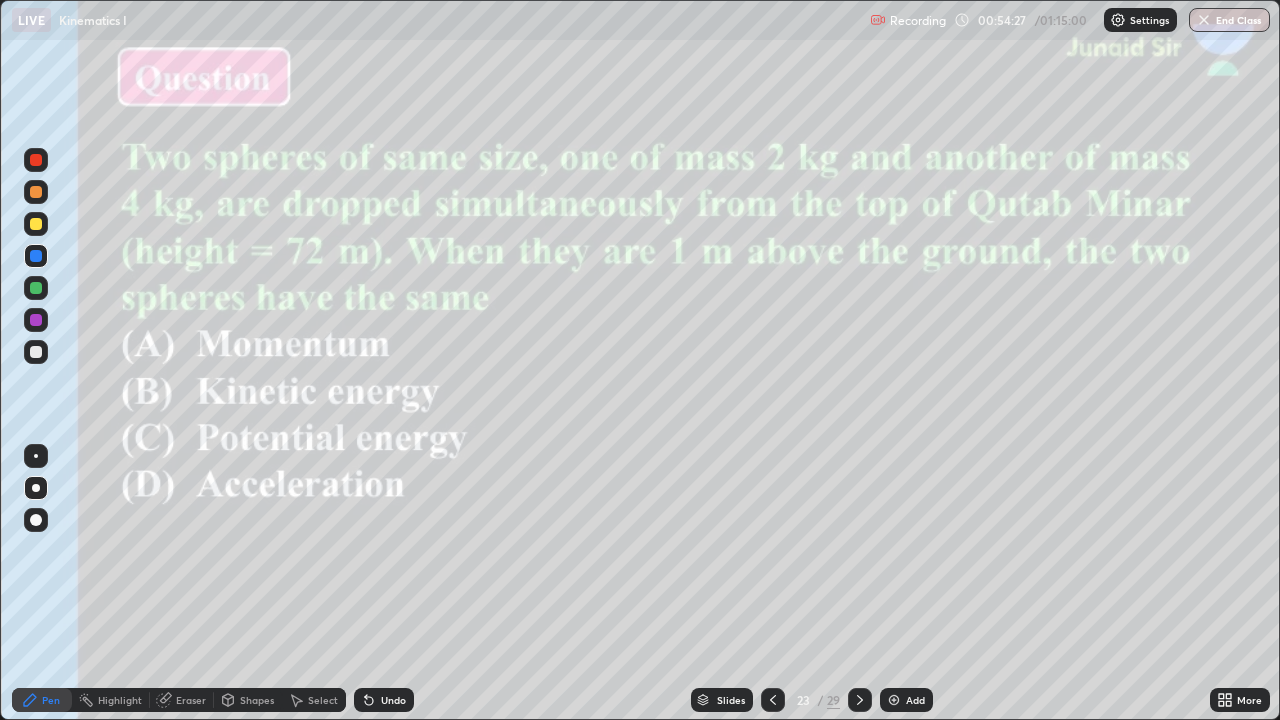 click 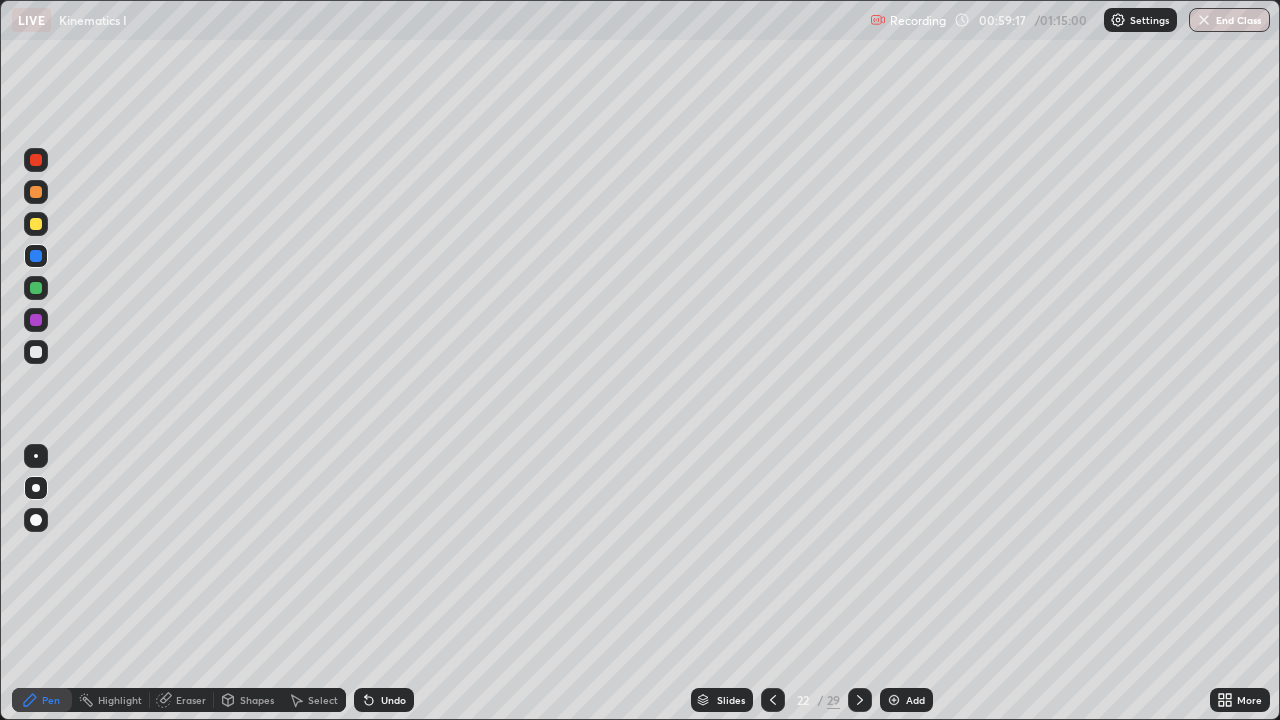 click on "Slides" at bounding box center [731, 700] 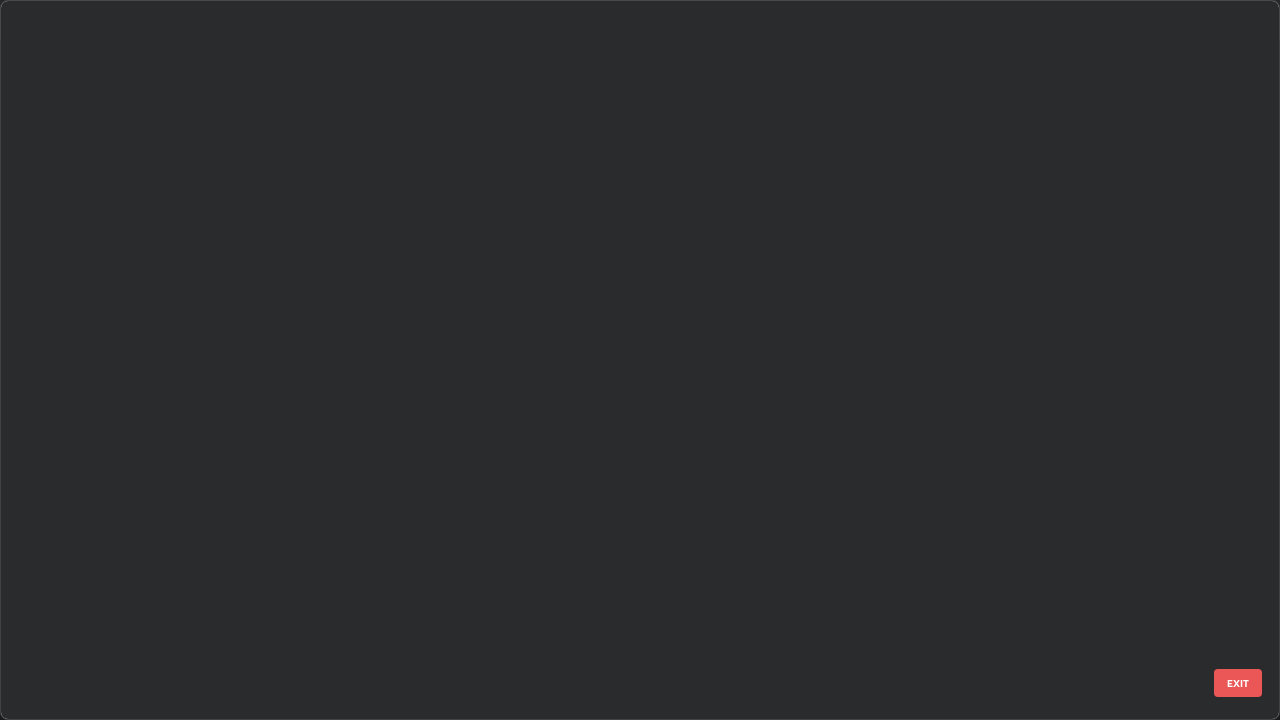 scroll, scrollTop: 1079, scrollLeft: 0, axis: vertical 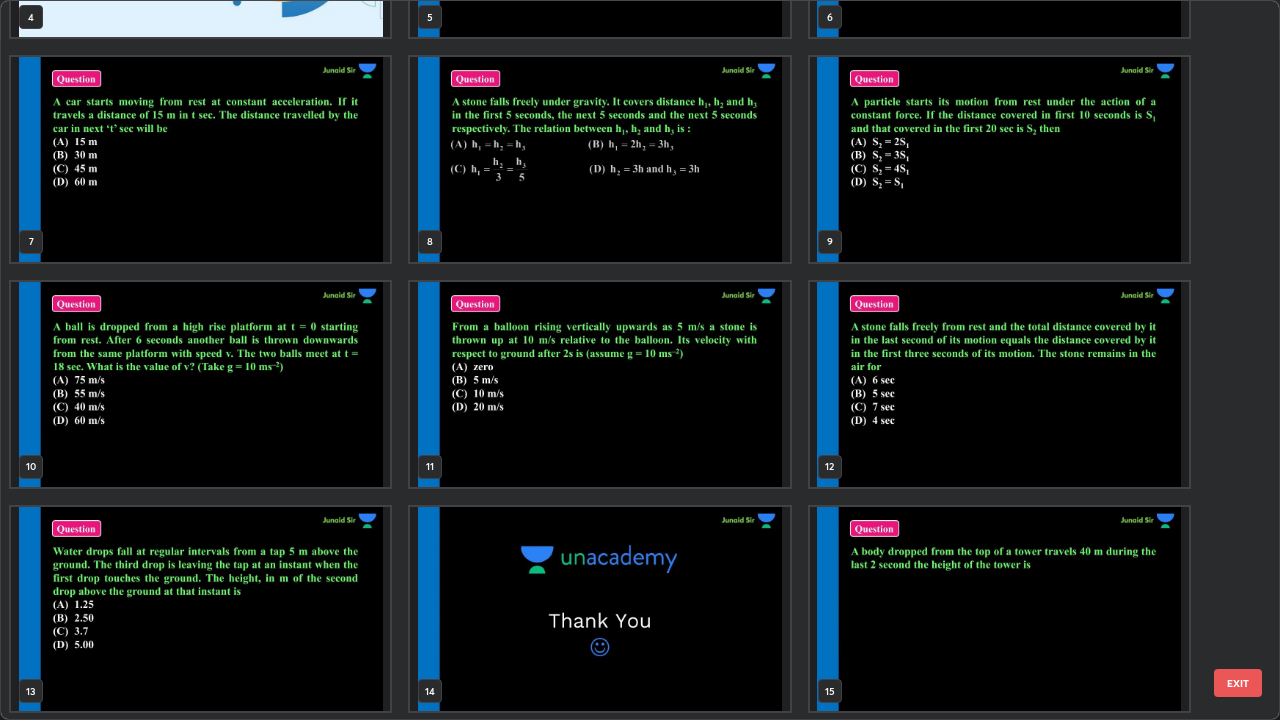 click at bounding box center (200, 159) 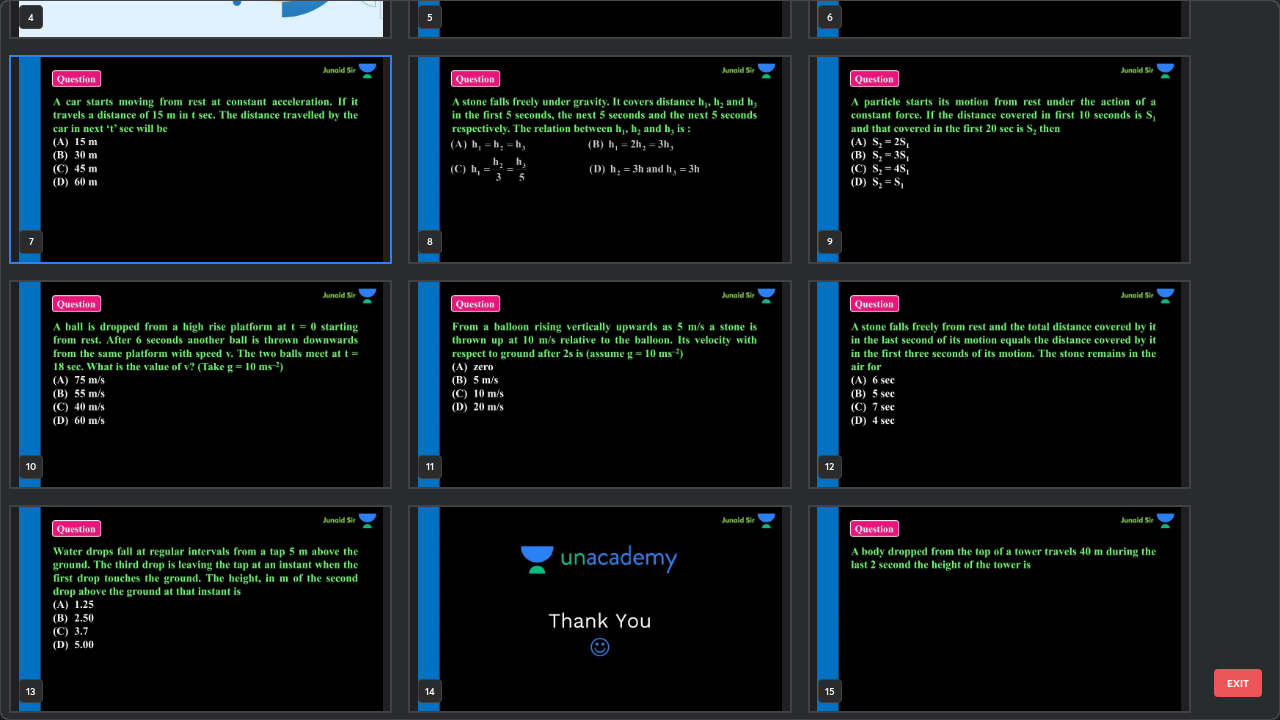 click at bounding box center (200, 159) 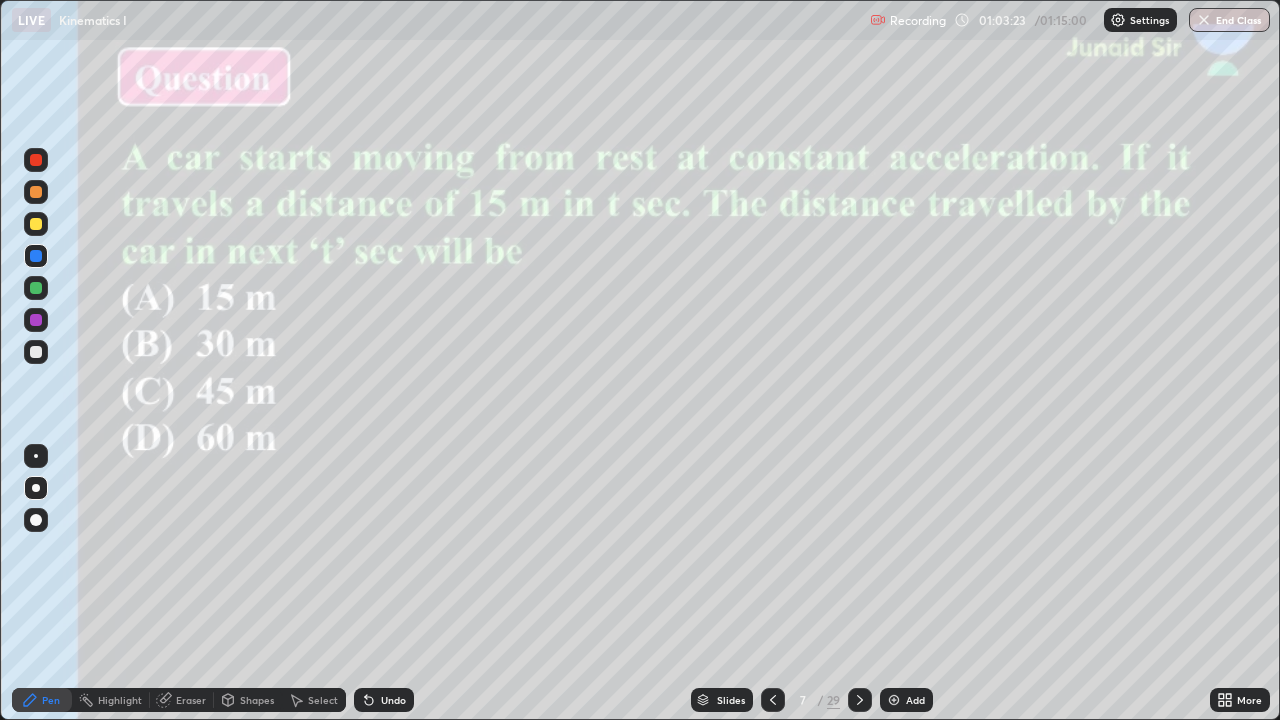 click on "Slides" at bounding box center (731, 700) 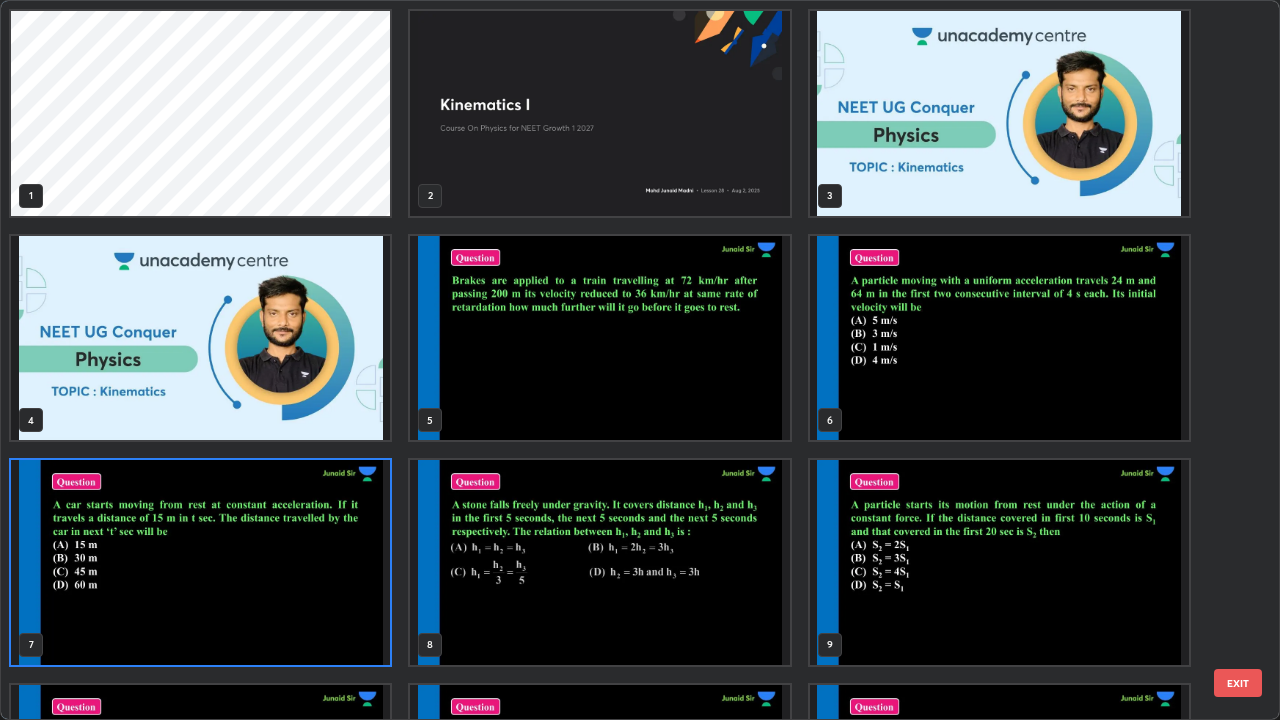 scroll, scrollTop: 7, scrollLeft: 11, axis: both 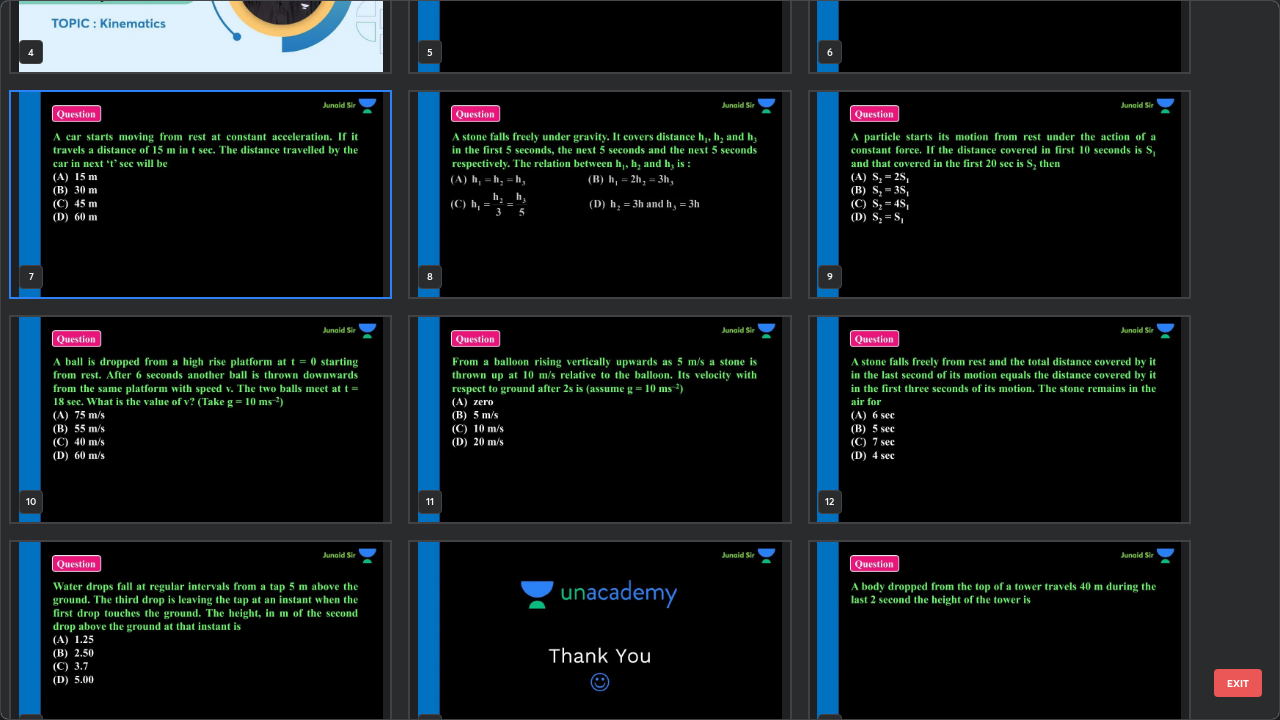 click at bounding box center [999, 419] 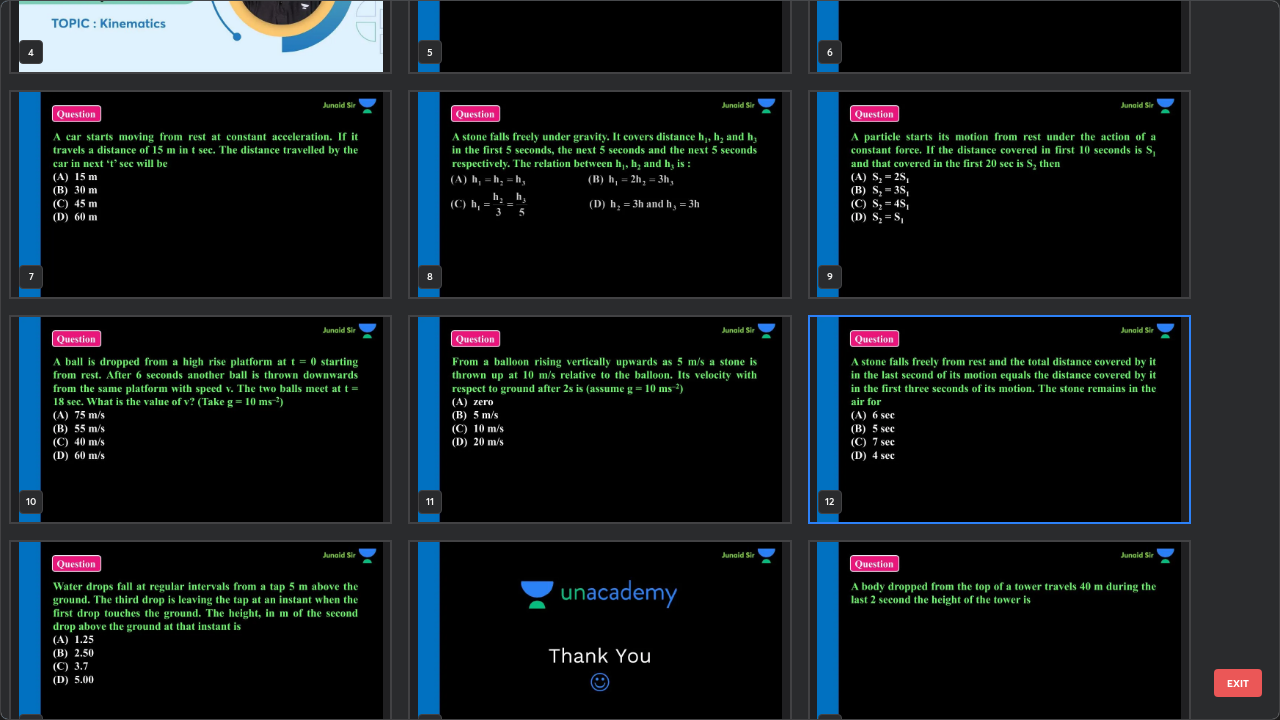 click at bounding box center (999, 419) 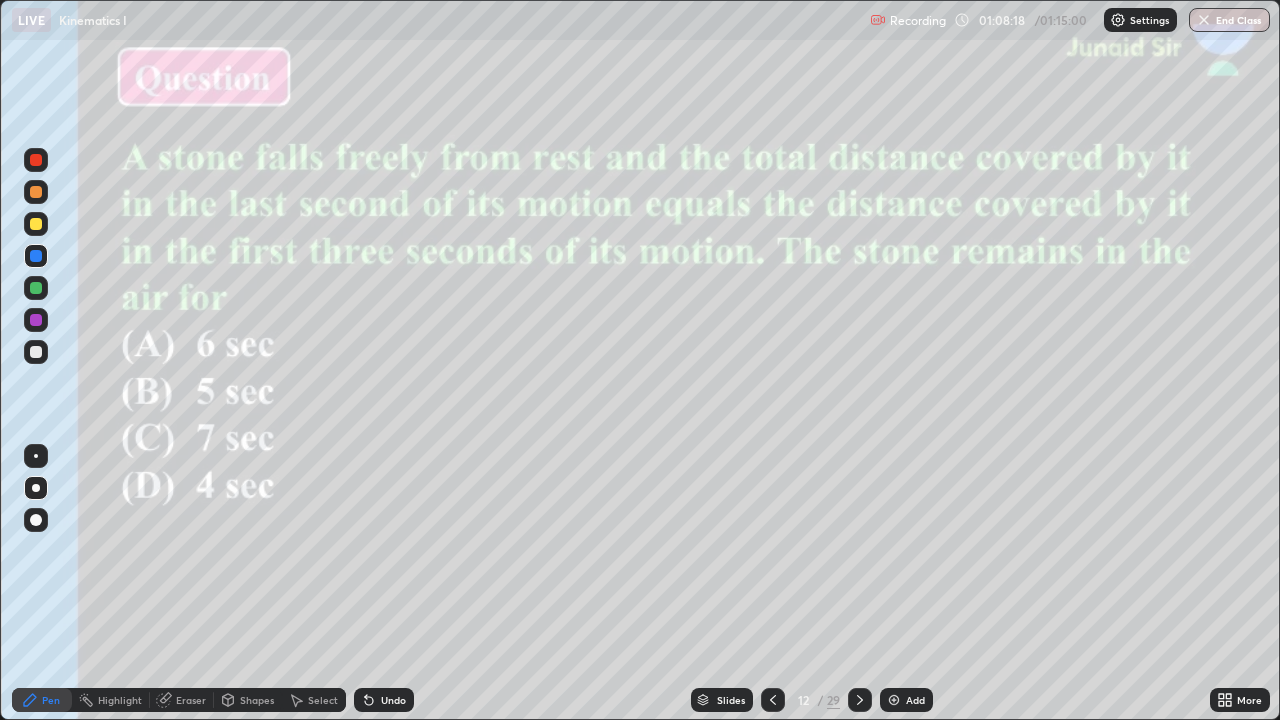 click on "Slides" at bounding box center [731, 700] 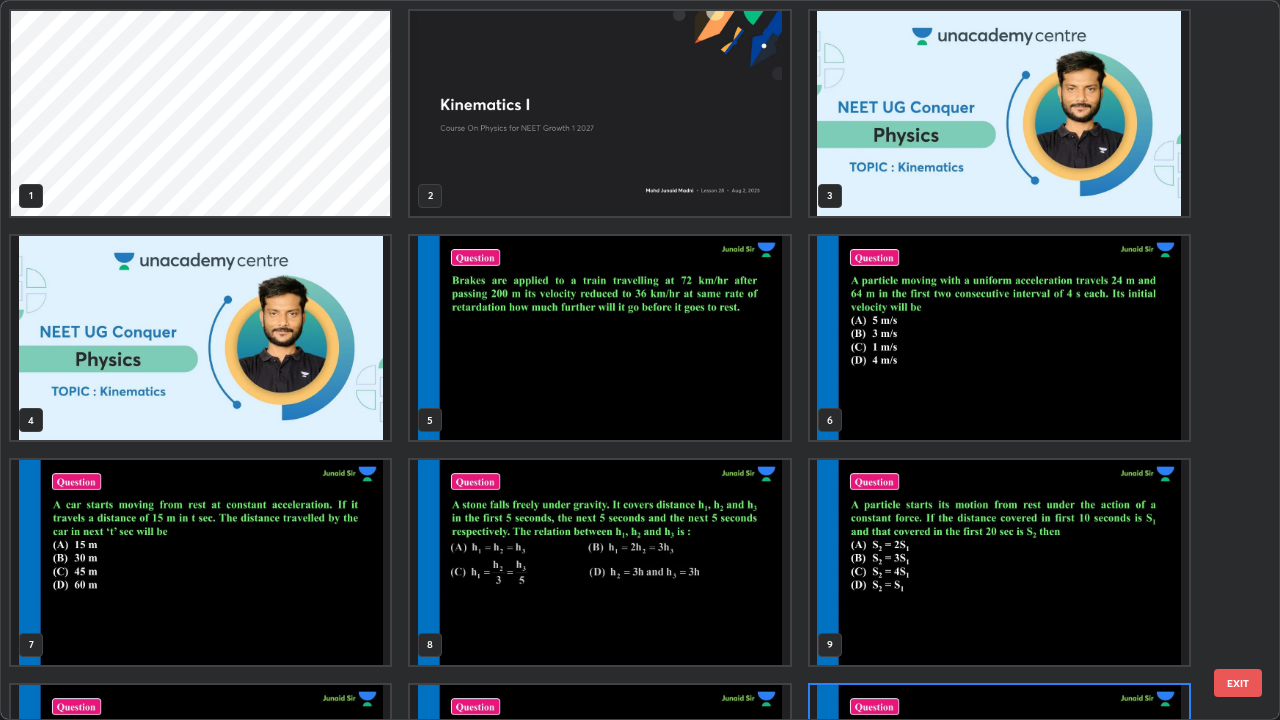 scroll, scrollTop: 180, scrollLeft: 0, axis: vertical 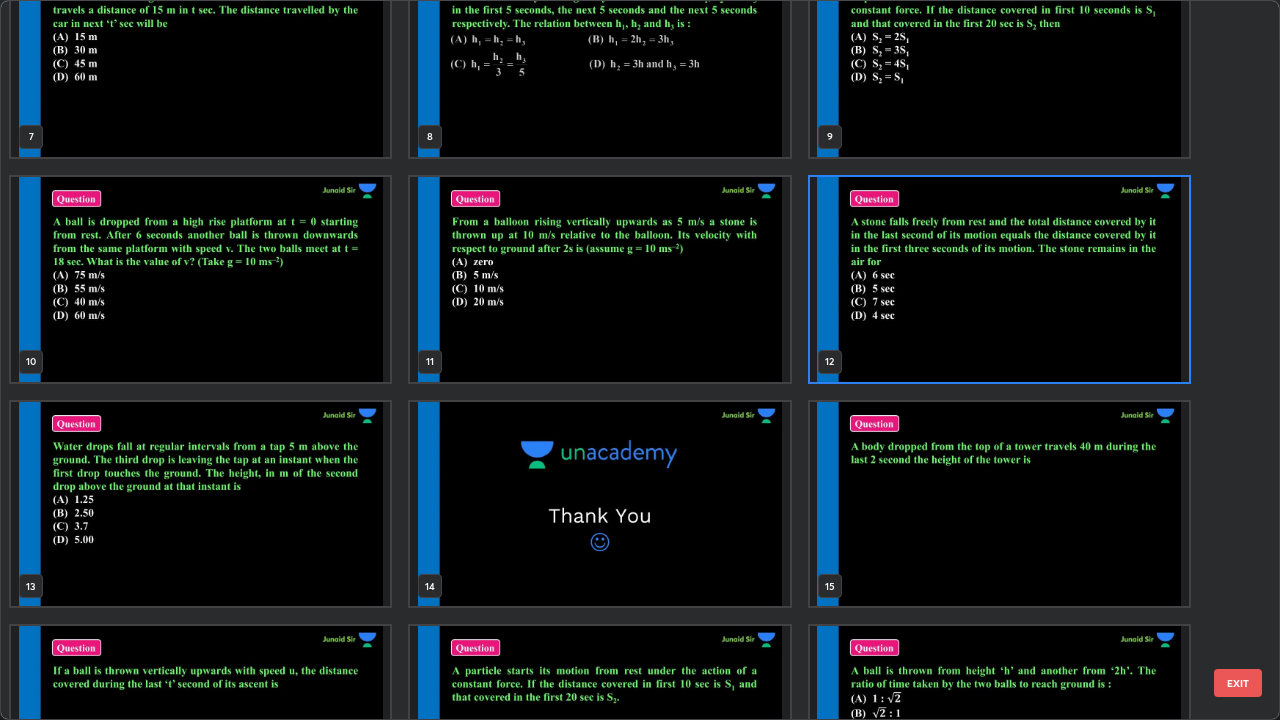 click at bounding box center [200, 504] 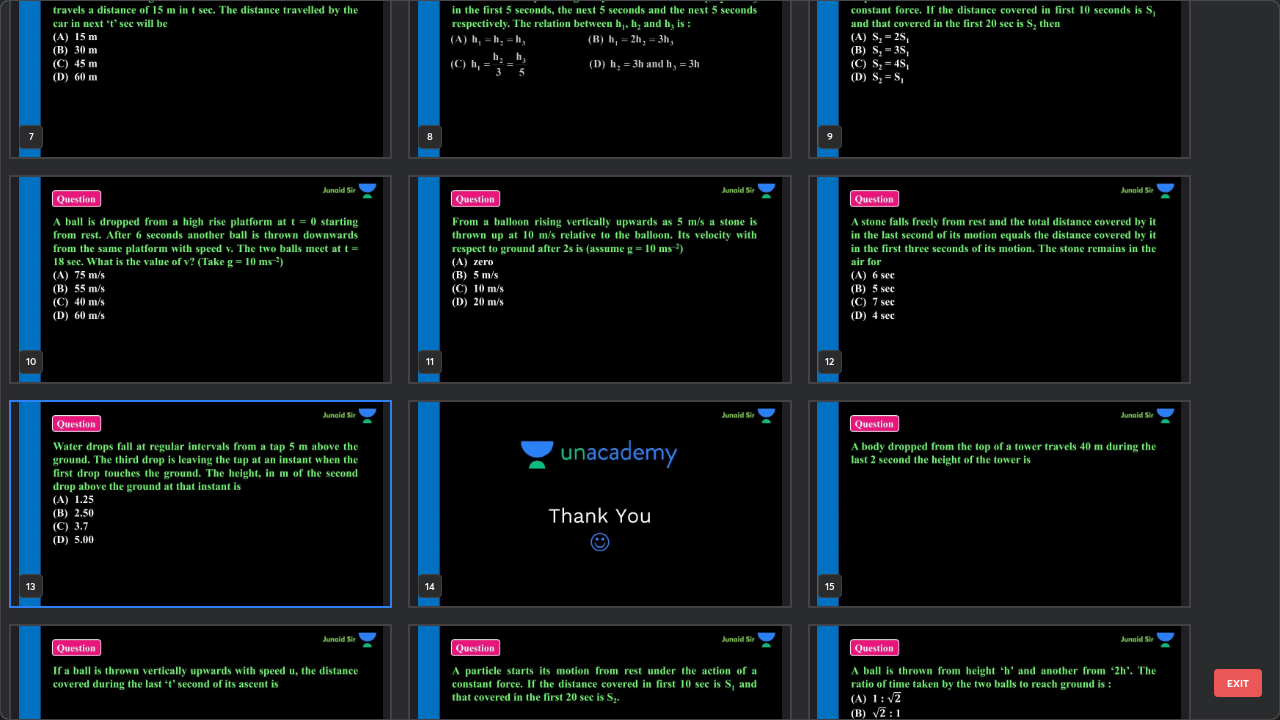 click at bounding box center (200, 504) 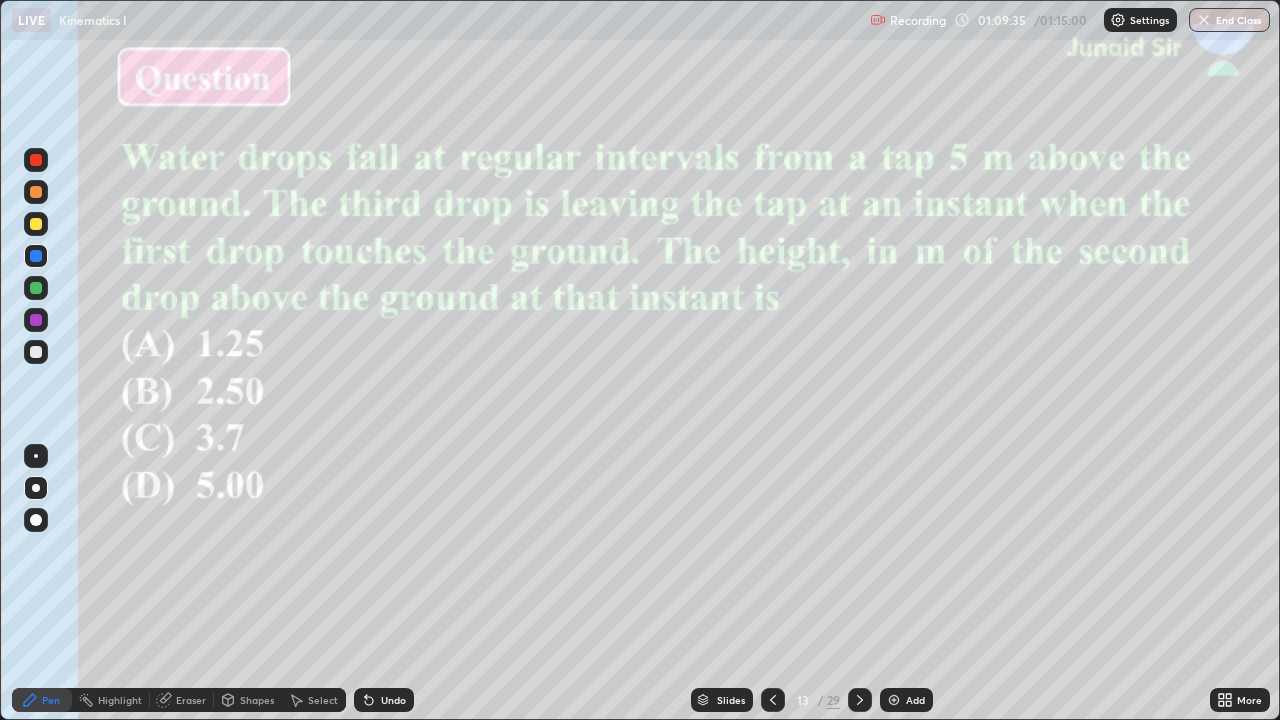click at bounding box center [36, 192] 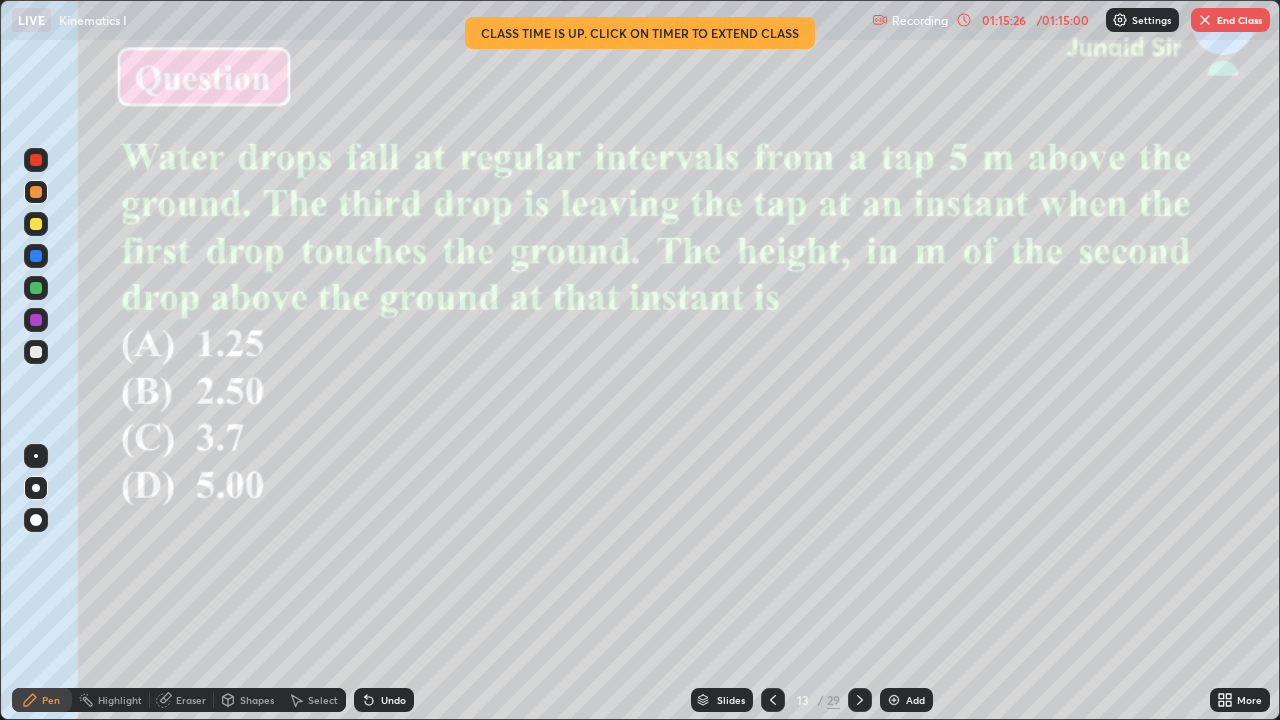 click on "End Class" at bounding box center [1230, 20] 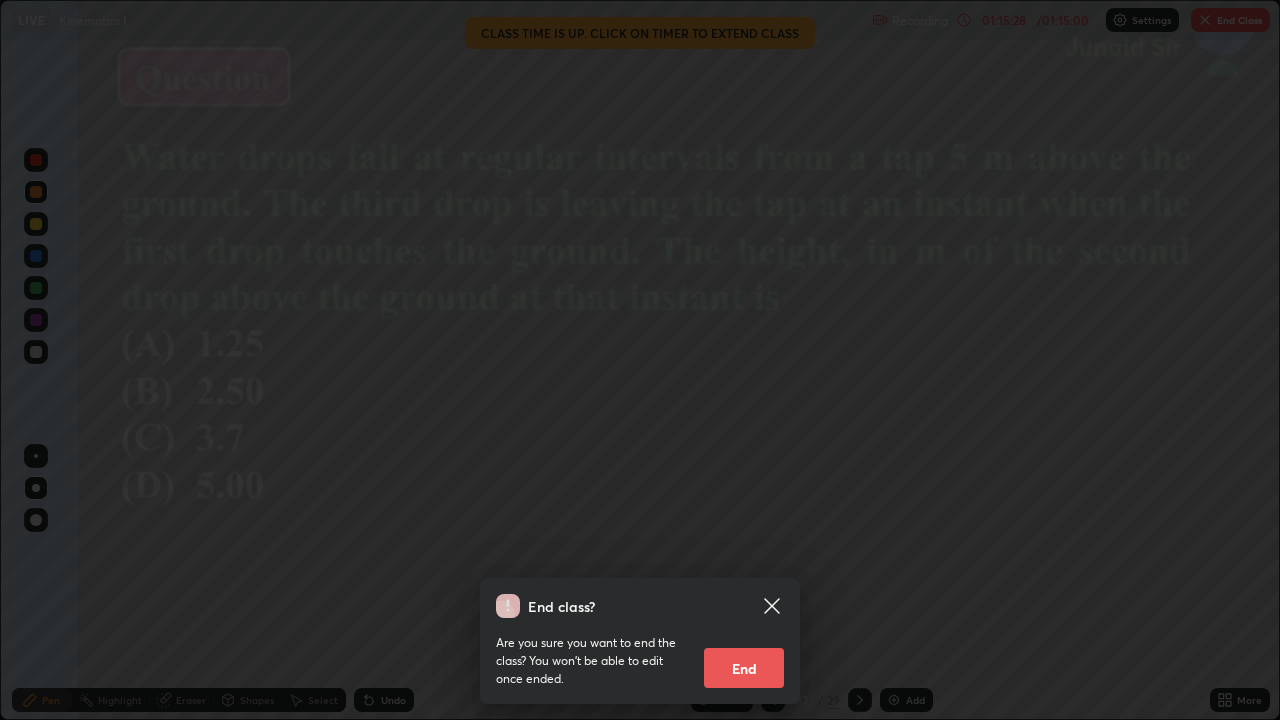 click on "End" at bounding box center (744, 668) 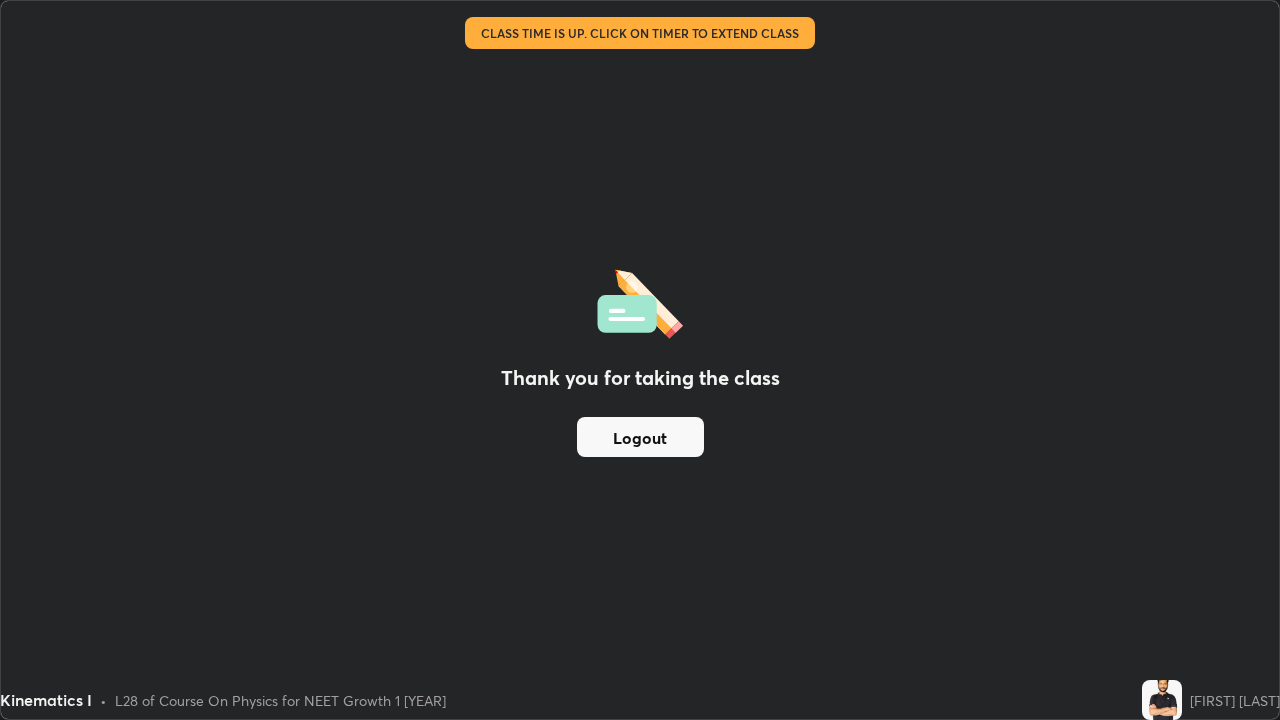 click on "Logout" at bounding box center [640, 437] 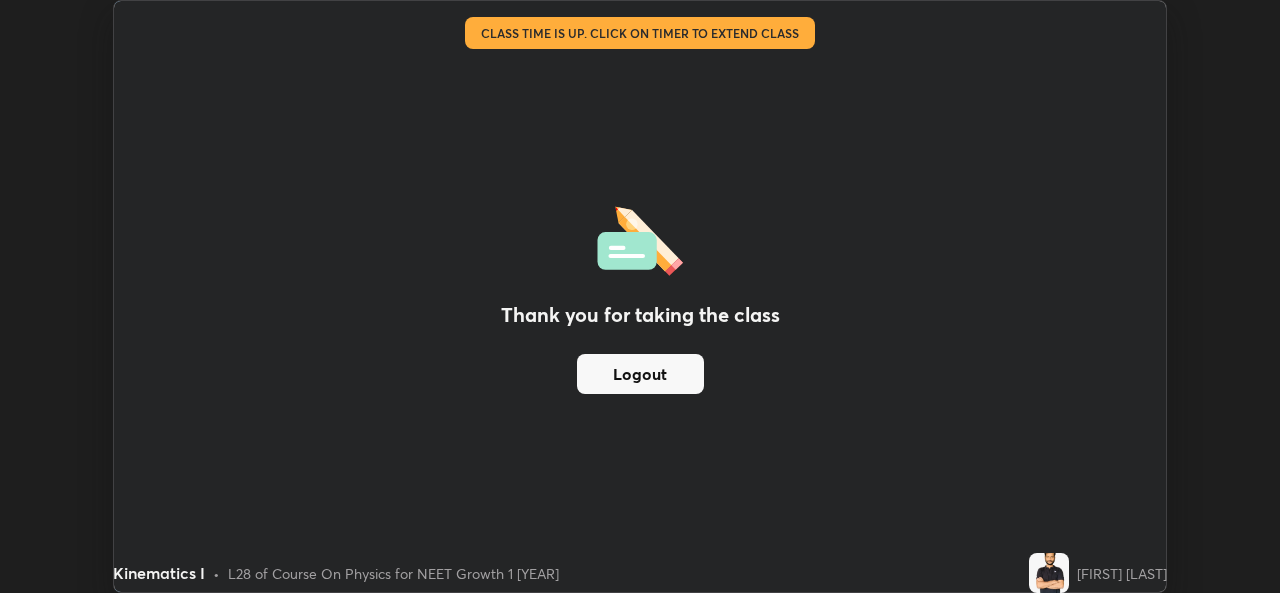 scroll, scrollTop: 593, scrollLeft: 1280, axis: both 